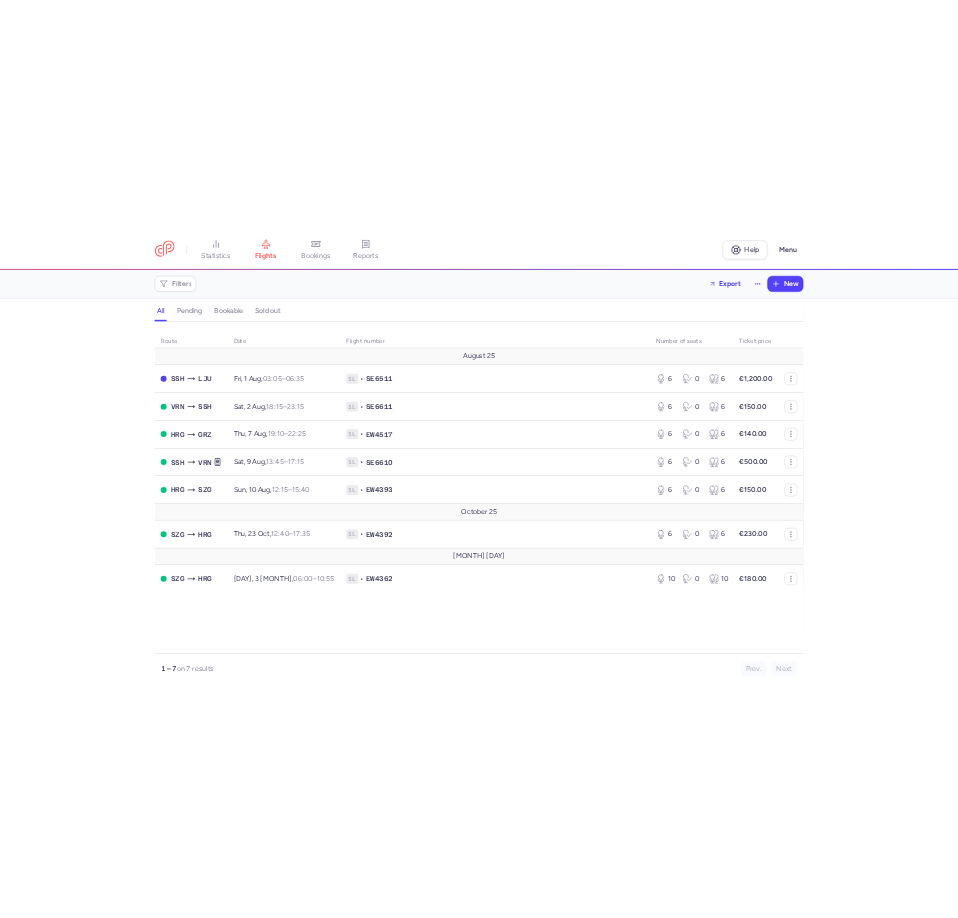 scroll, scrollTop: 0, scrollLeft: 0, axis: both 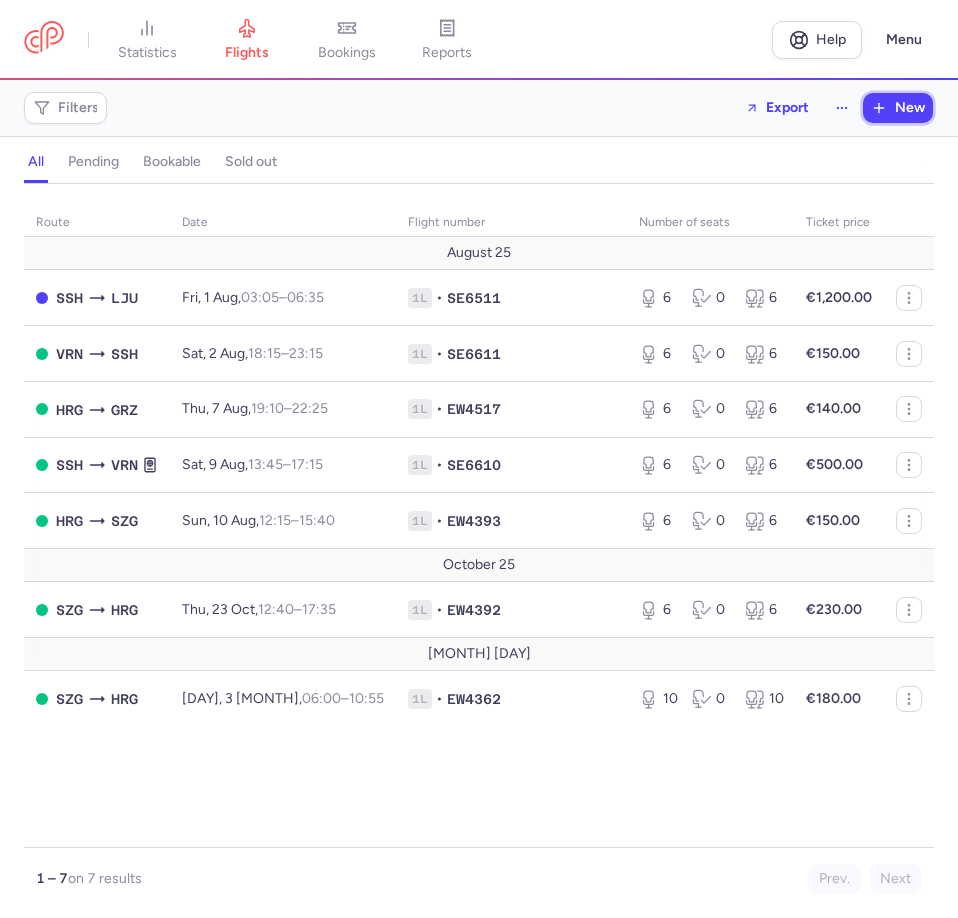 drag, startPoint x: 886, startPoint y: 105, endPoint x: 914, endPoint y: 160, distance: 61.7171 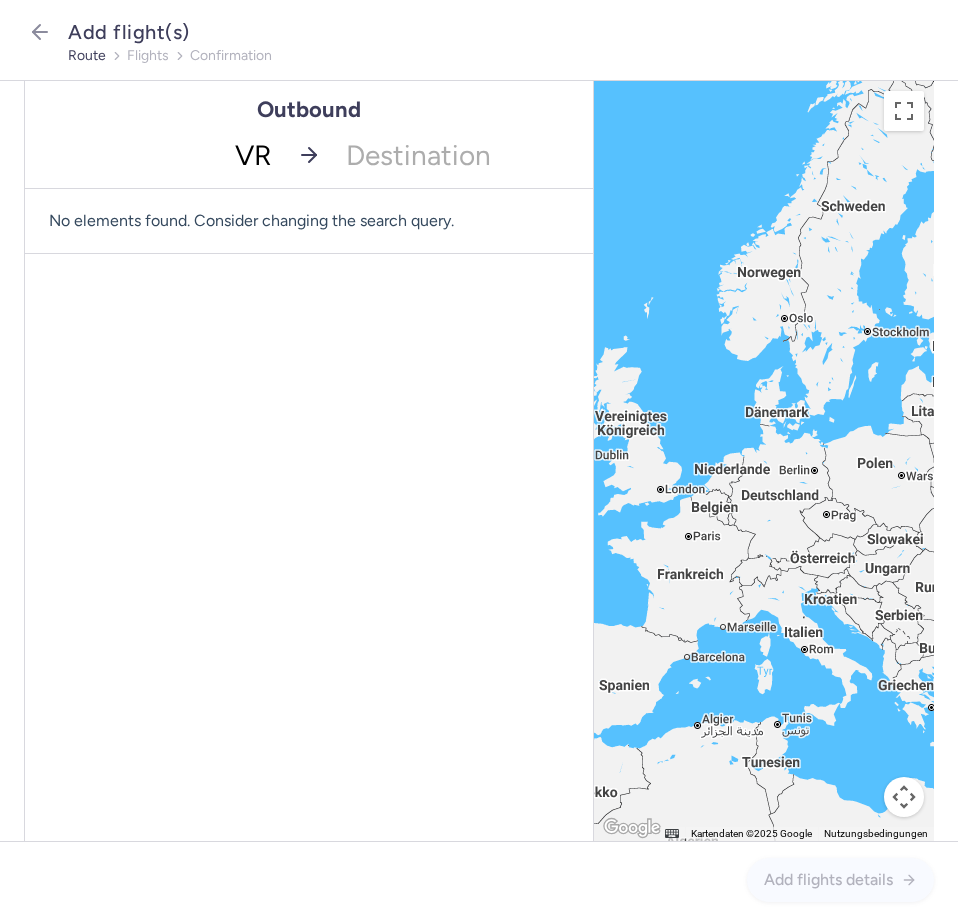 type on "VRN" 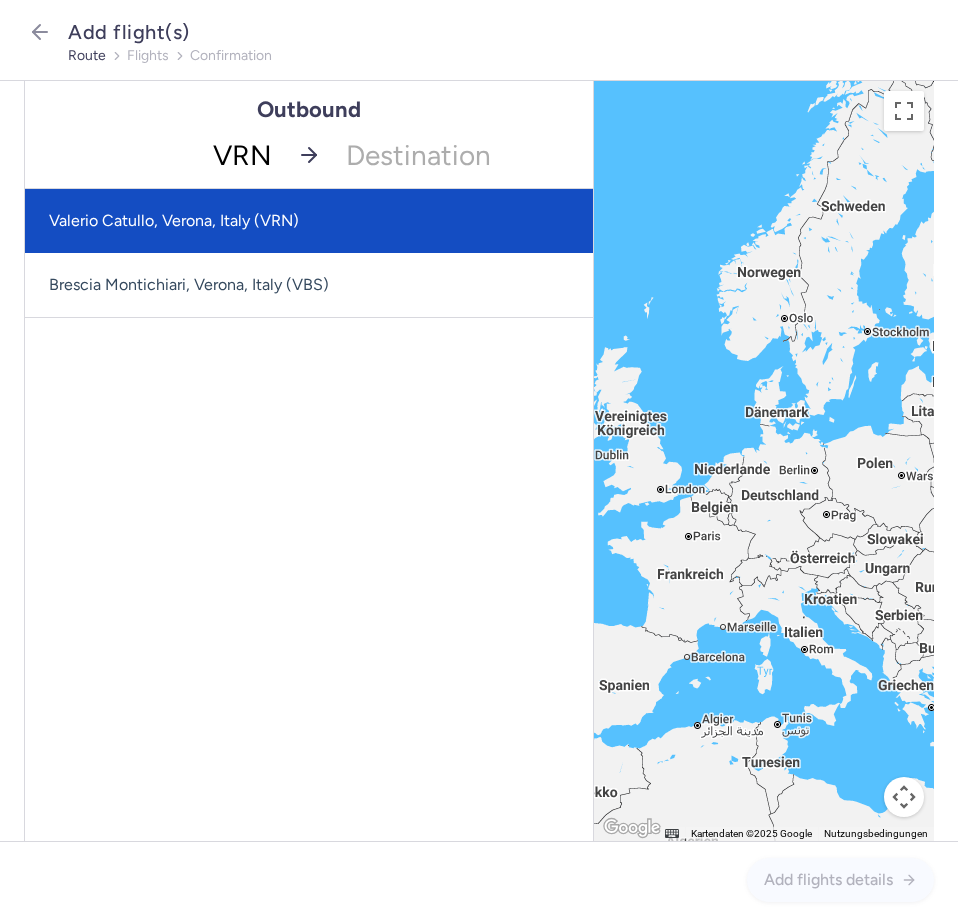 click on "Valerio Catullo, Verona, Italy (VRN)" at bounding box center (309, 221) 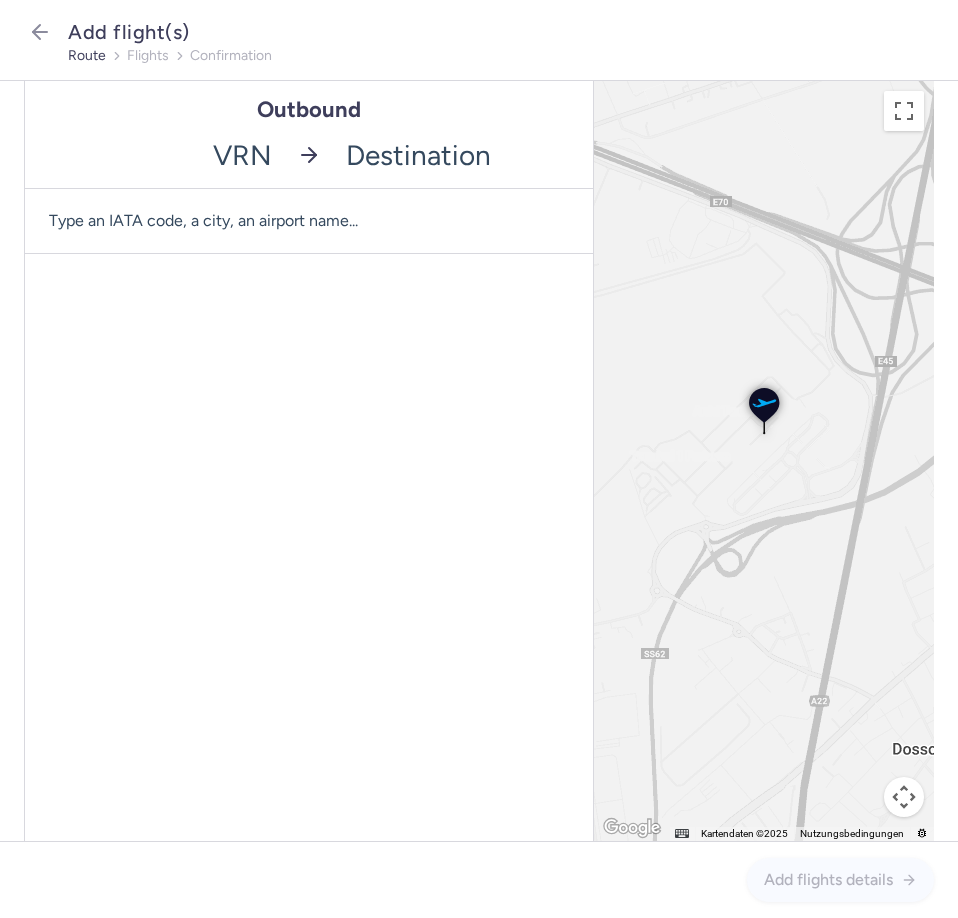click 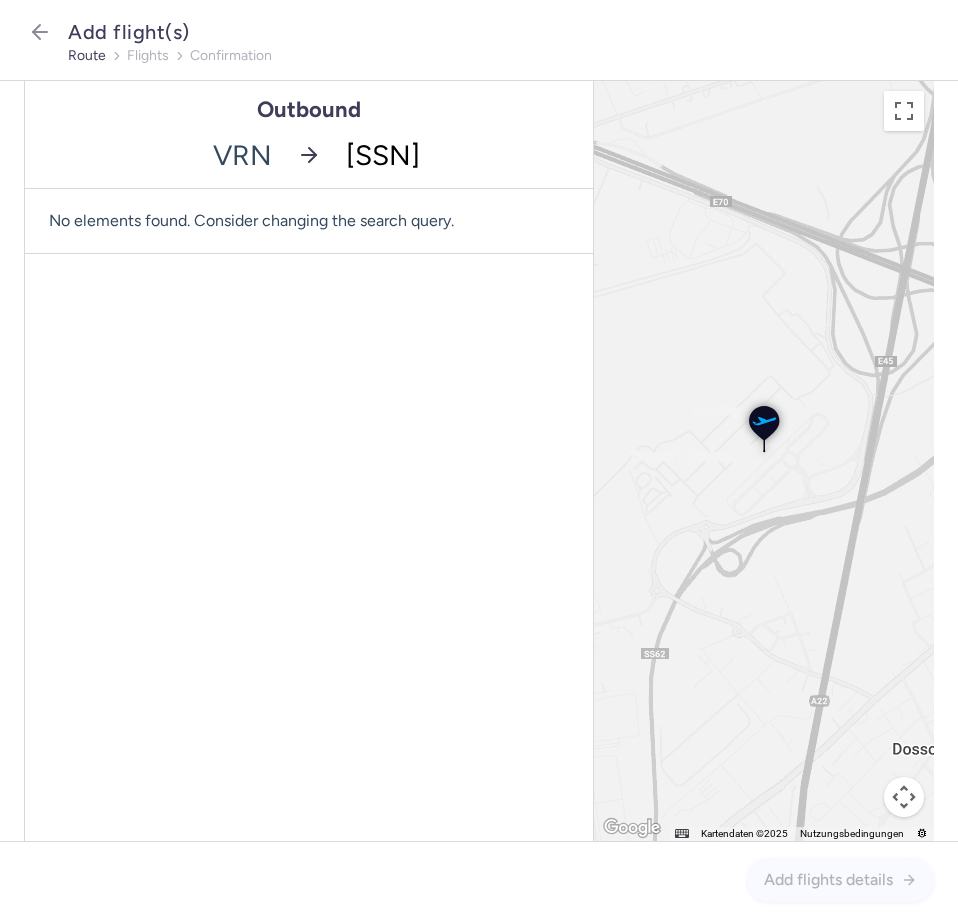 type on "SSH" 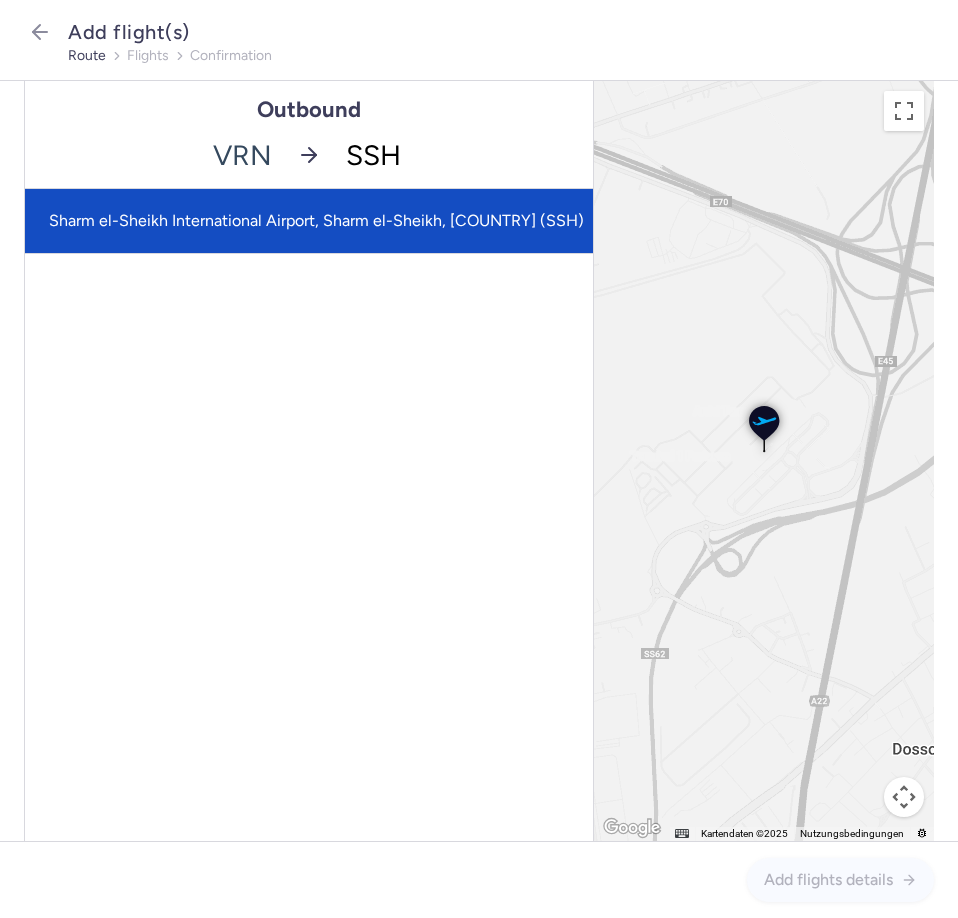 click on "Sharm el-Sheikh International Airport, Sharm el-Sheikh, [COUNTRY] (SSH)" 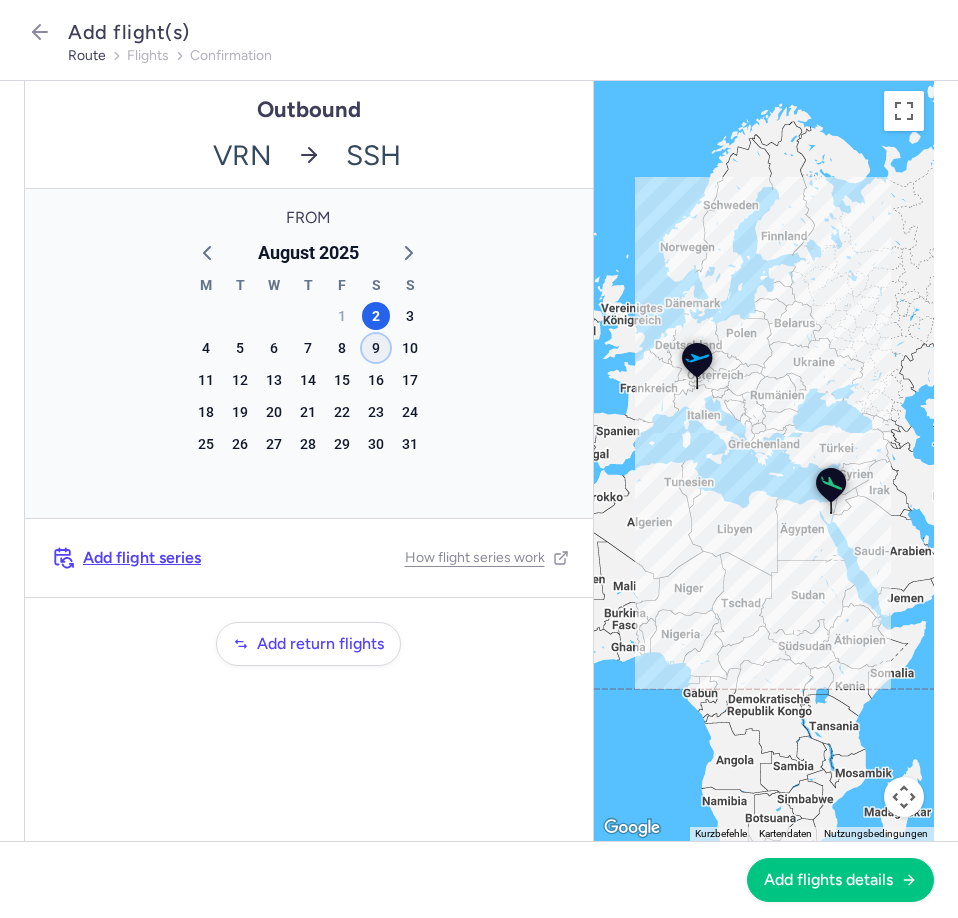 click on "9" 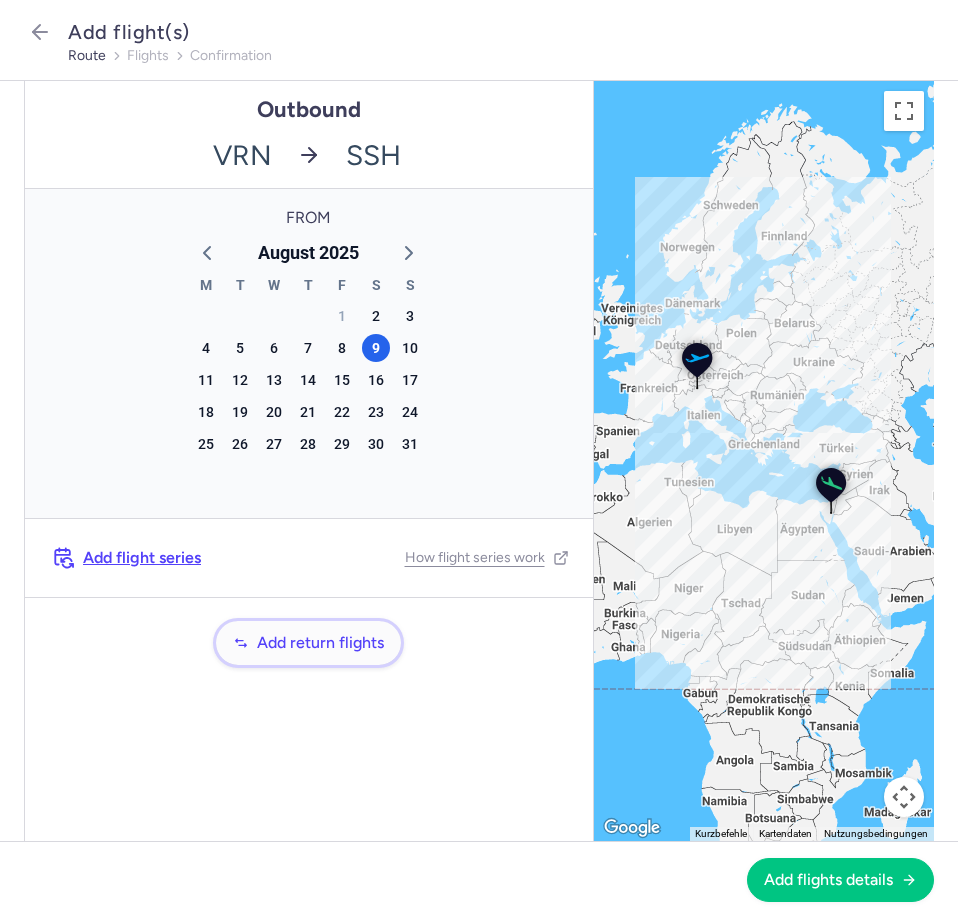 click on "Add return flights" at bounding box center [320, 643] 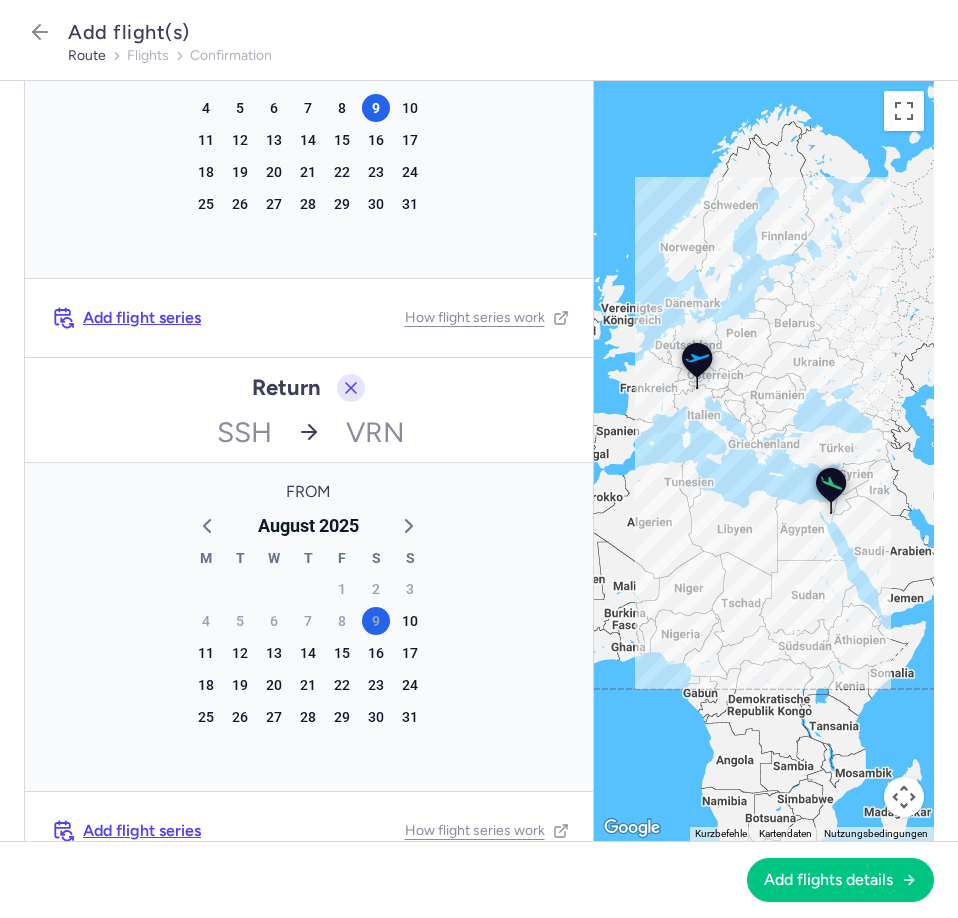 scroll, scrollTop: 342, scrollLeft: 0, axis: vertical 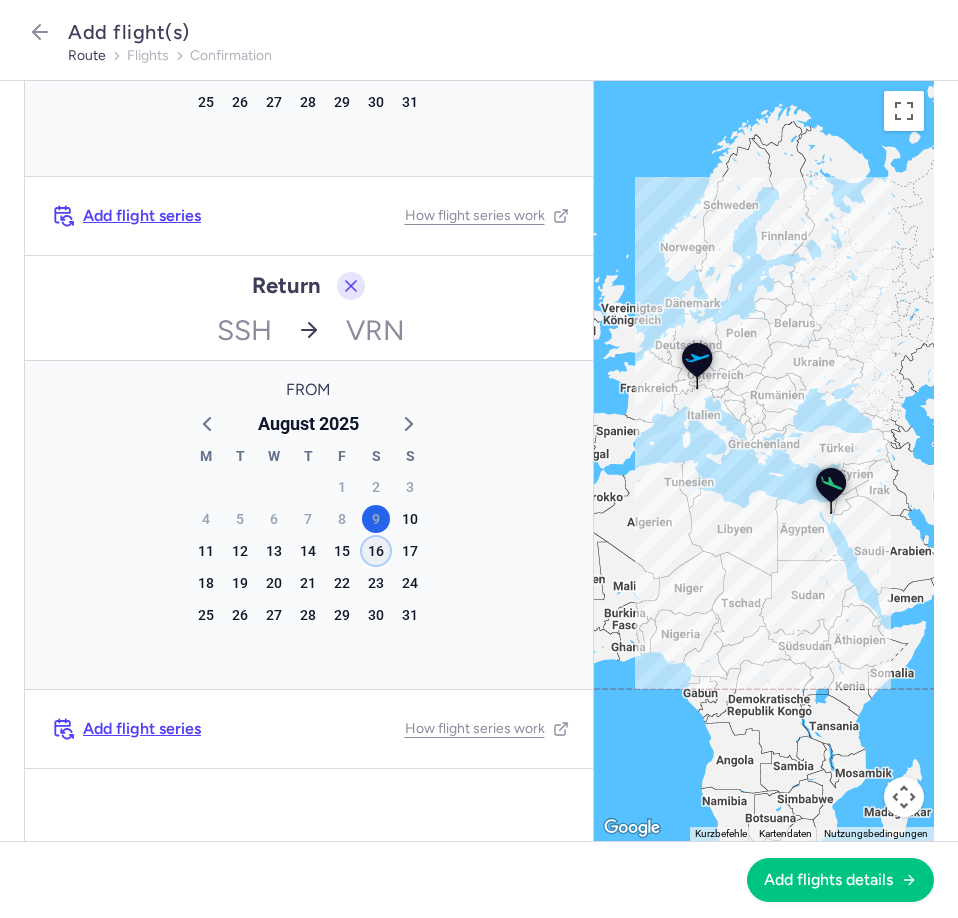 click on "16" 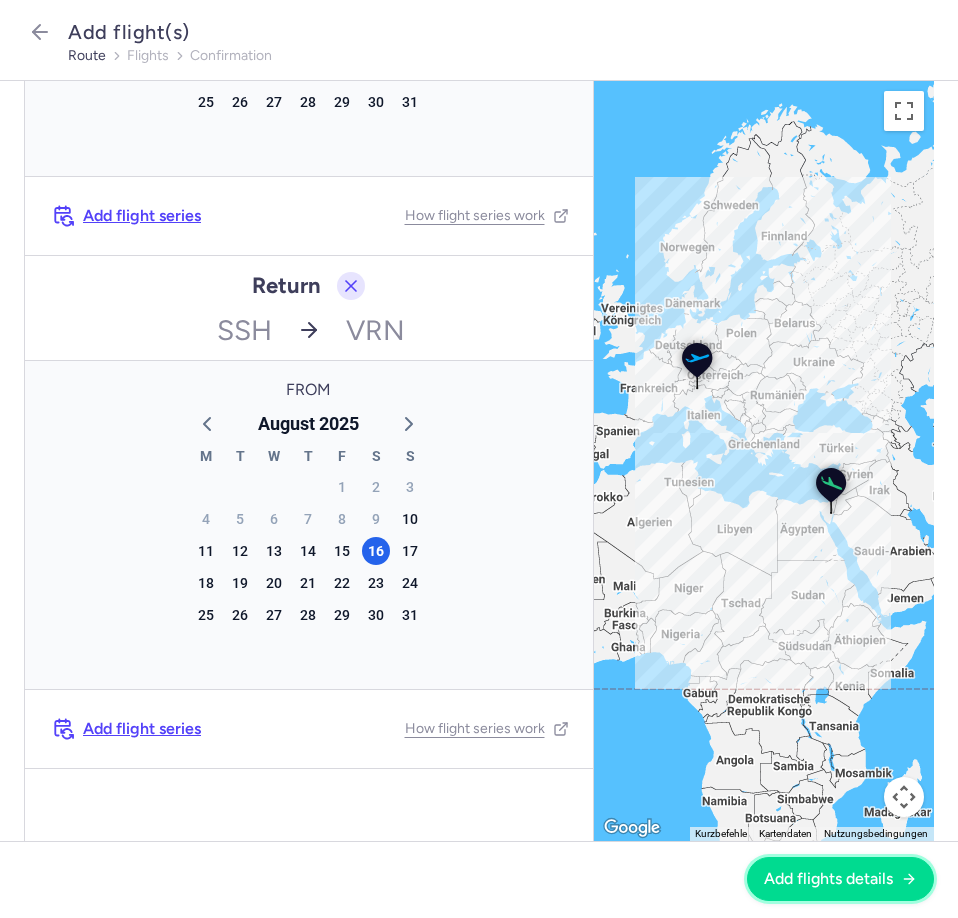 click on "Add flights details" at bounding box center [828, 879] 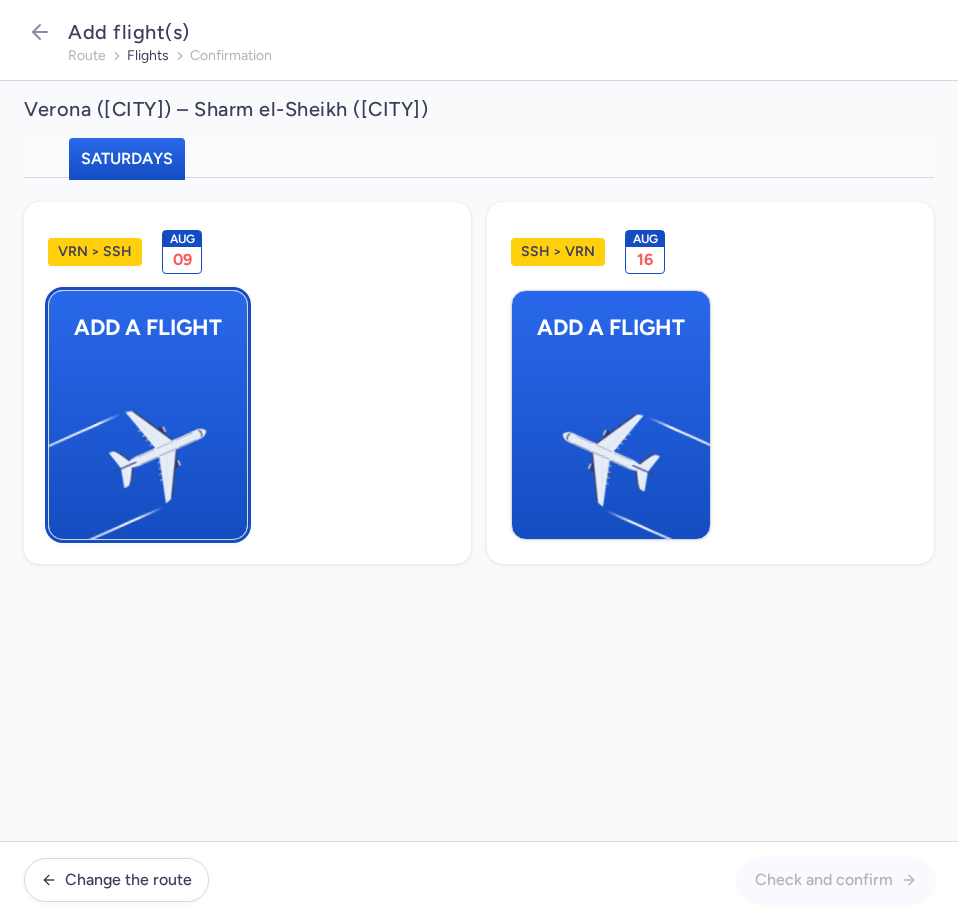 click at bounding box center (59, 448) 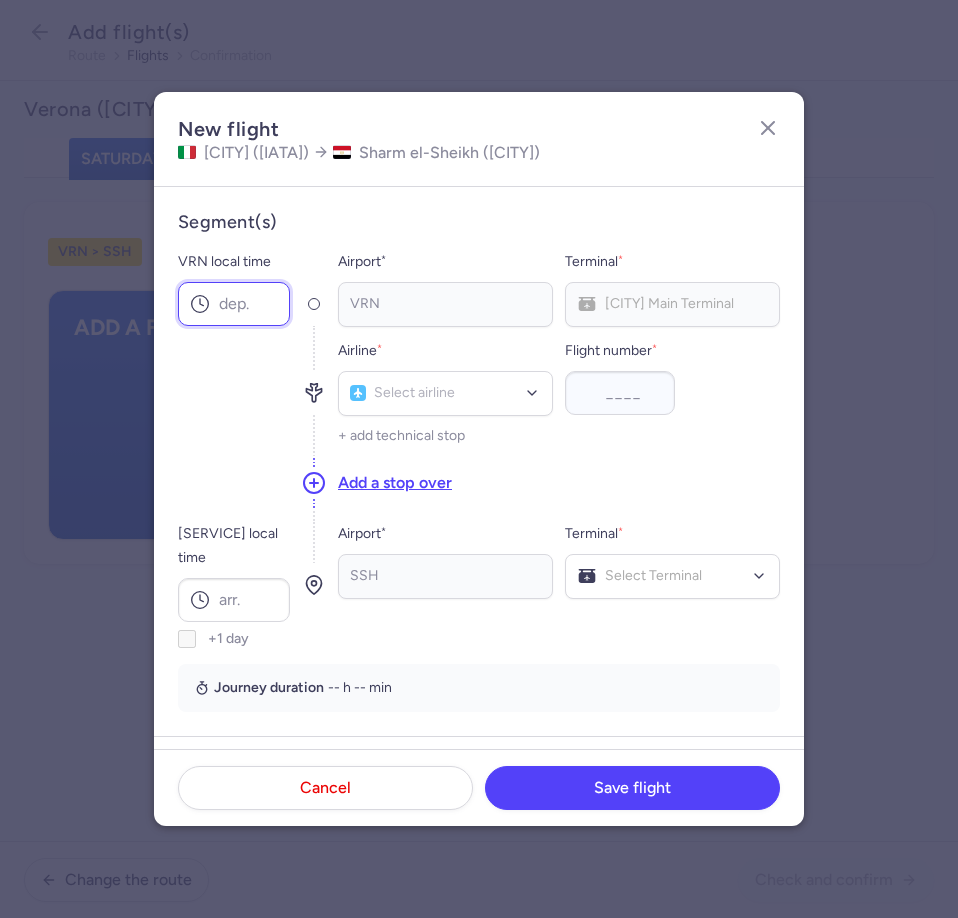 click on "VRN local time" at bounding box center (234, 304) 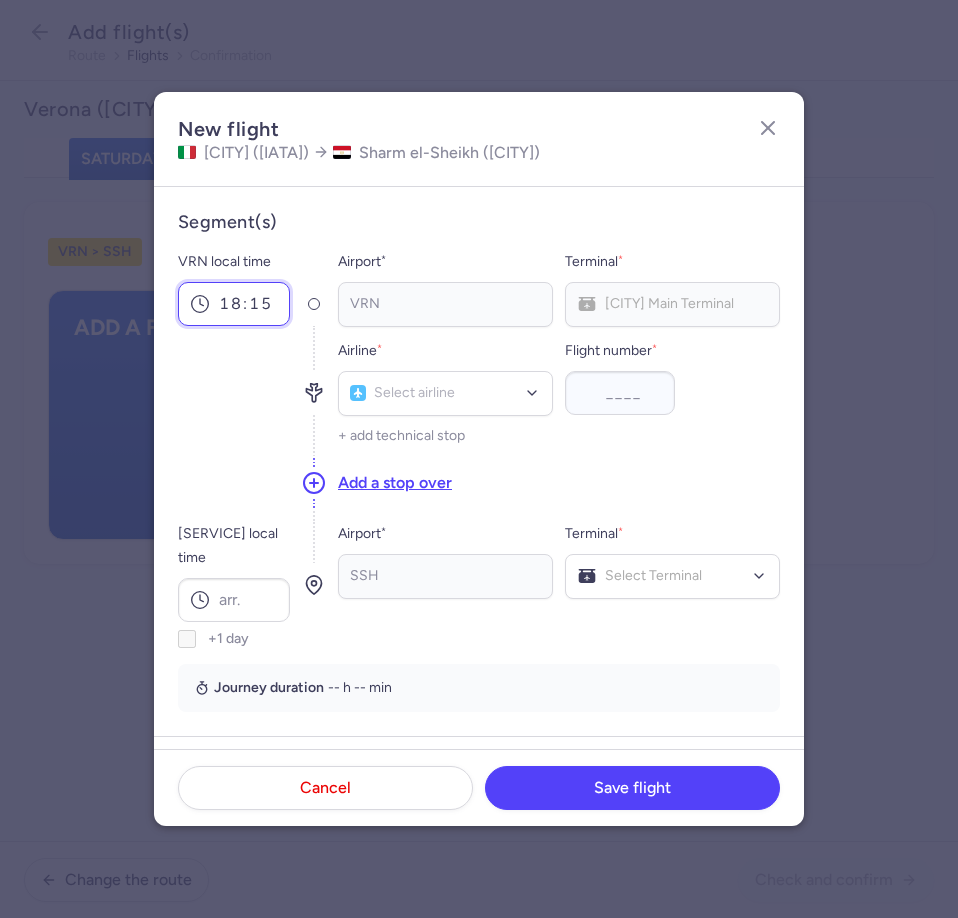 type on "18:15" 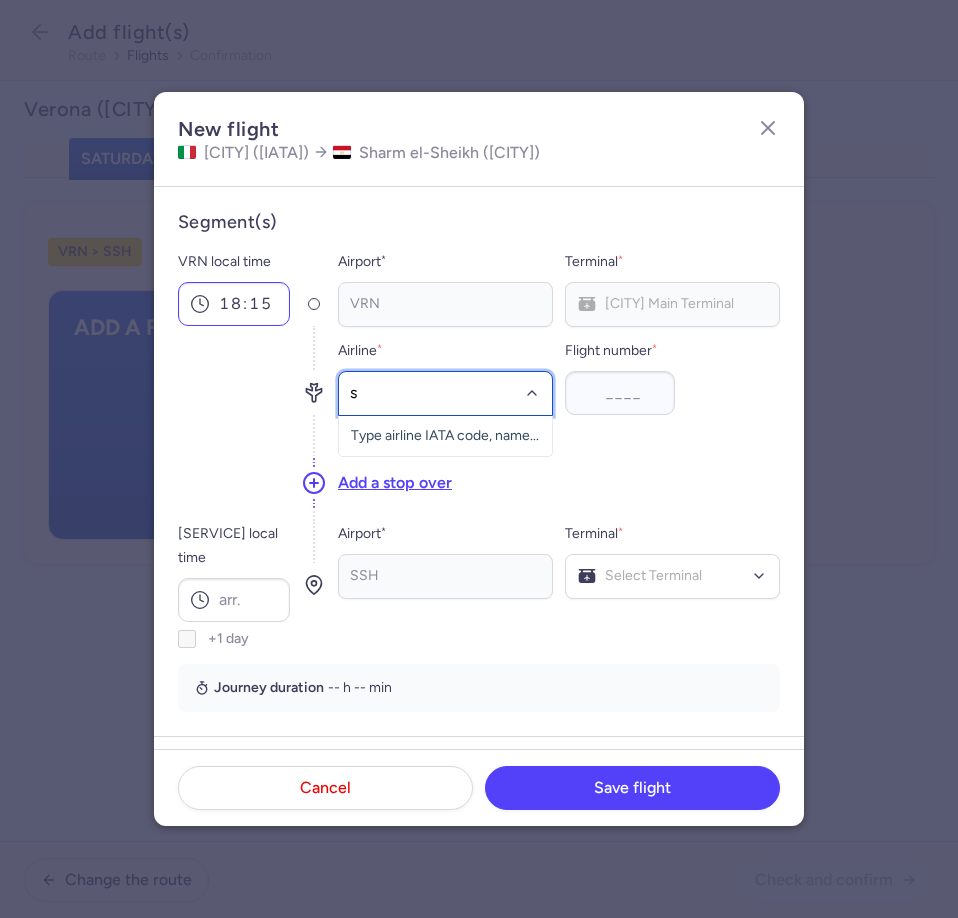 type on "se" 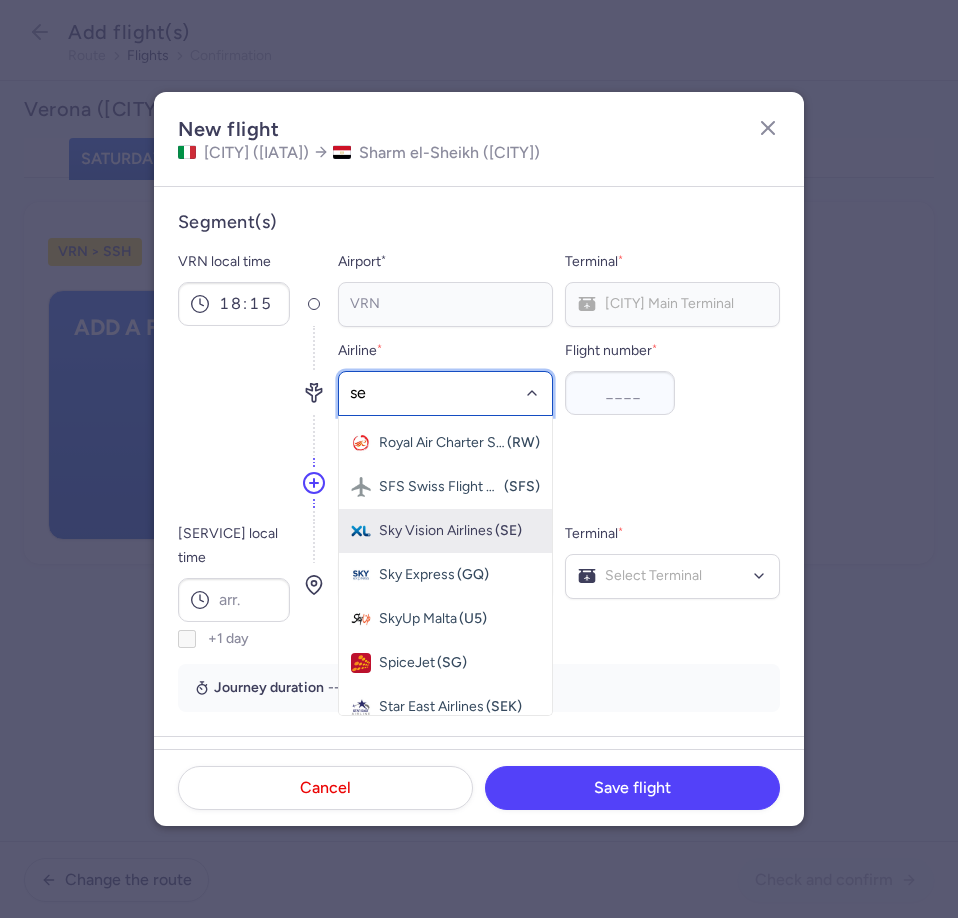 scroll, scrollTop: 570, scrollLeft: 0, axis: vertical 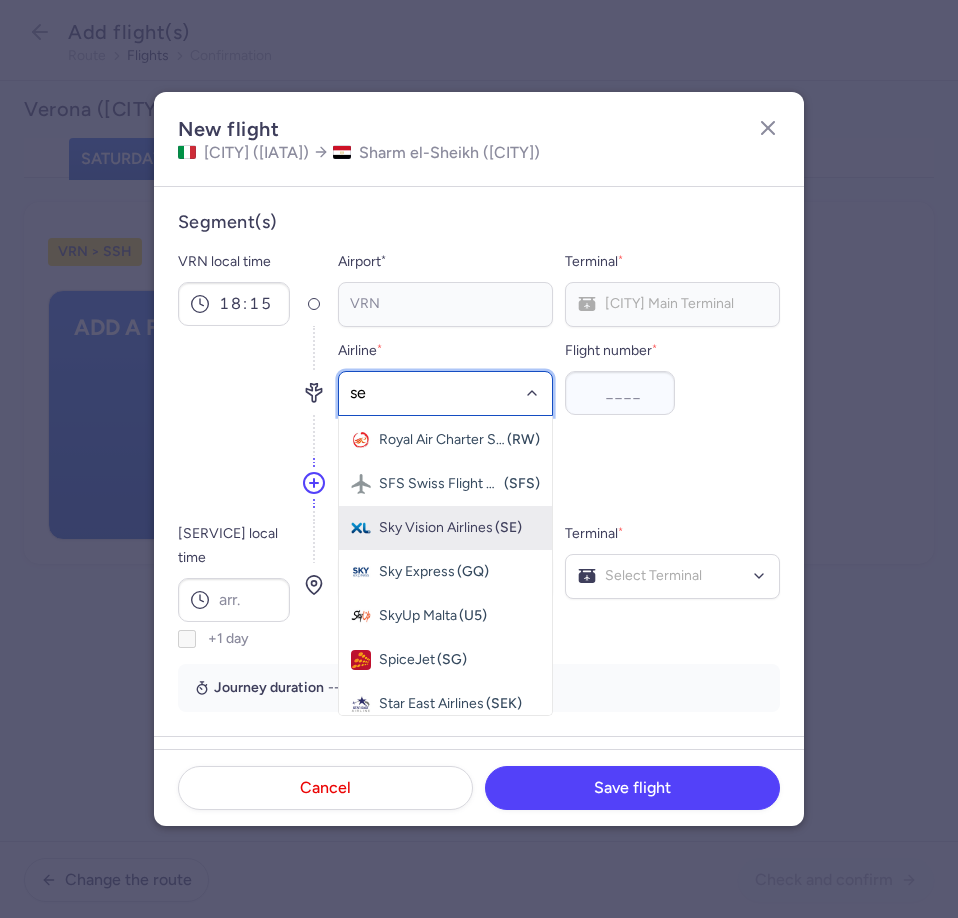 click on "Sky Vision Airlines" at bounding box center [436, 528] 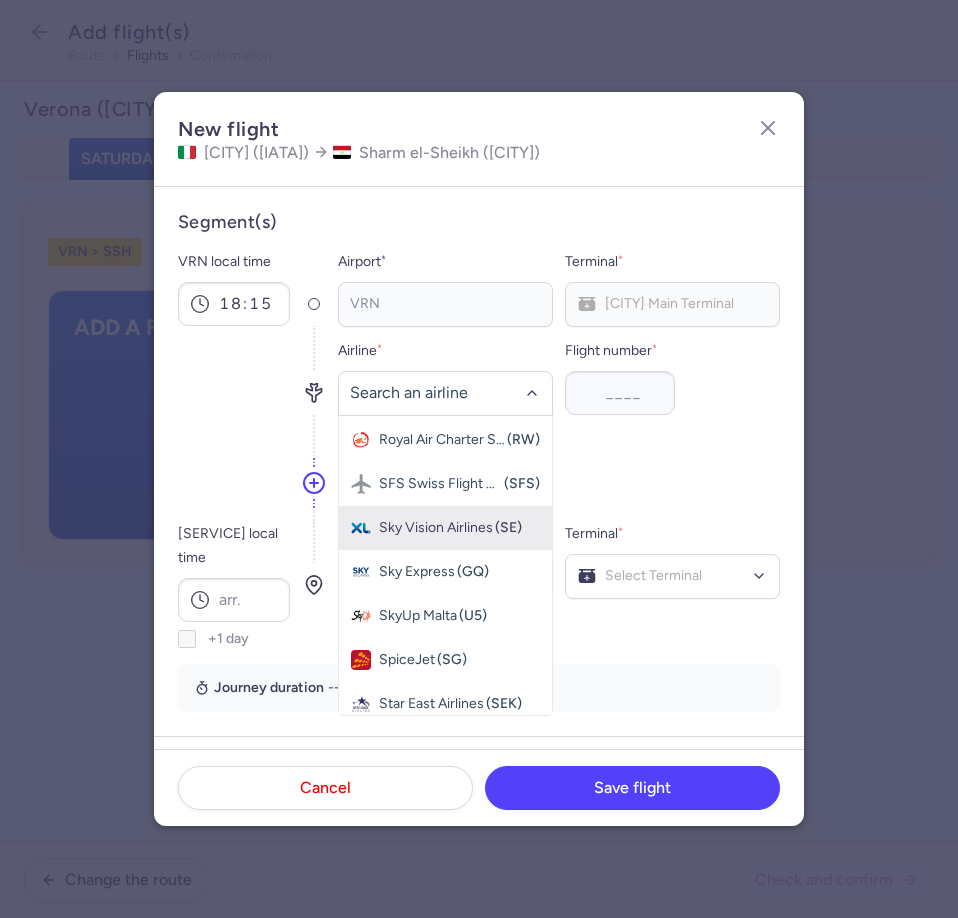 scroll, scrollTop: 0, scrollLeft: 0, axis: both 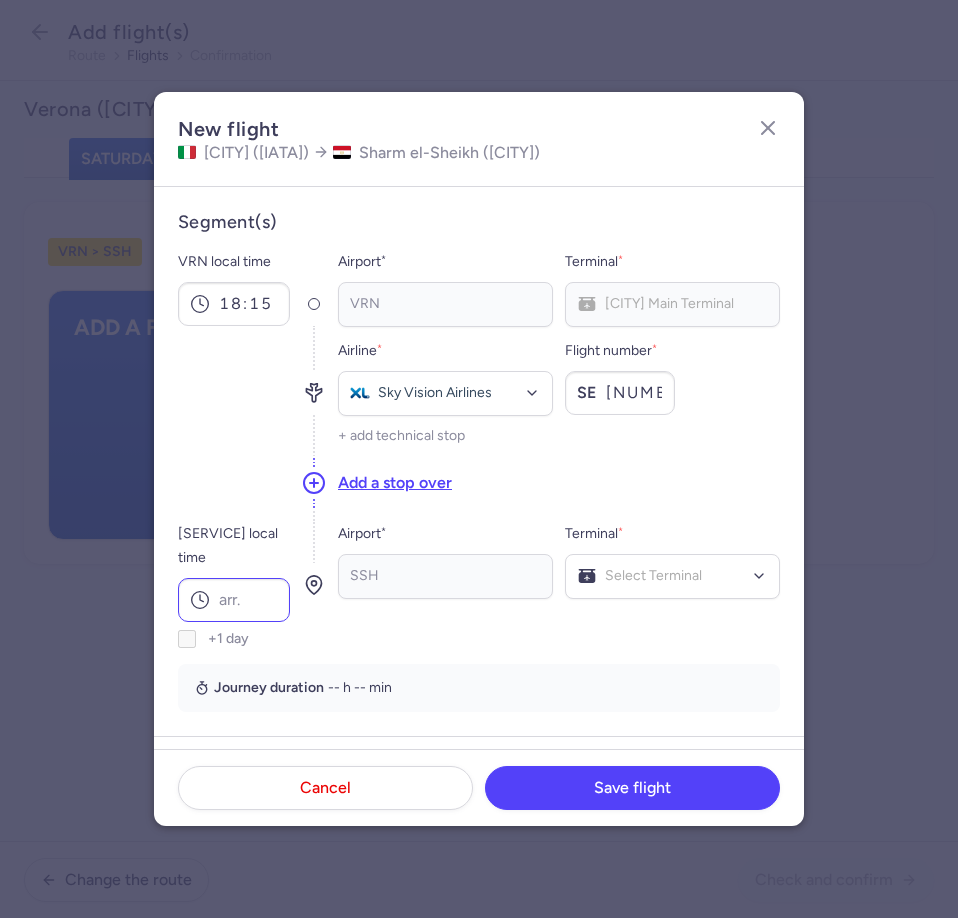 type on "[NUMBER]" 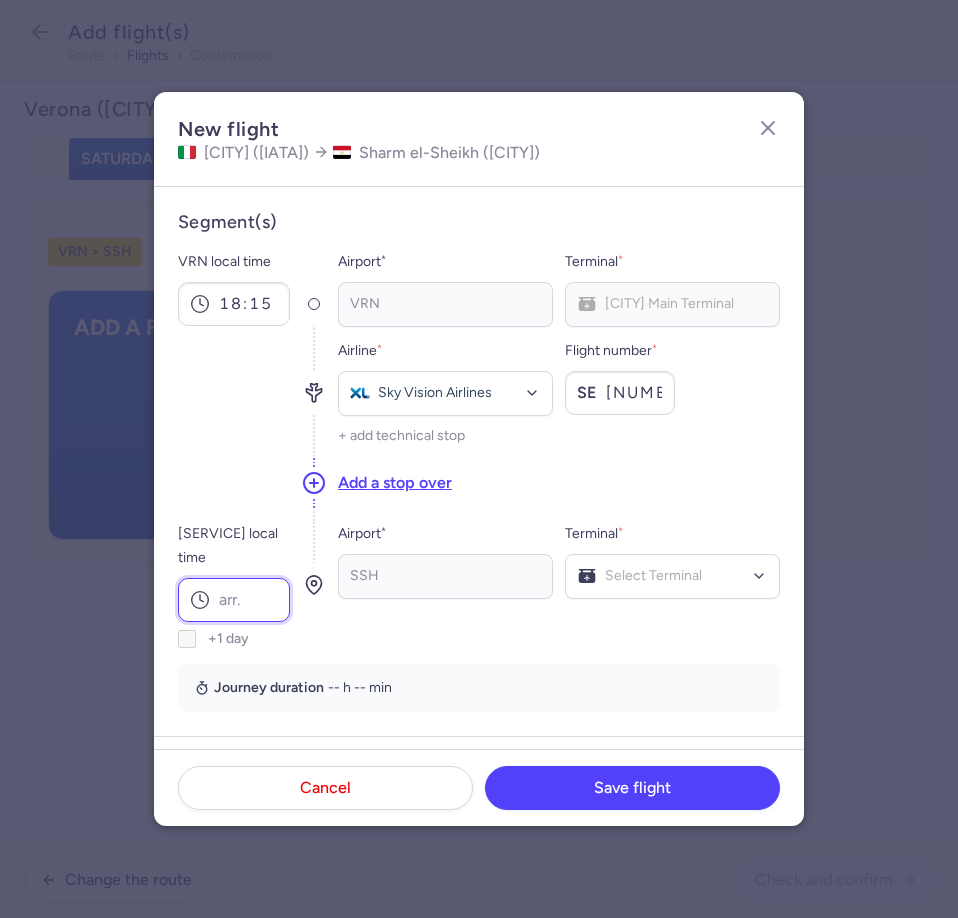 click on "[SERVICE] local time" at bounding box center [234, 600] 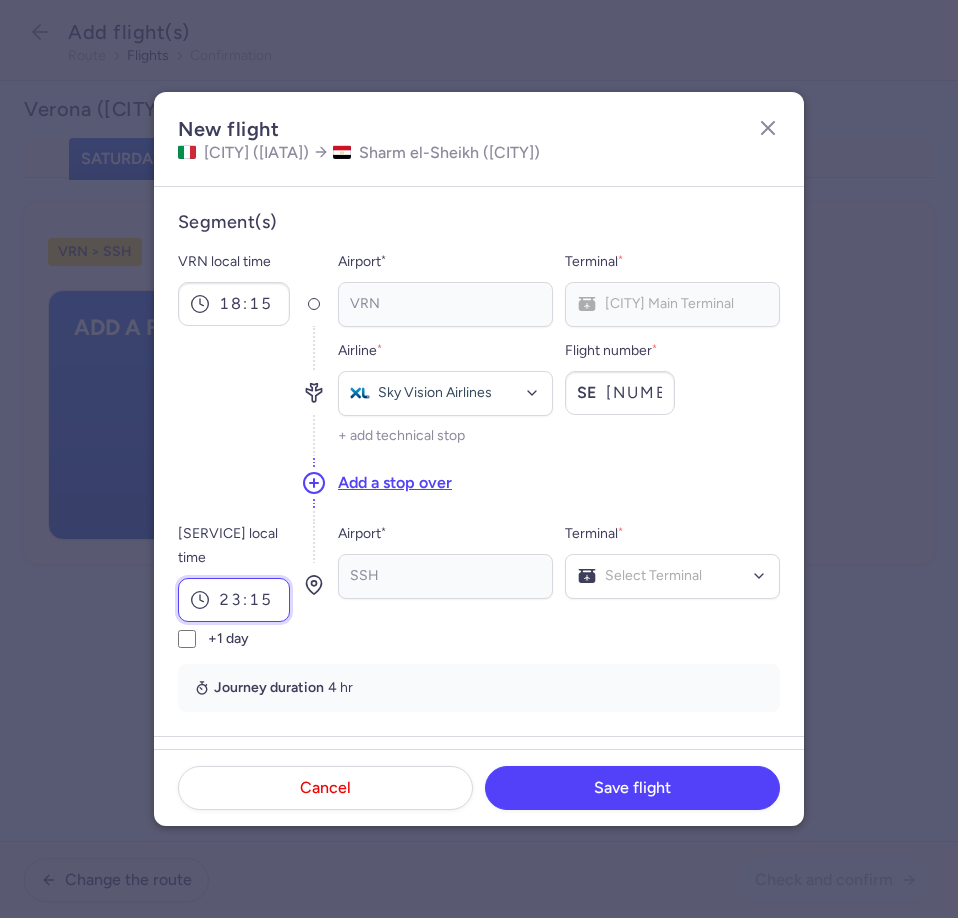 type on "23:15" 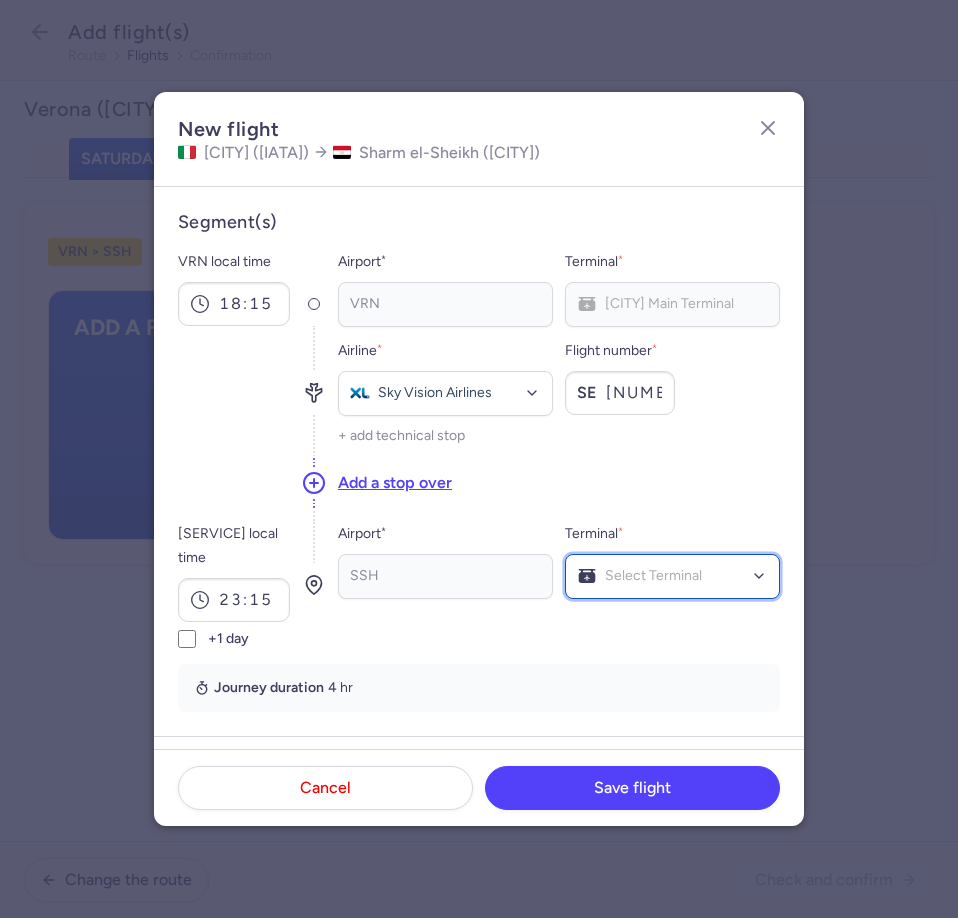 click on "Select Terminal" 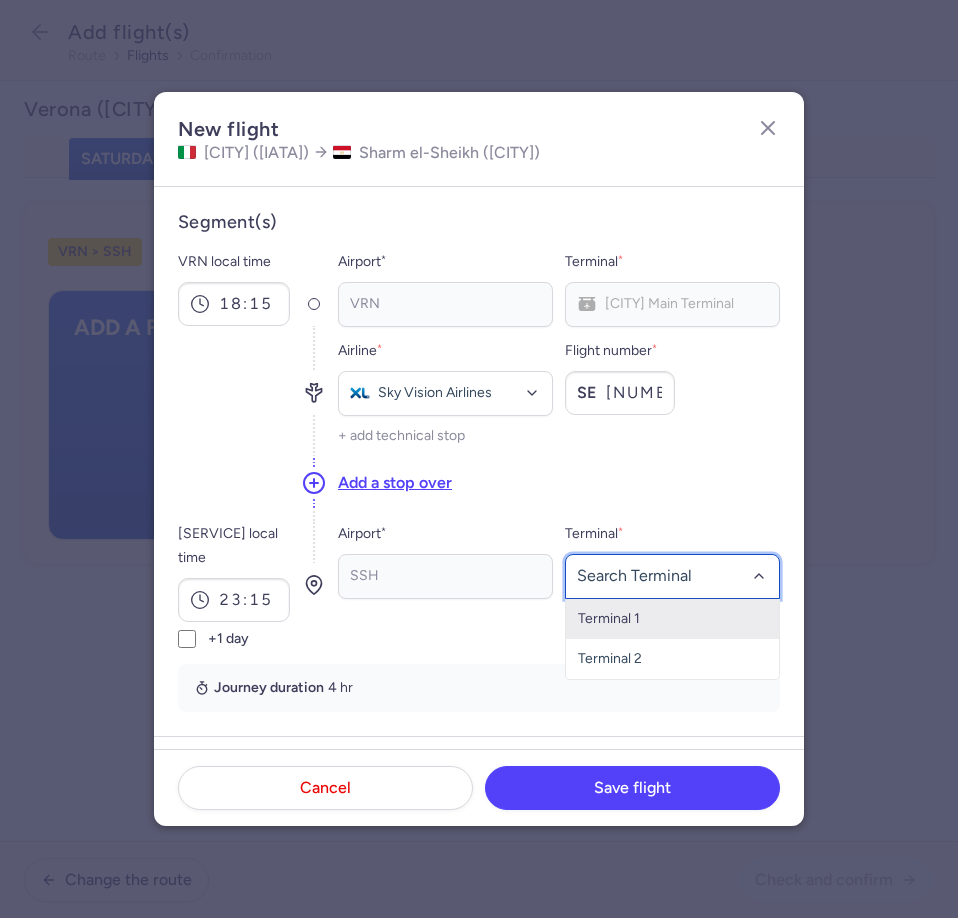 click on "Terminal 1" 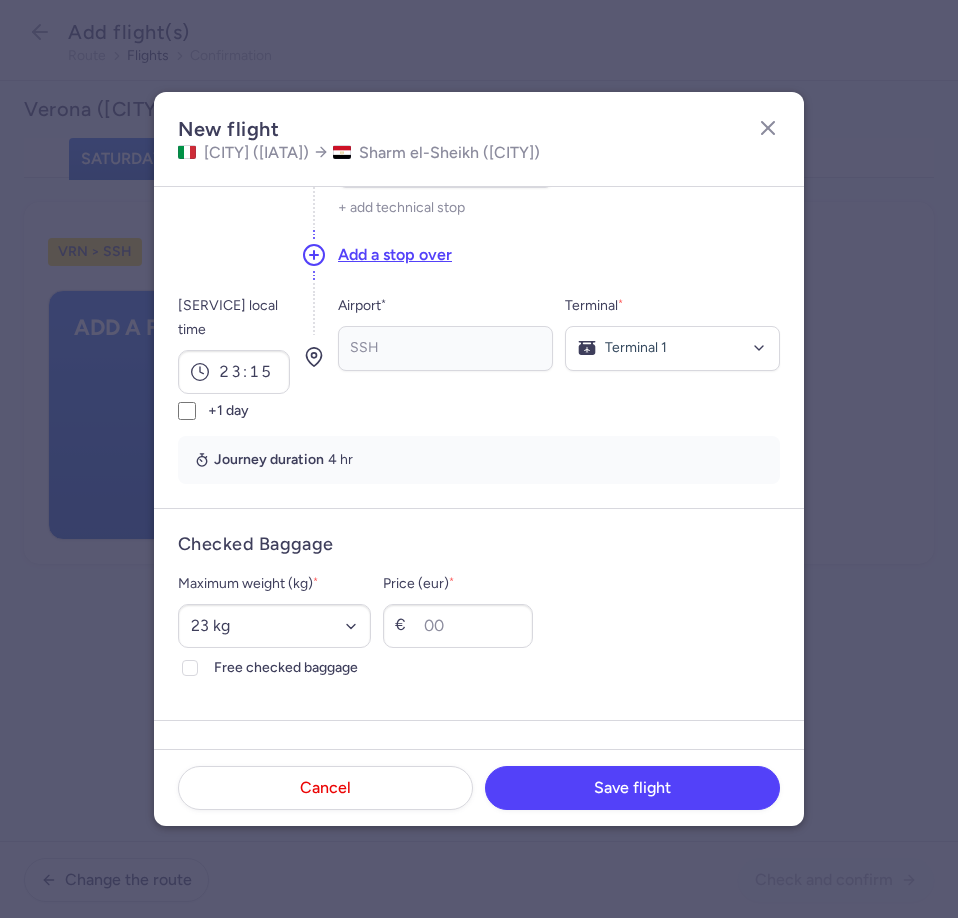 scroll, scrollTop: 342, scrollLeft: 0, axis: vertical 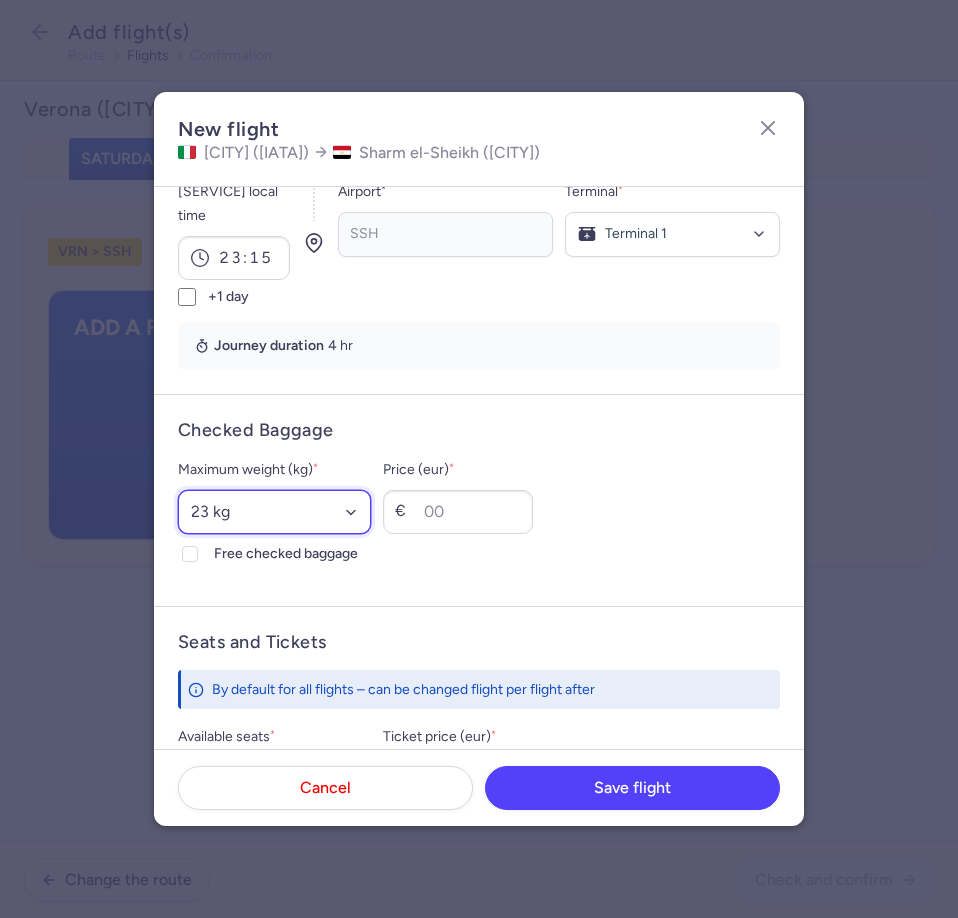 click on "Select an option 15 kg 16 kg 17 kg 18 kg 19 kg 20 kg 21 kg 22 kg 23 kg 24 kg 25 kg 26 kg 27 kg 28 kg 29 kg 30 kg 31 kg 32 kg 33 kg 34 kg 35 kg" at bounding box center (274, 512) 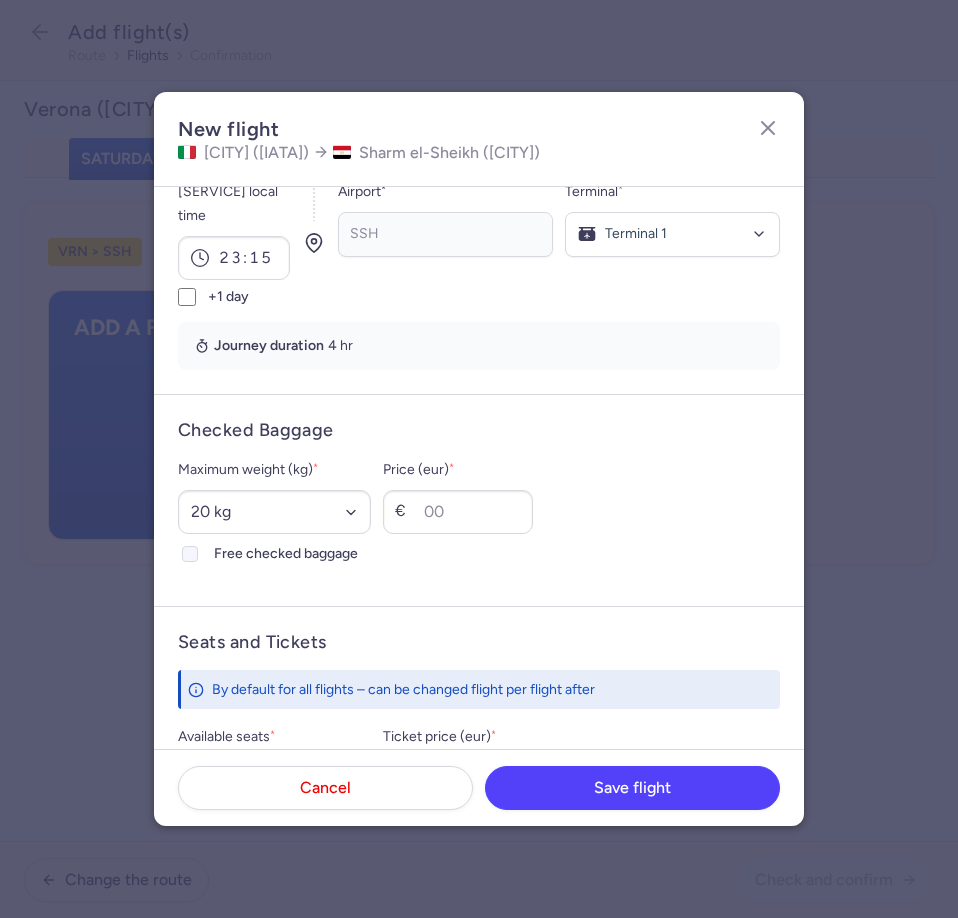 click 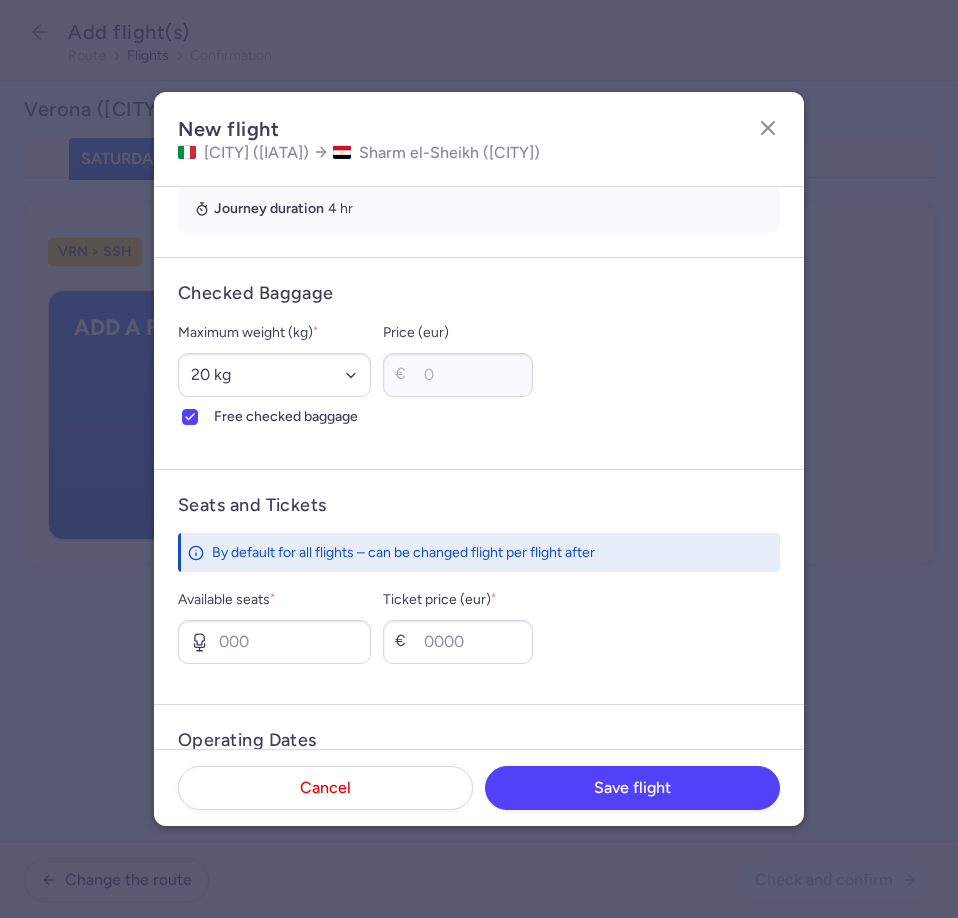 scroll, scrollTop: 638, scrollLeft: 0, axis: vertical 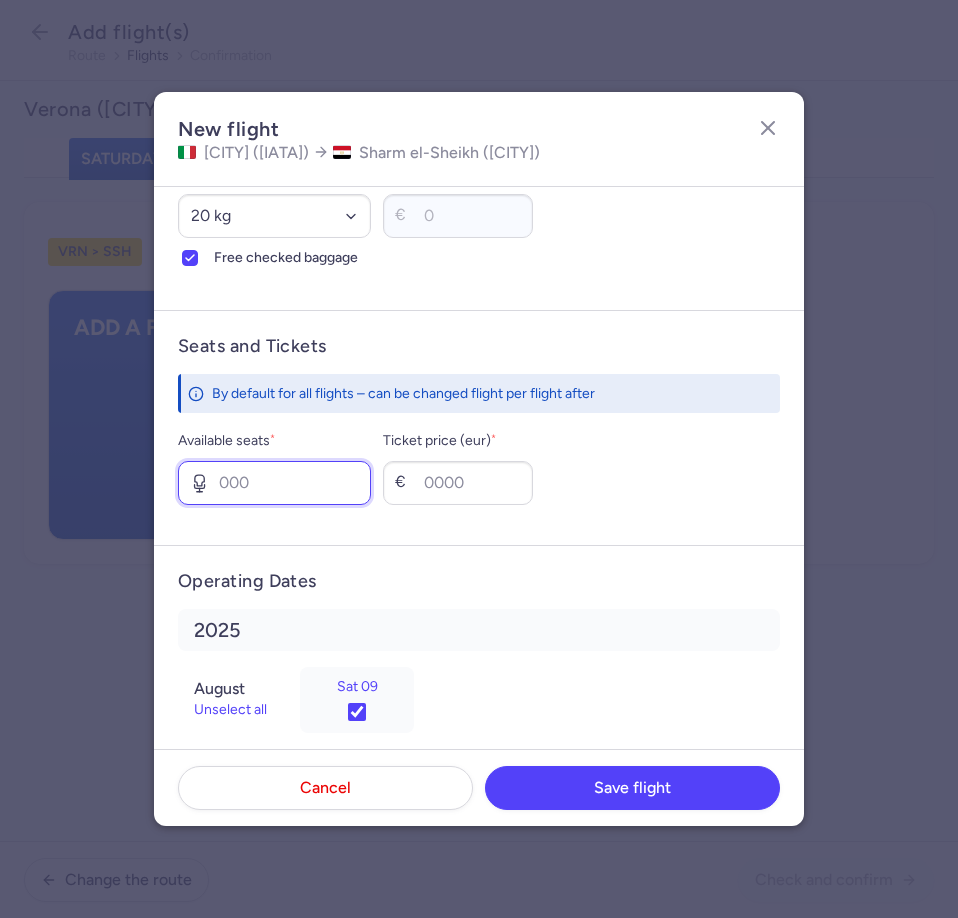 click on "Available seats  *" at bounding box center (274, 483) 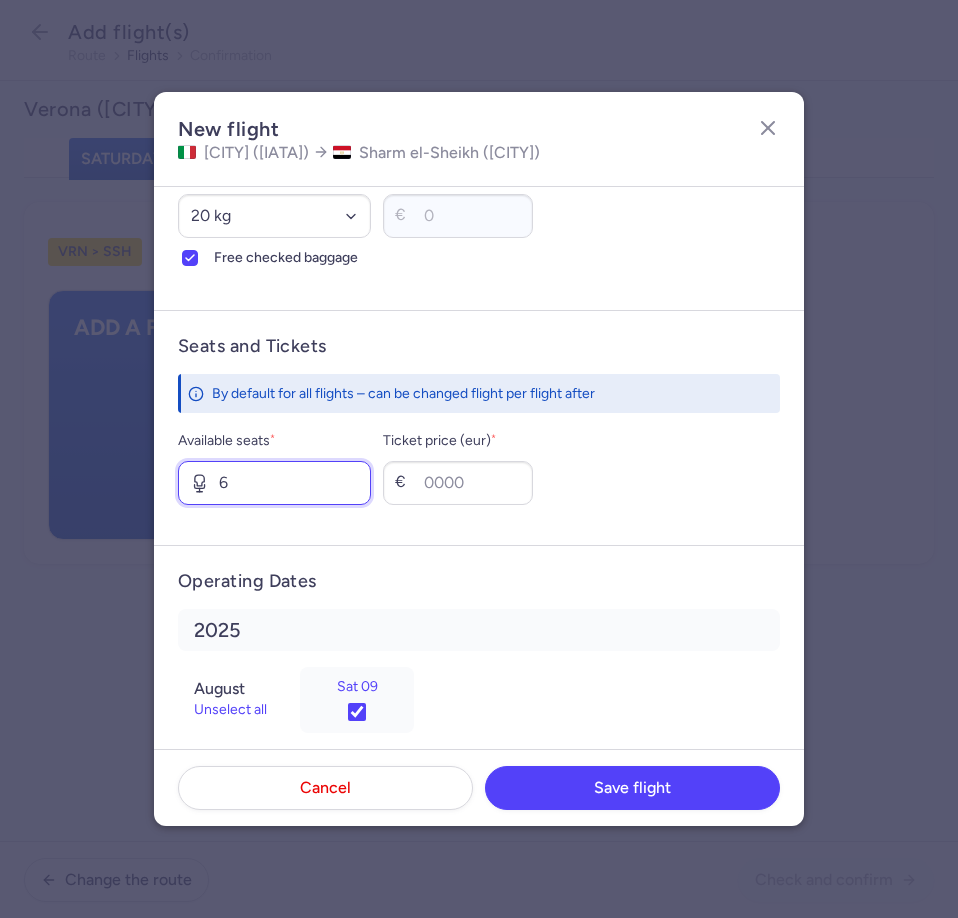type on "6" 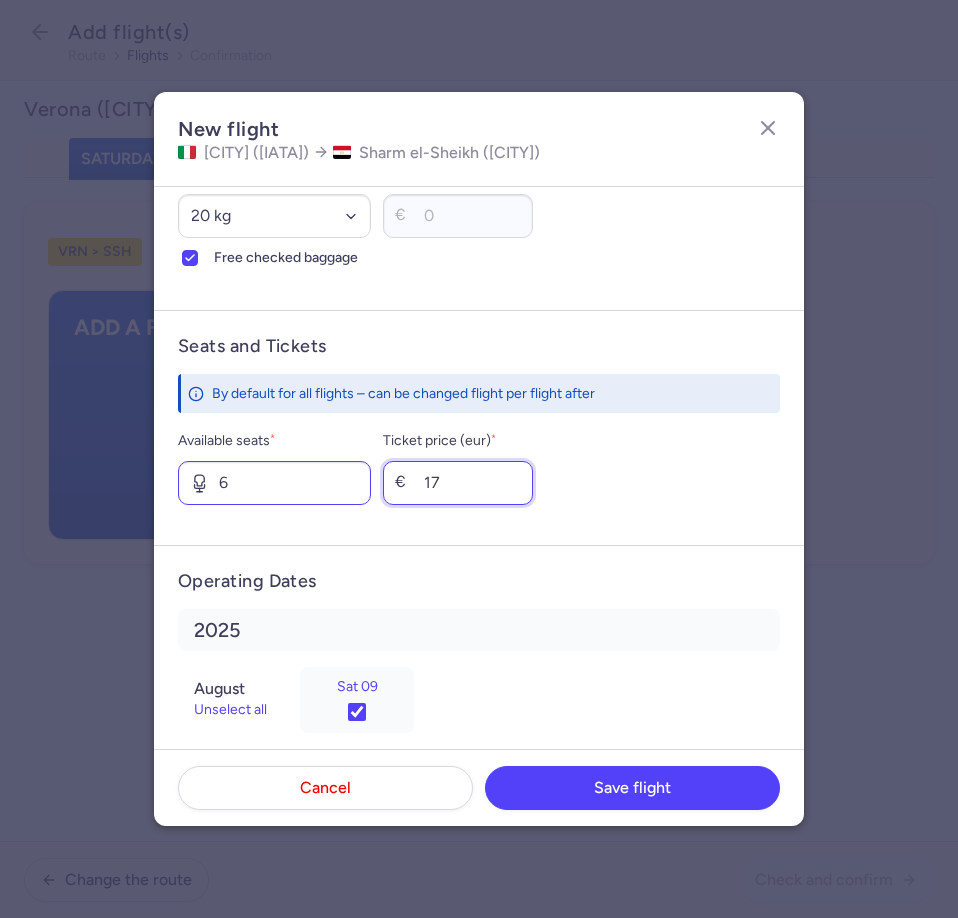 type on "1" 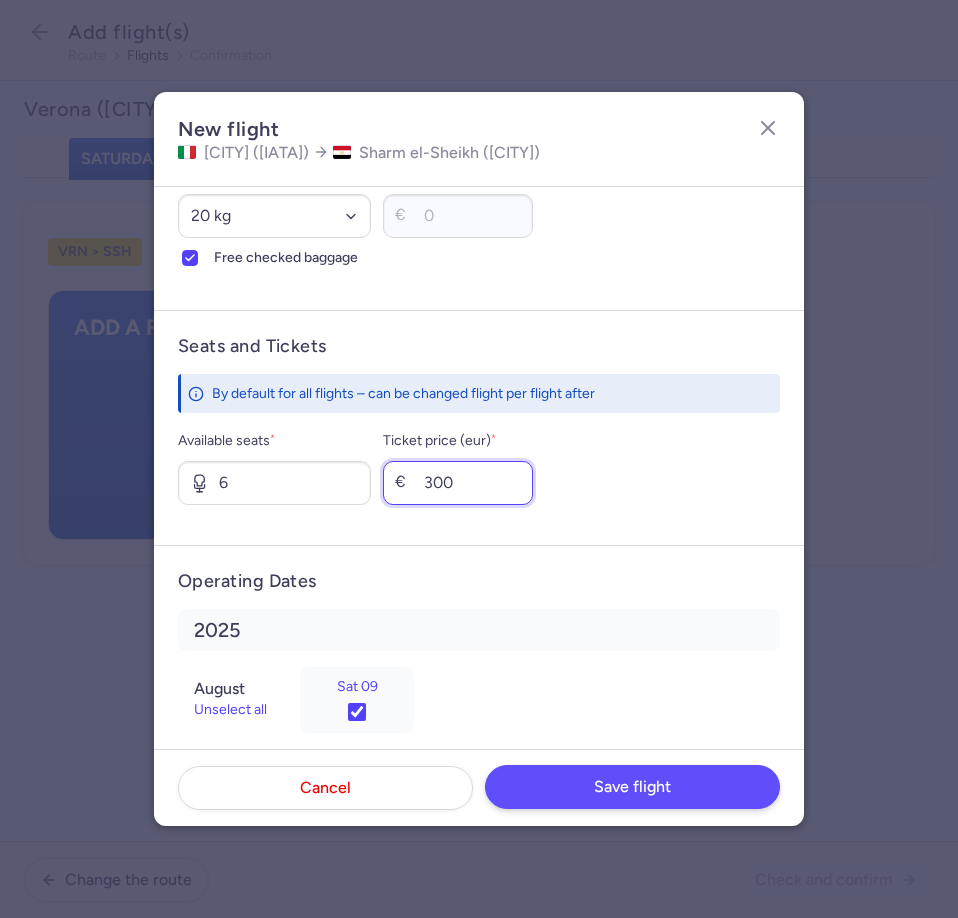 type on "300" 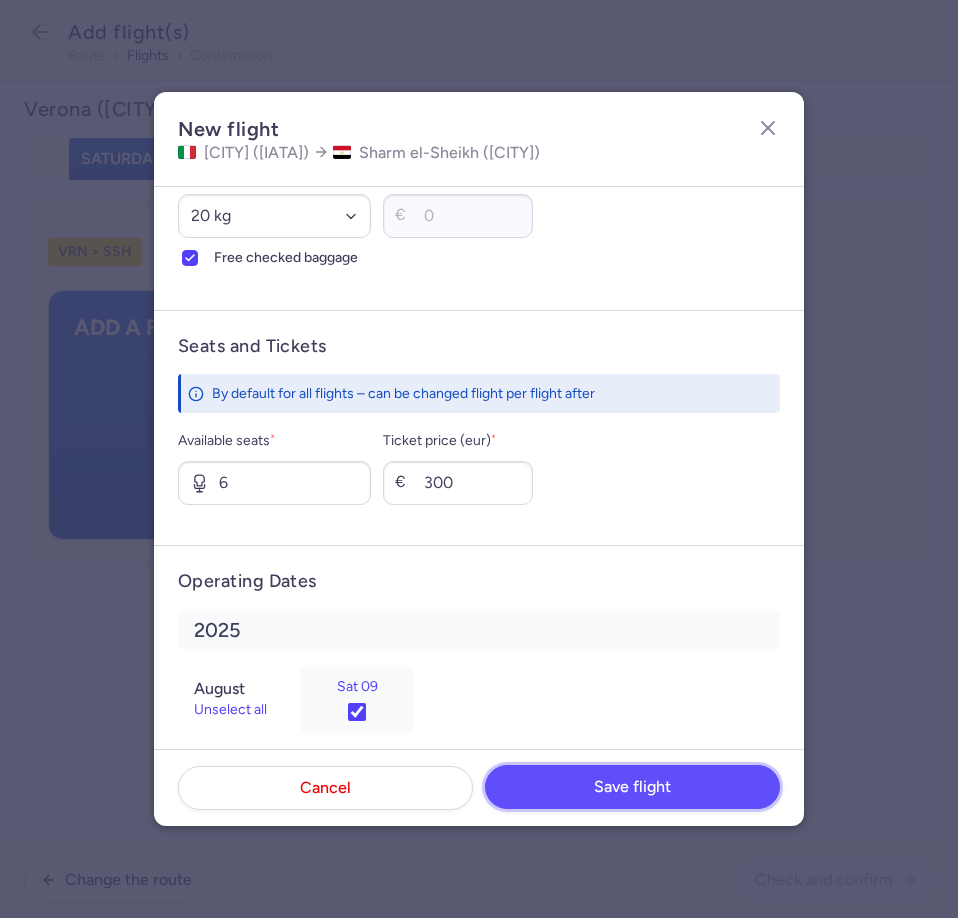 click on "Save flight" at bounding box center [632, 787] 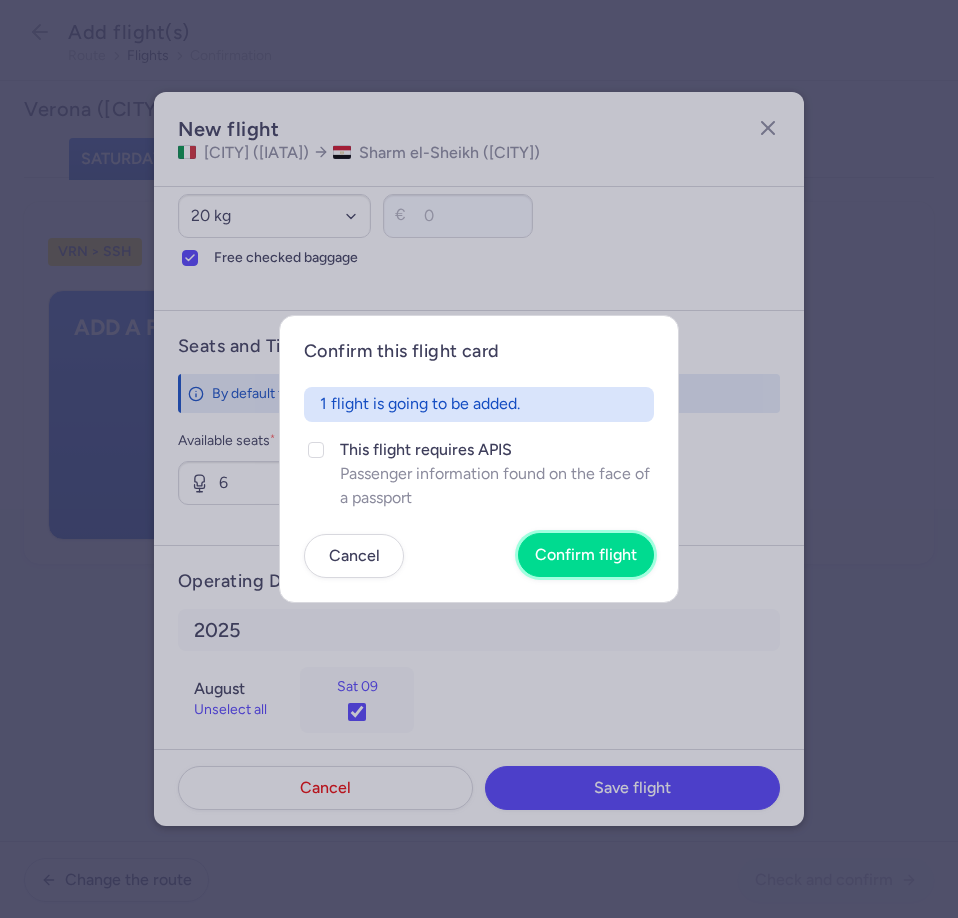 click on "Confirm flight" at bounding box center [586, 555] 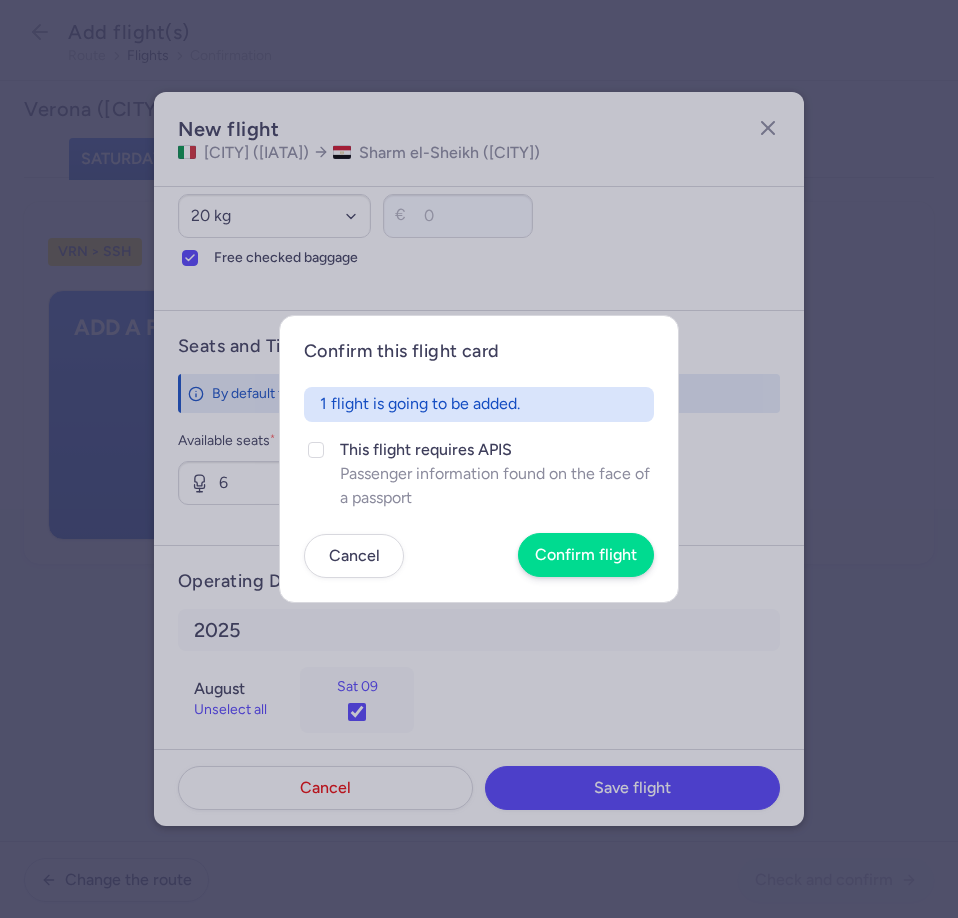 scroll, scrollTop: 638, scrollLeft: 0, axis: vertical 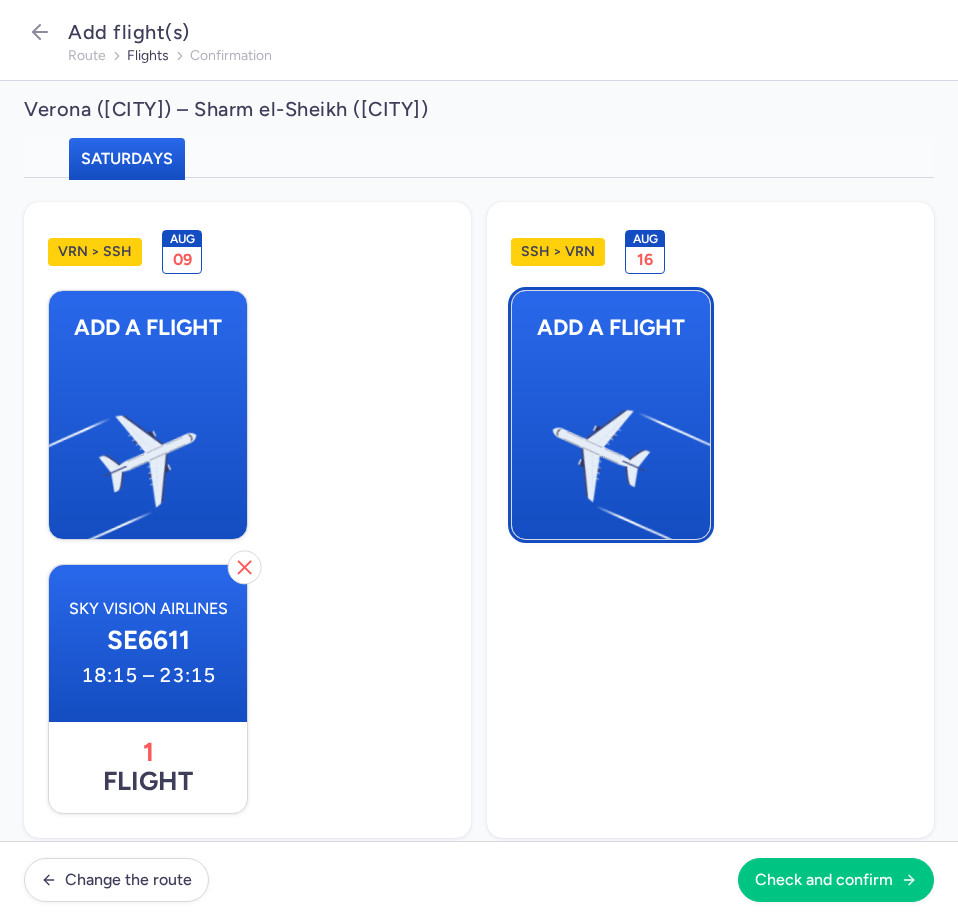 click at bounding box center (700, 448) 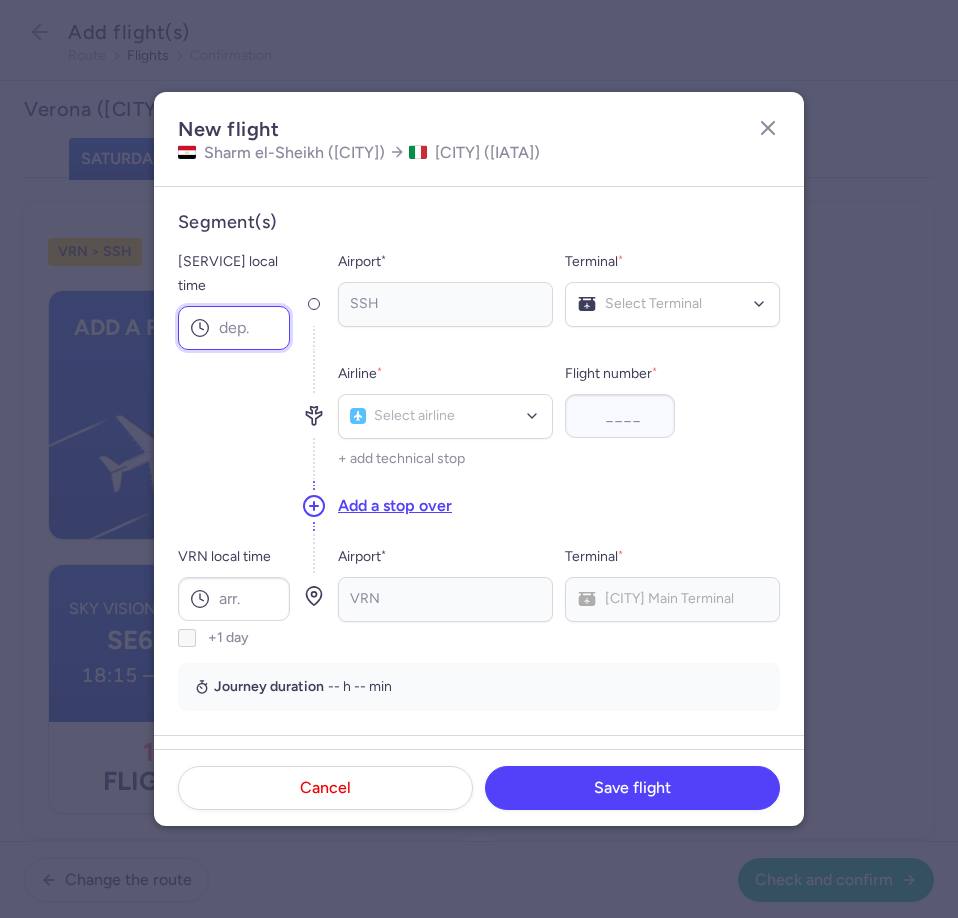click on "[SERVICE] local time" at bounding box center [234, 328] 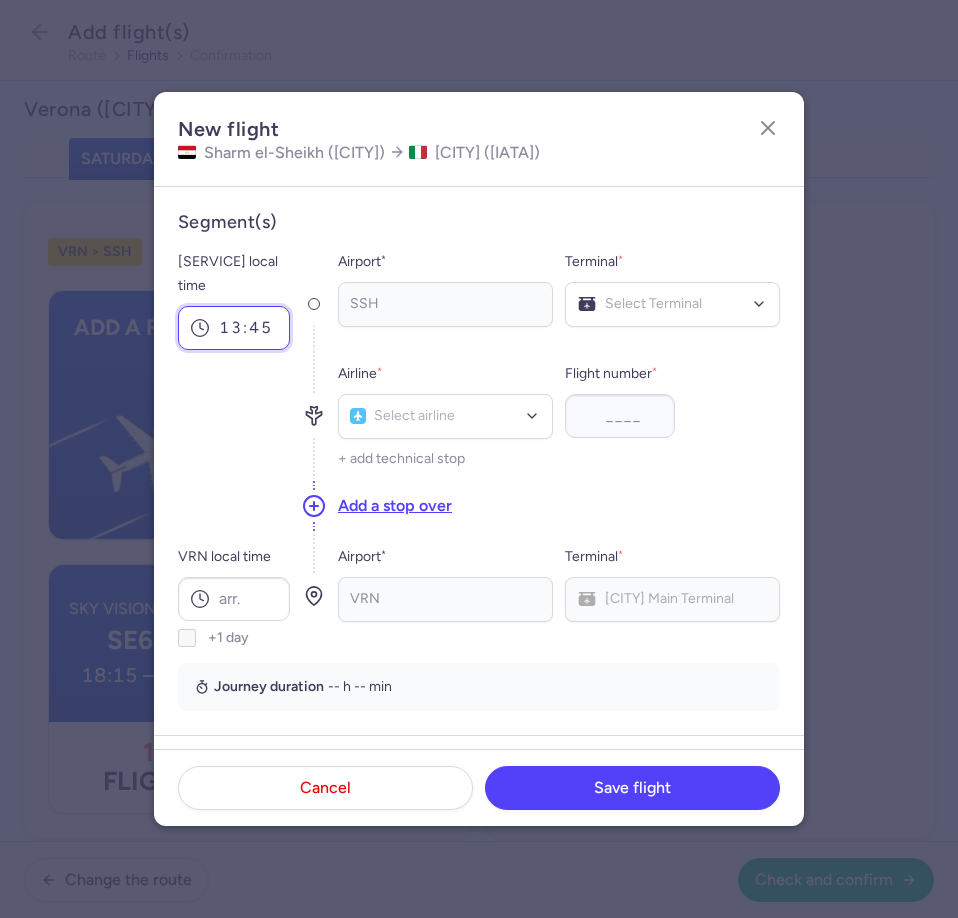 type on "13:45" 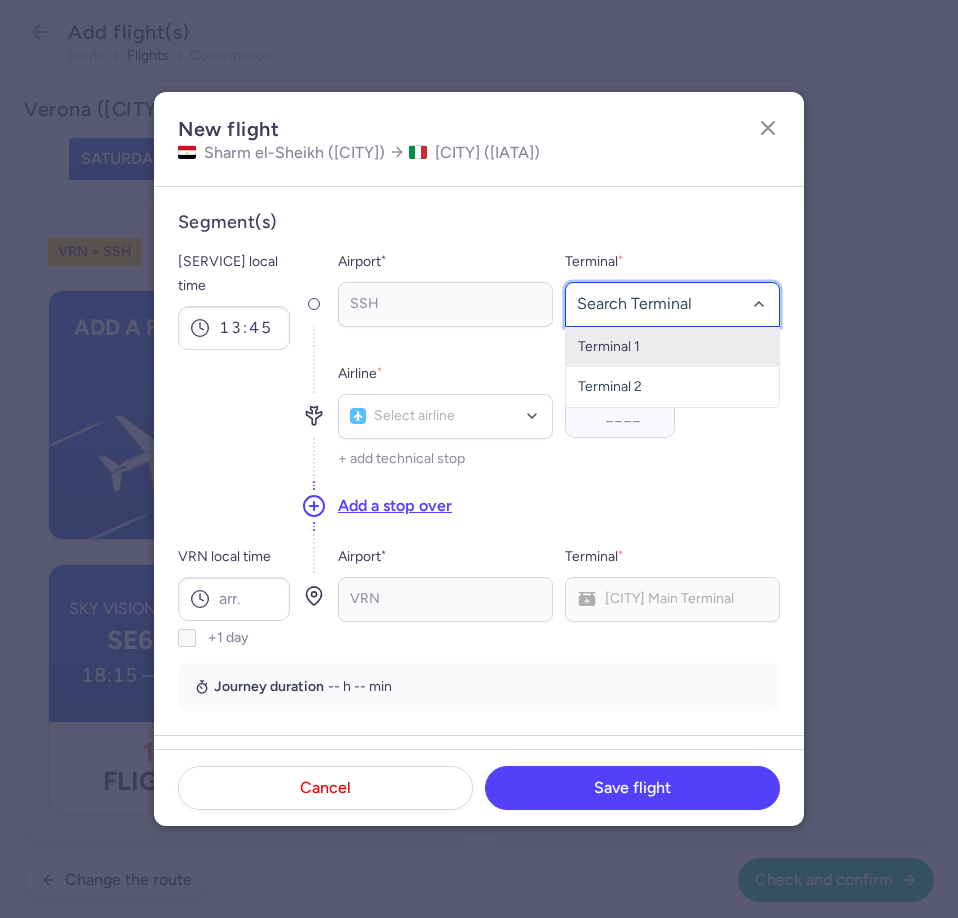 click on "Terminal 1" at bounding box center [672, 347] 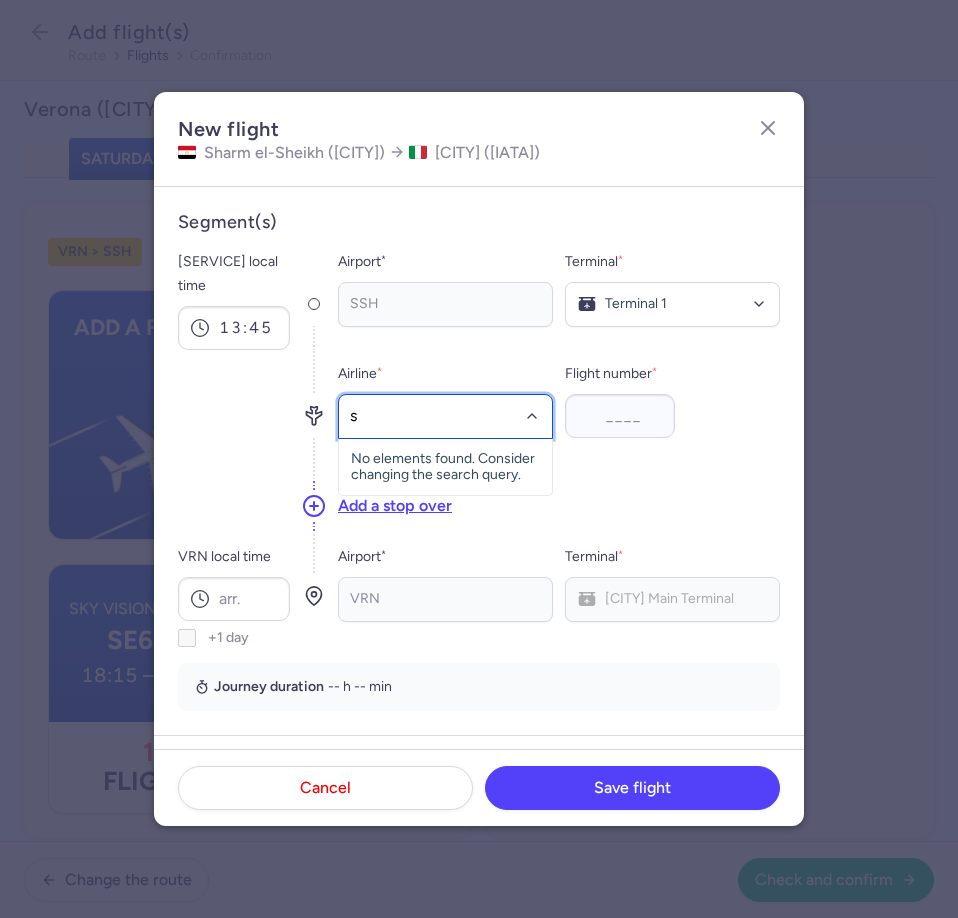 type on "se" 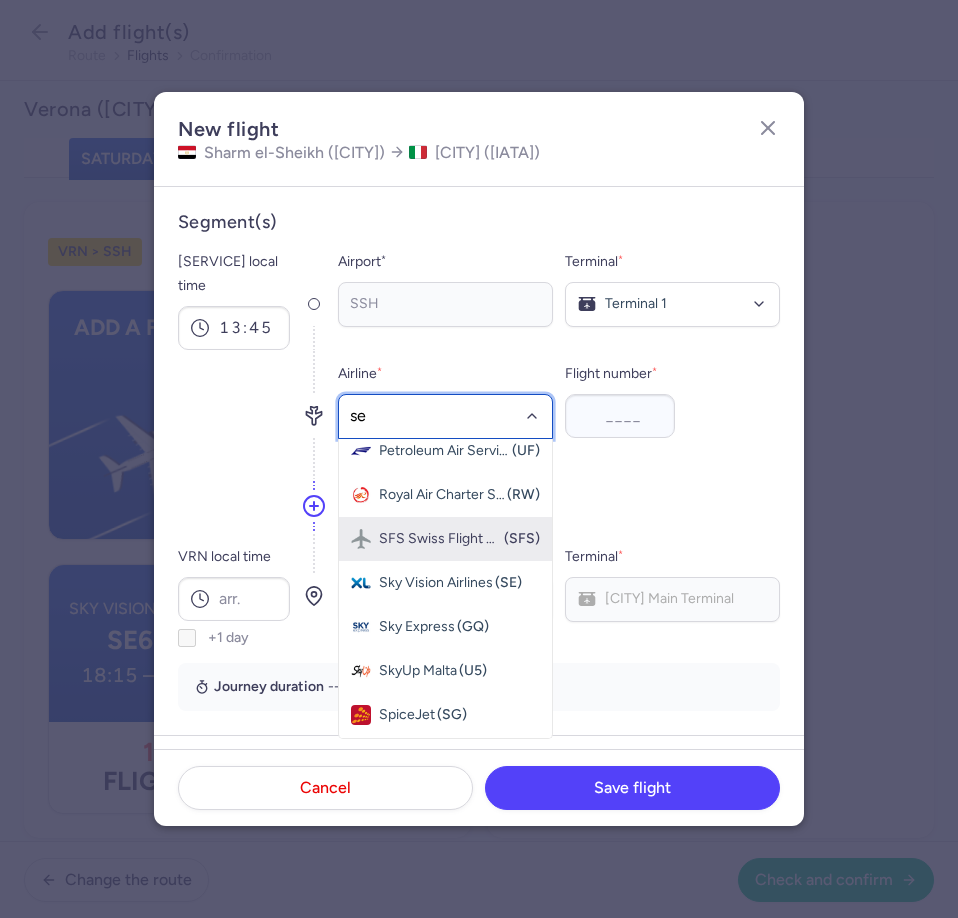 scroll, scrollTop: 570, scrollLeft: 0, axis: vertical 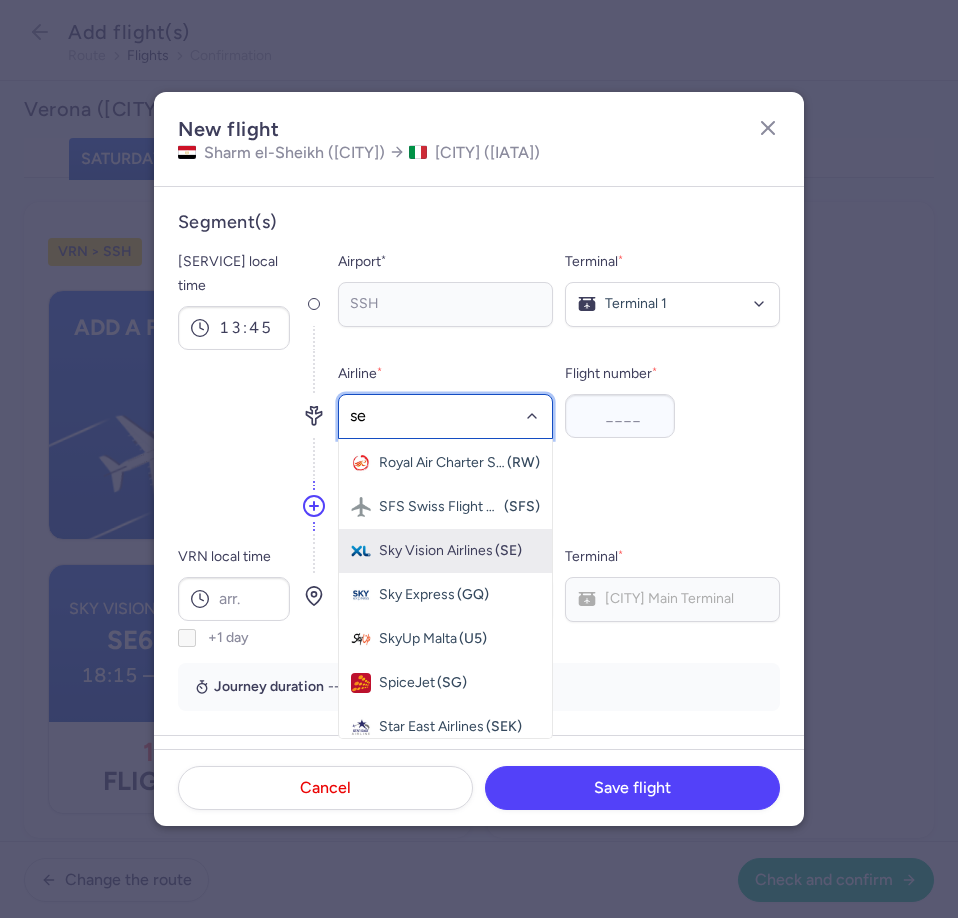 click on "Sky Vision Airlines" at bounding box center [436, 551] 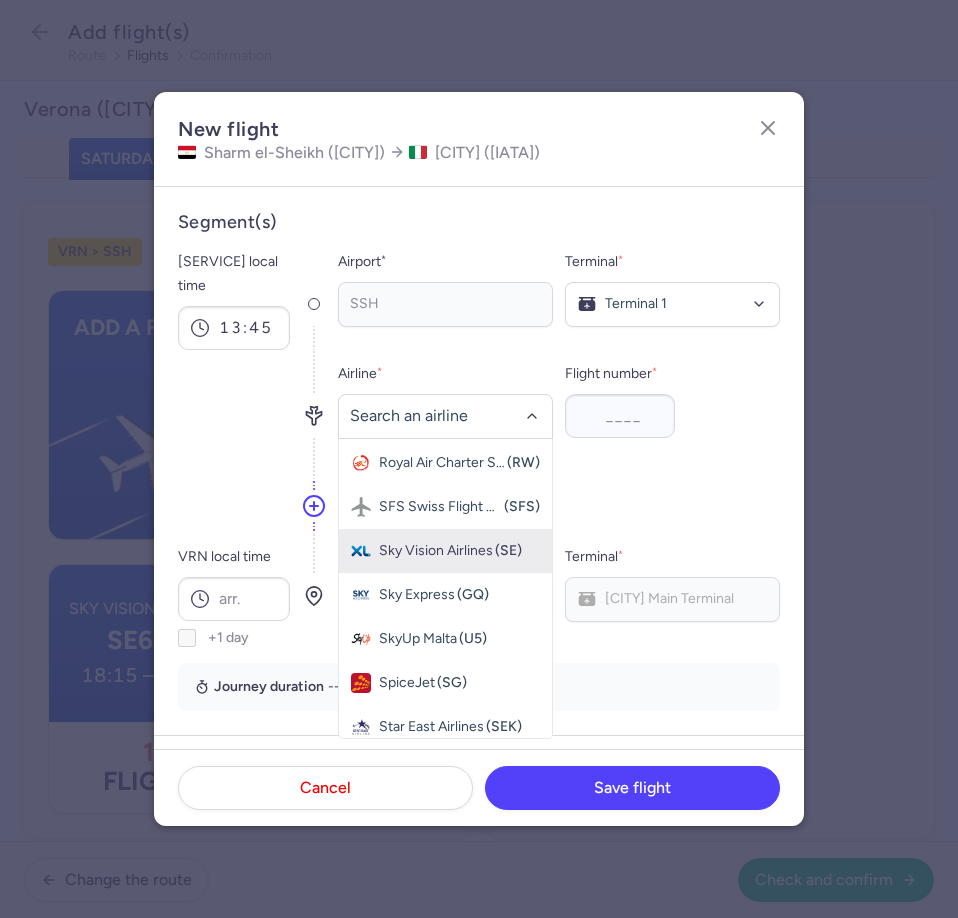 scroll, scrollTop: 0, scrollLeft: 0, axis: both 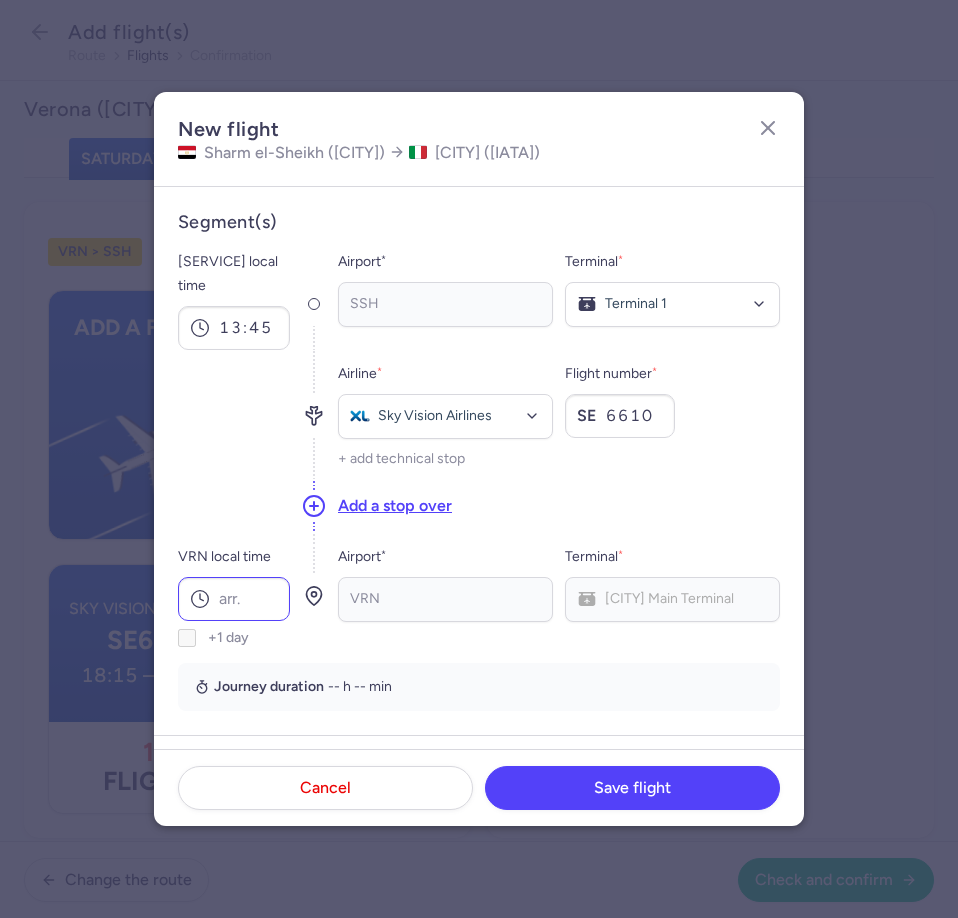 type on "6610" 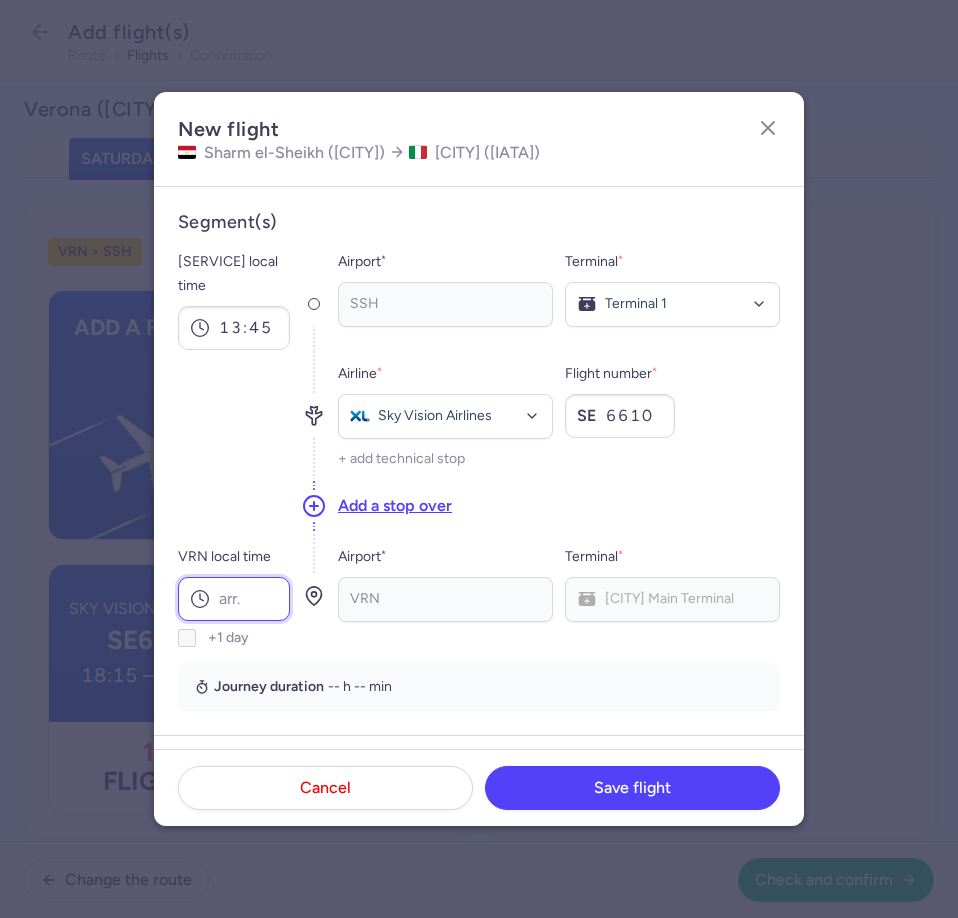 click on "VRN local time" at bounding box center (234, 599) 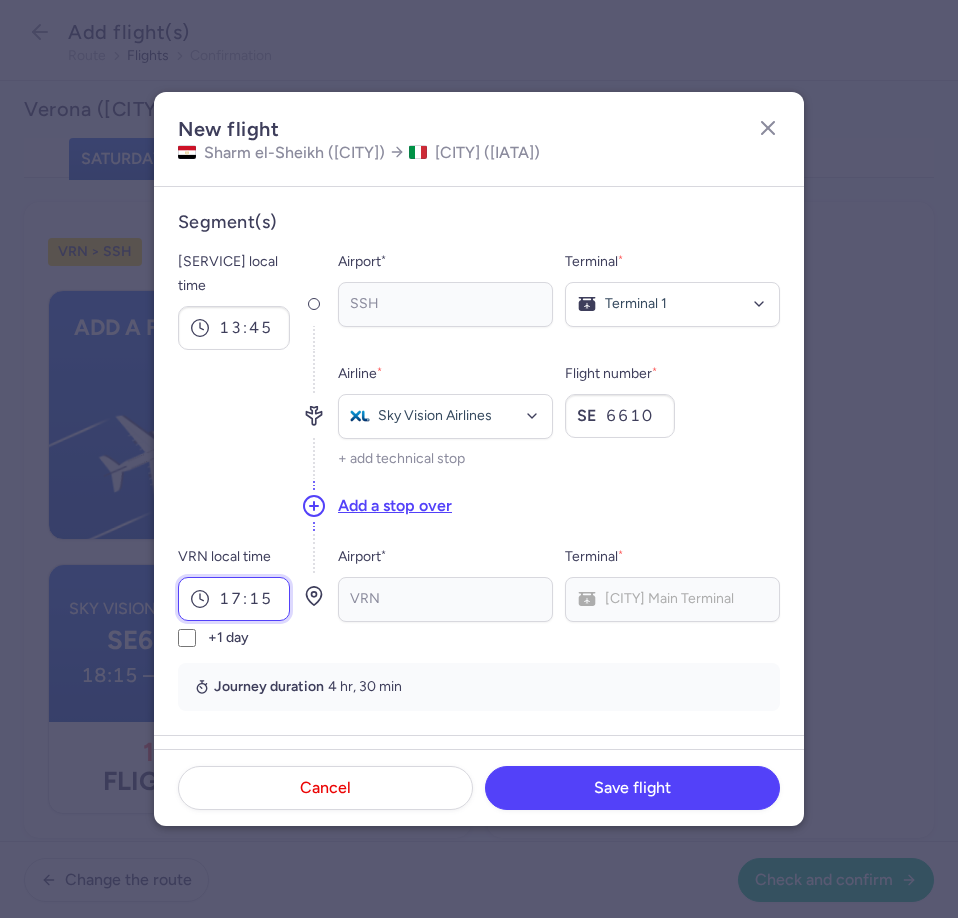 type on "17:15" 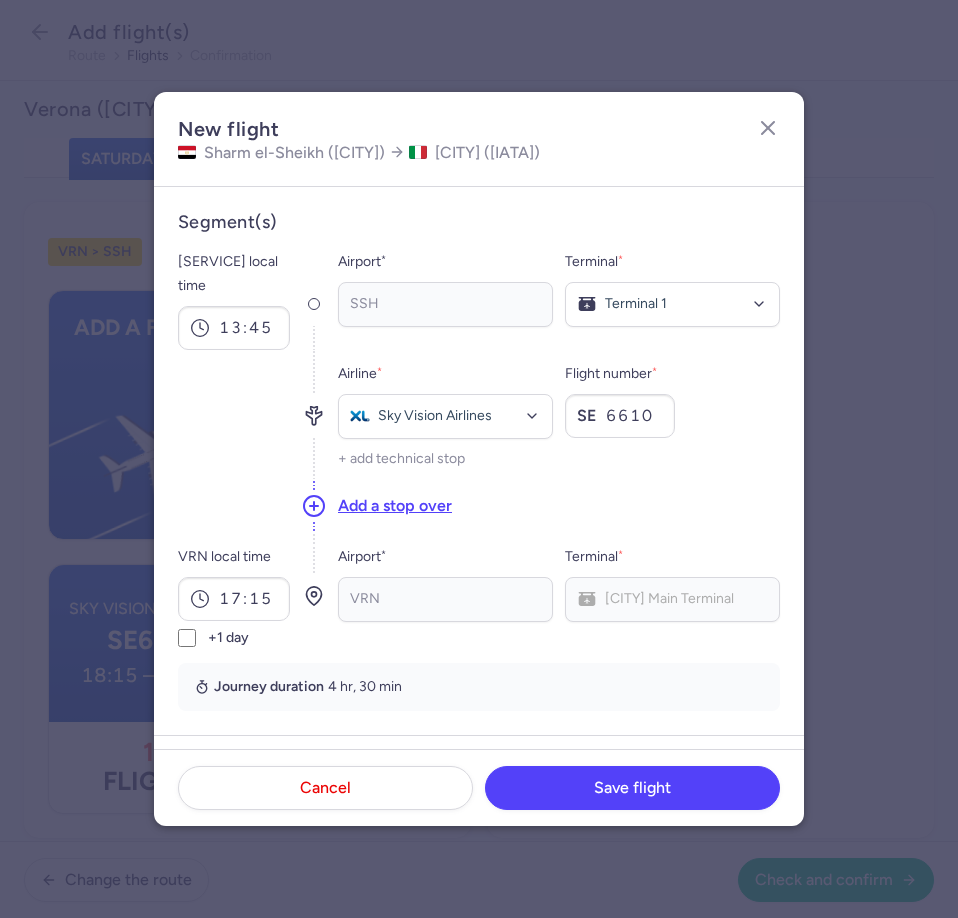 click on "[CITY] No elements found. Consider changing the search query. Type an IATA code, a city, an airport name..." at bounding box center (445, 599) 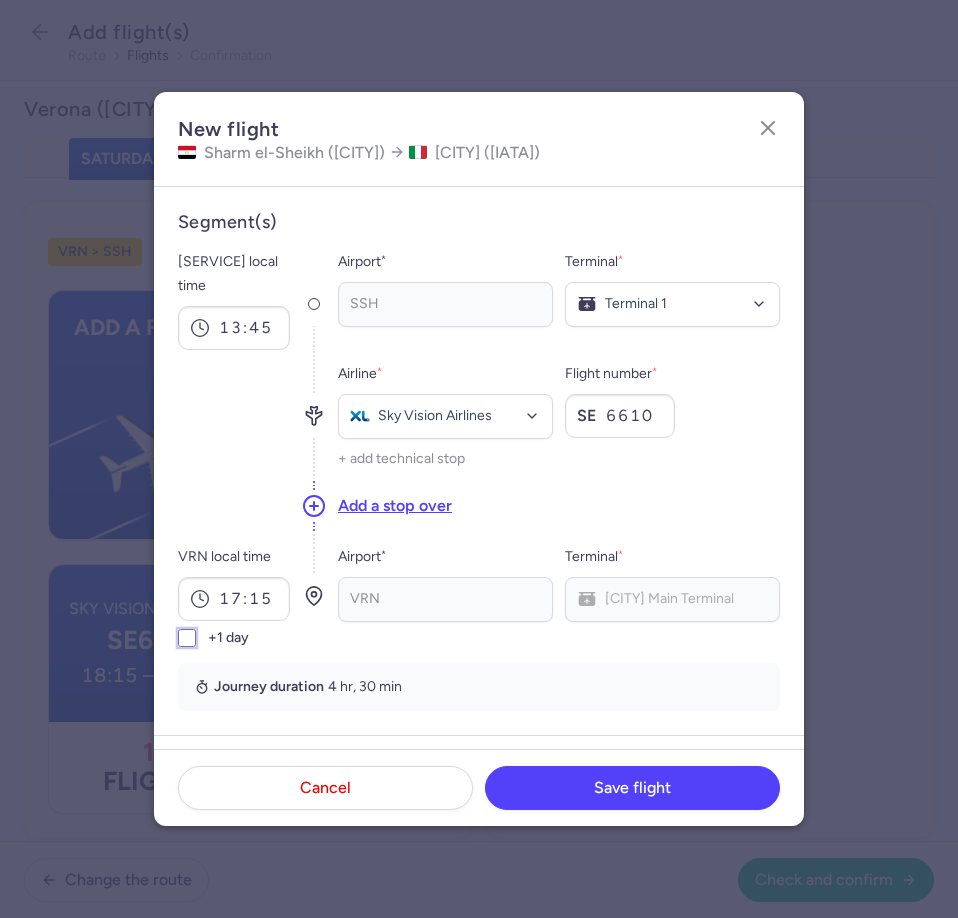 click on "+1 day" at bounding box center [187, 638] 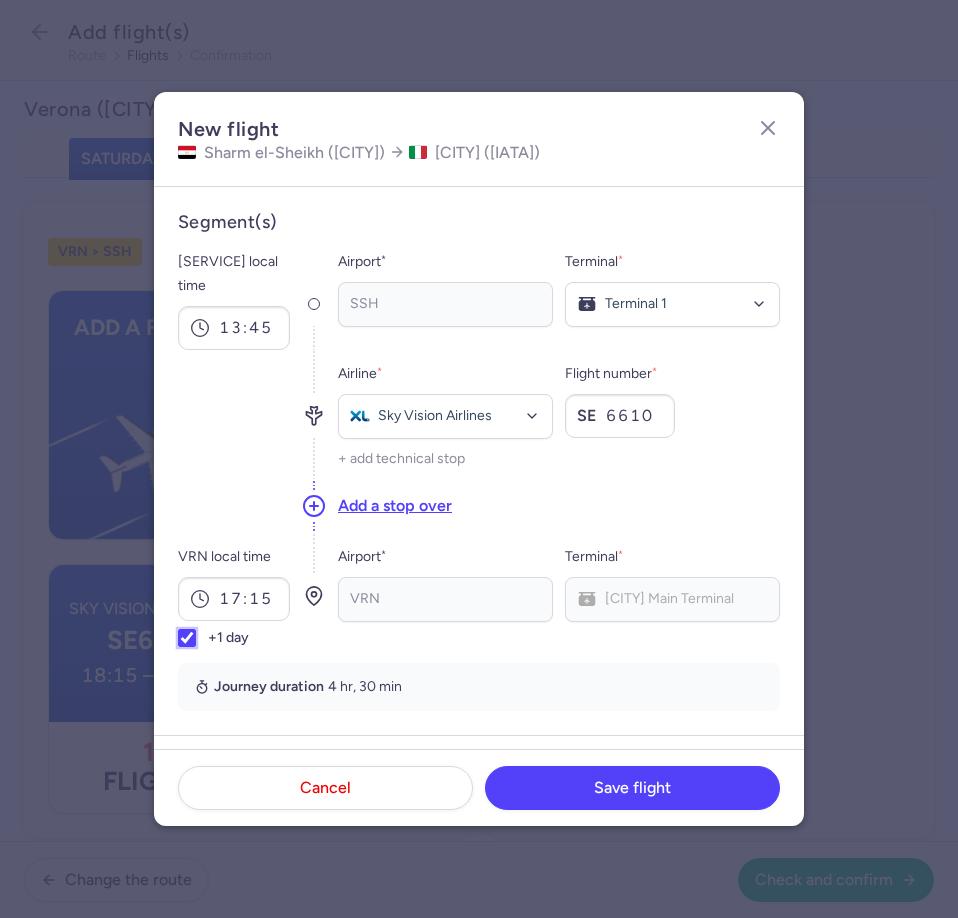 checkbox on "true" 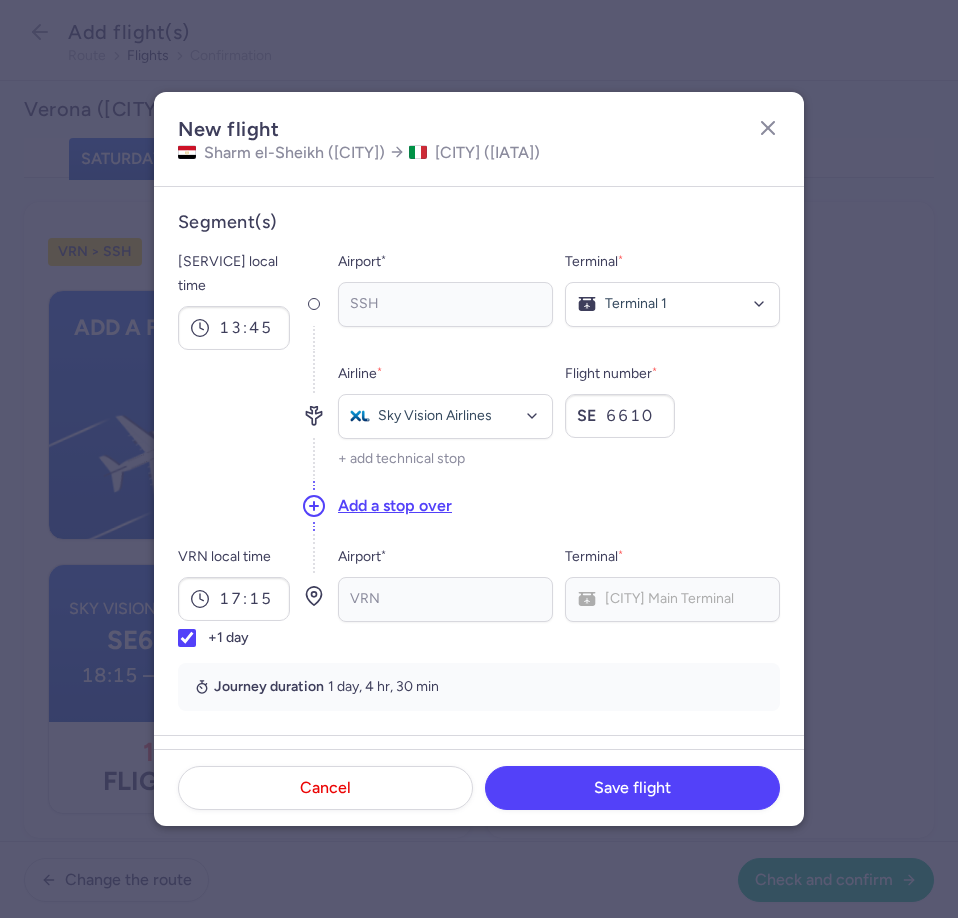click on "Journey duration  1 day, 4 hr, 30 min" at bounding box center [479, 687] 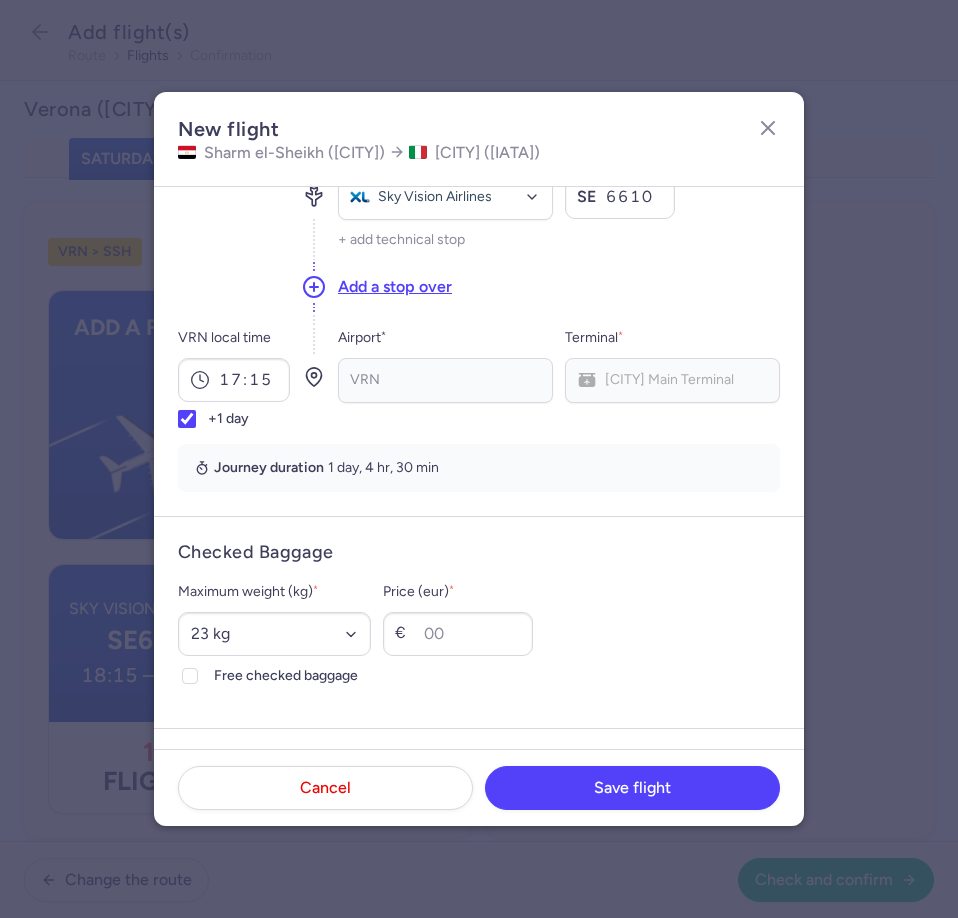 scroll, scrollTop: 228, scrollLeft: 0, axis: vertical 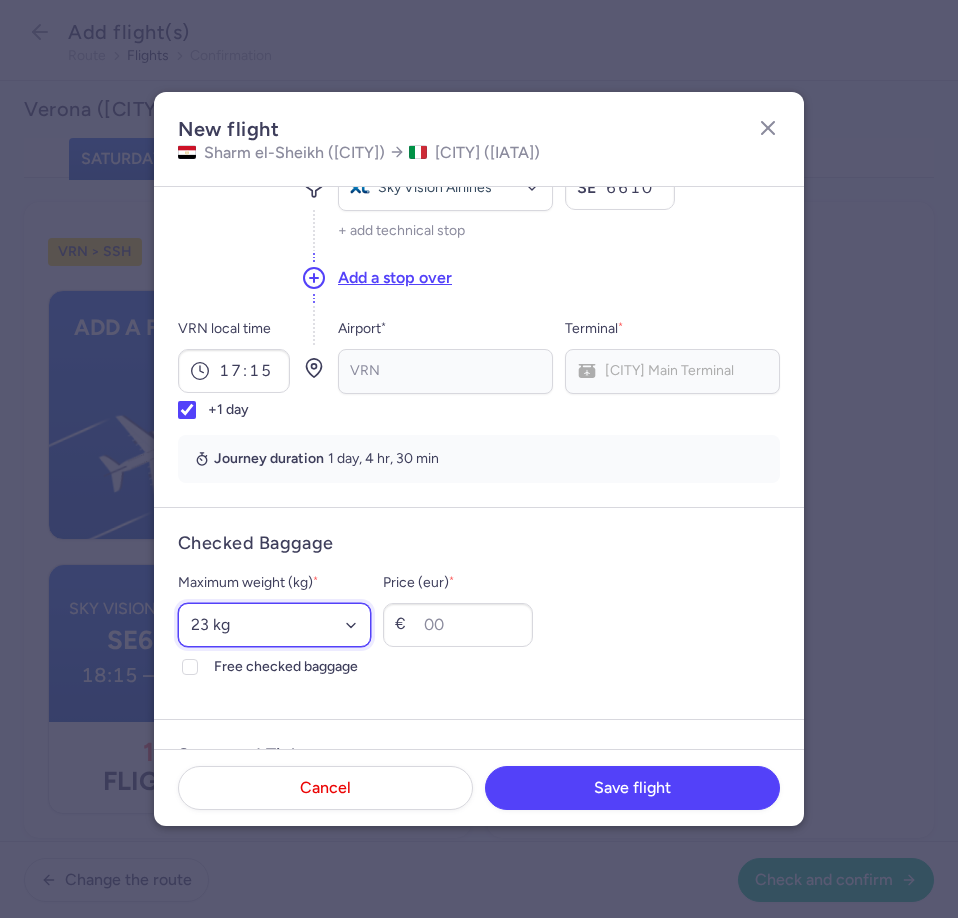 click on "Select an option 15 kg 16 kg 17 kg 18 kg 19 kg 20 kg 21 kg 22 kg 23 kg 24 kg 25 kg 26 kg 27 kg 28 kg 29 kg 30 kg 31 kg 32 kg 33 kg 34 kg 35 kg" at bounding box center [274, 625] 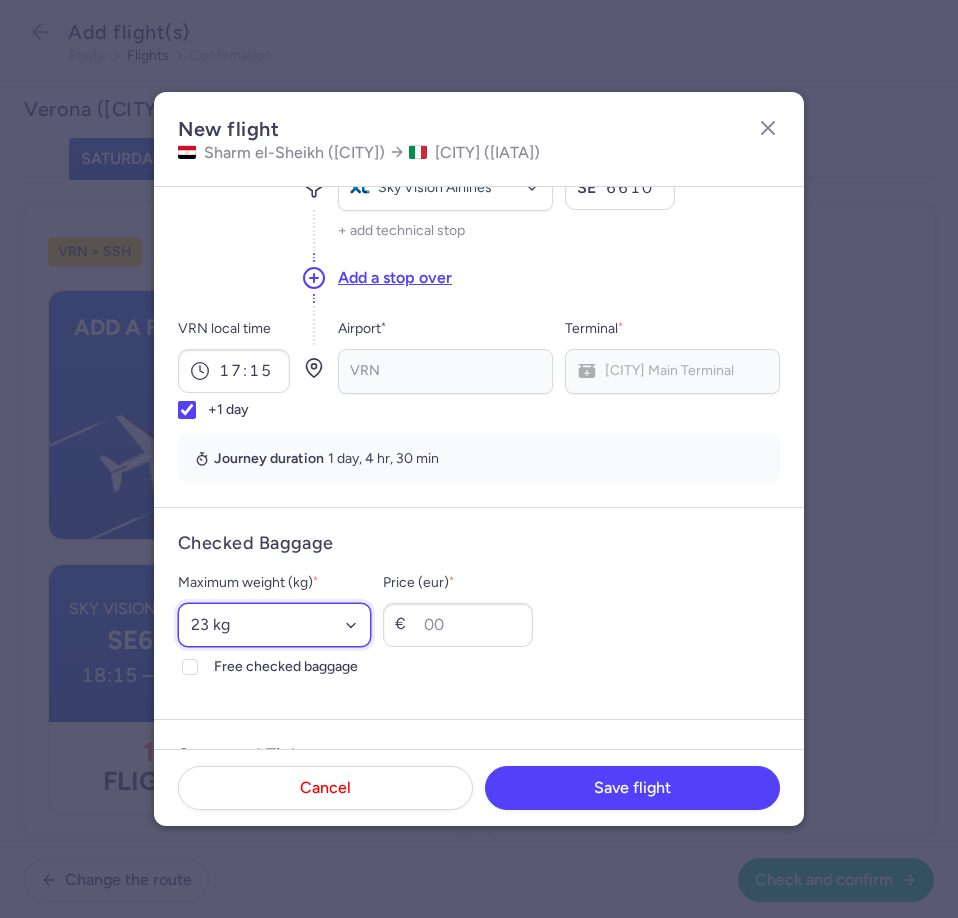 select on "20" 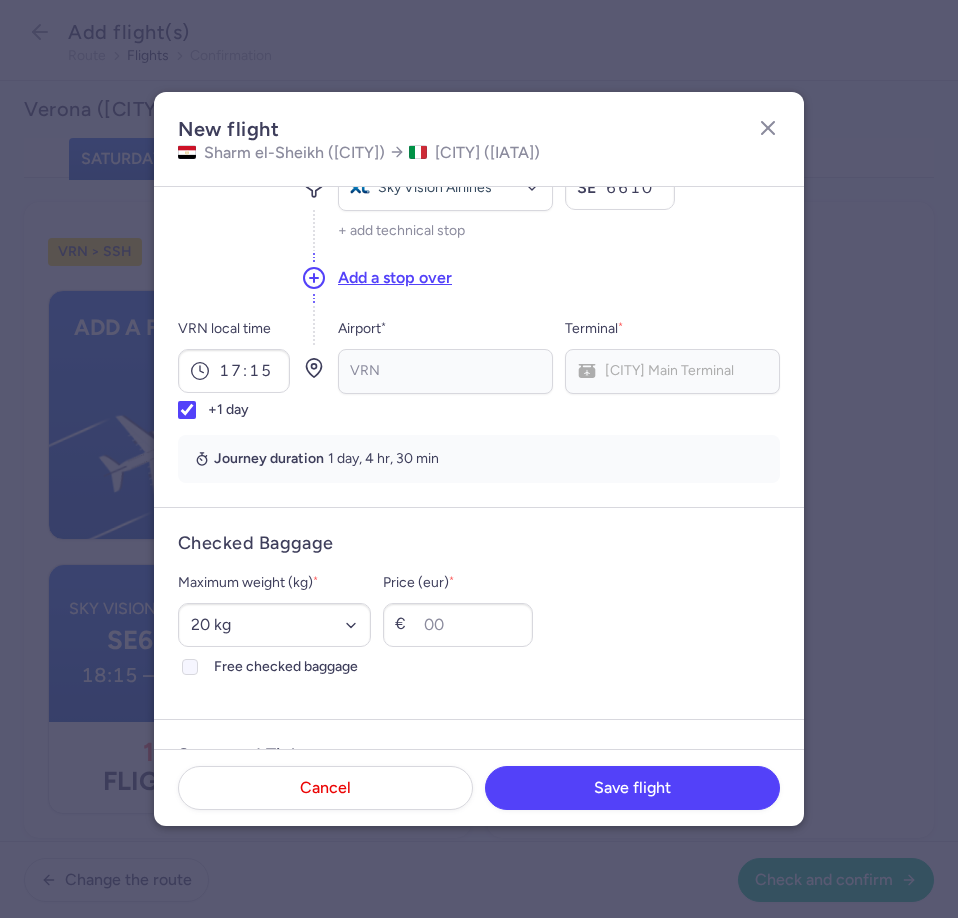 click on "Free checked baggage" at bounding box center (190, 667) 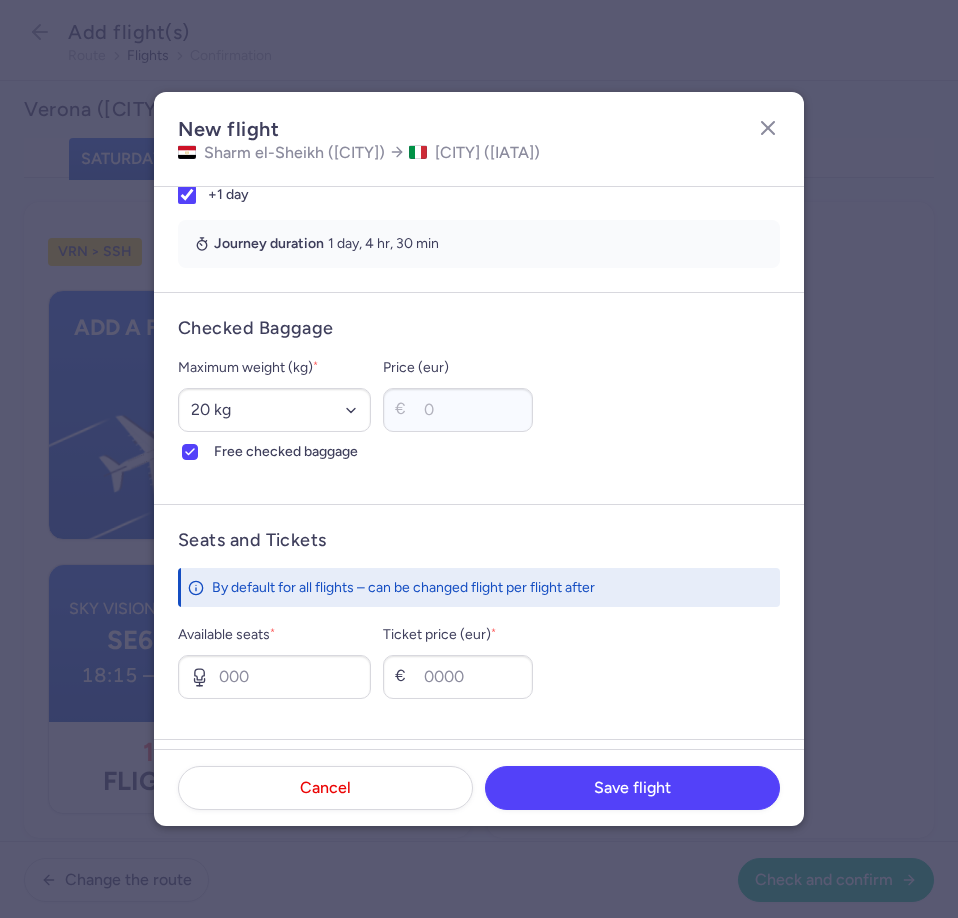 scroll, scrollTop: 456, scrollLeft: 0, axis: vertical 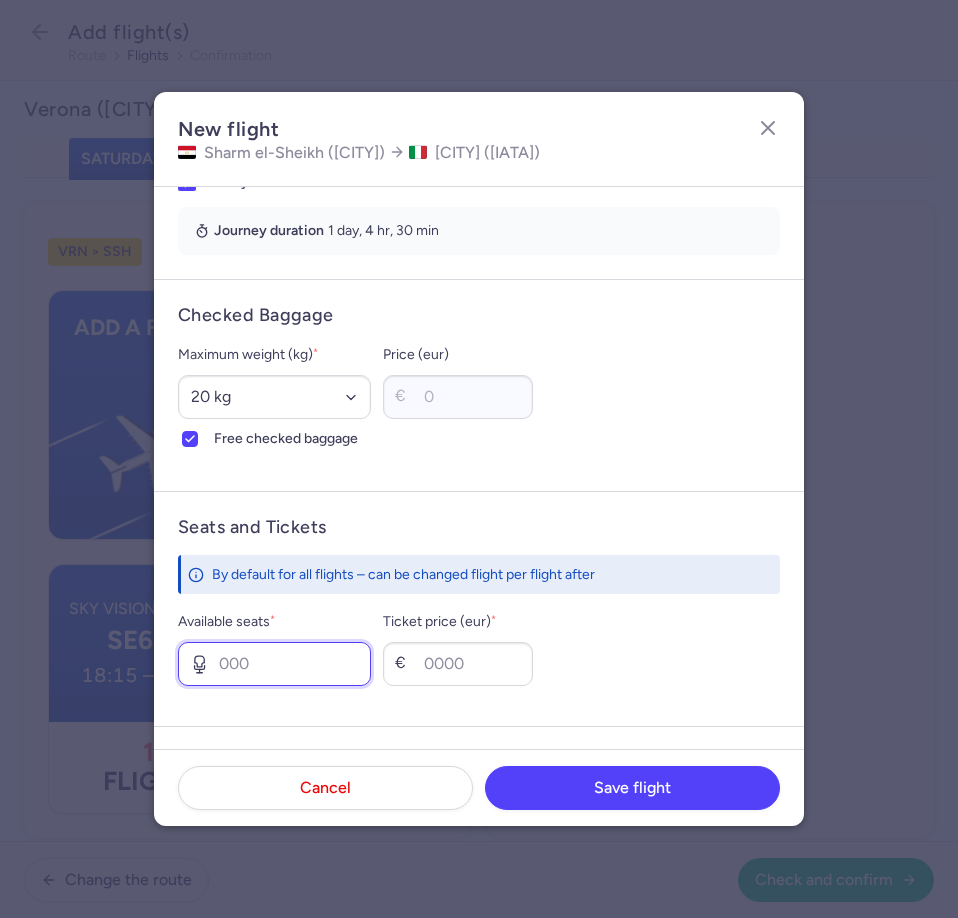 click on "Available seats  *" at bounding box center [274, 664] 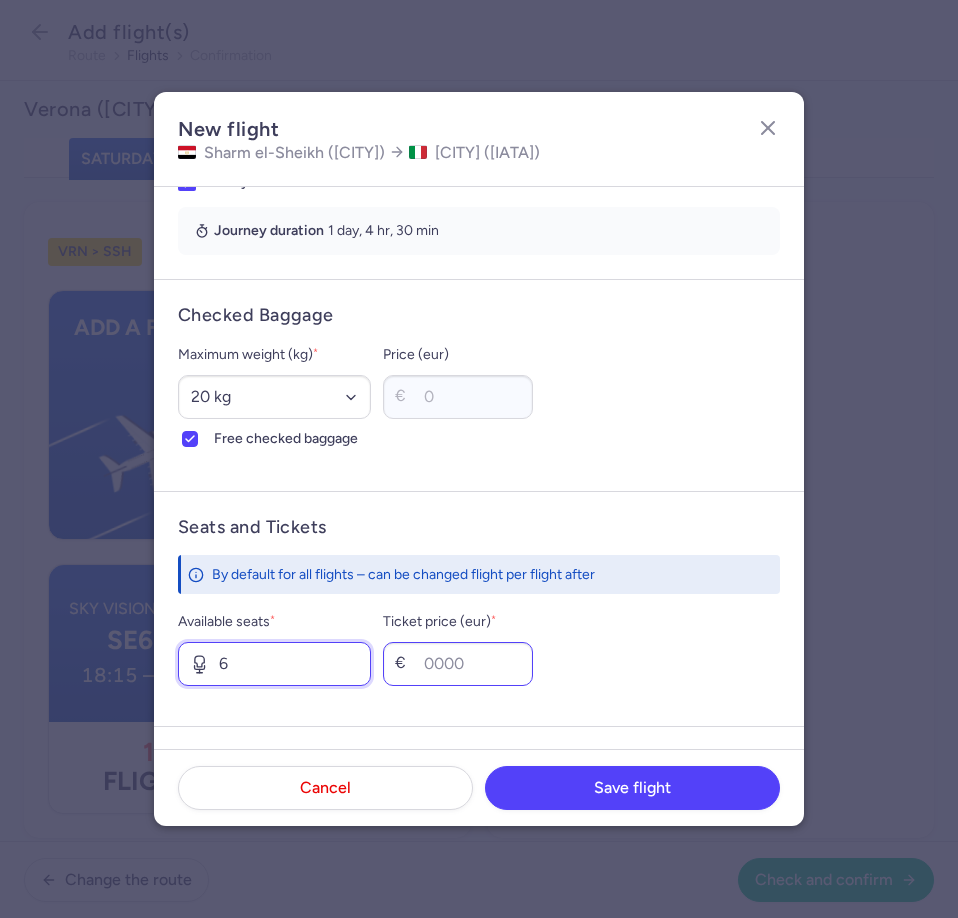 type on "6" 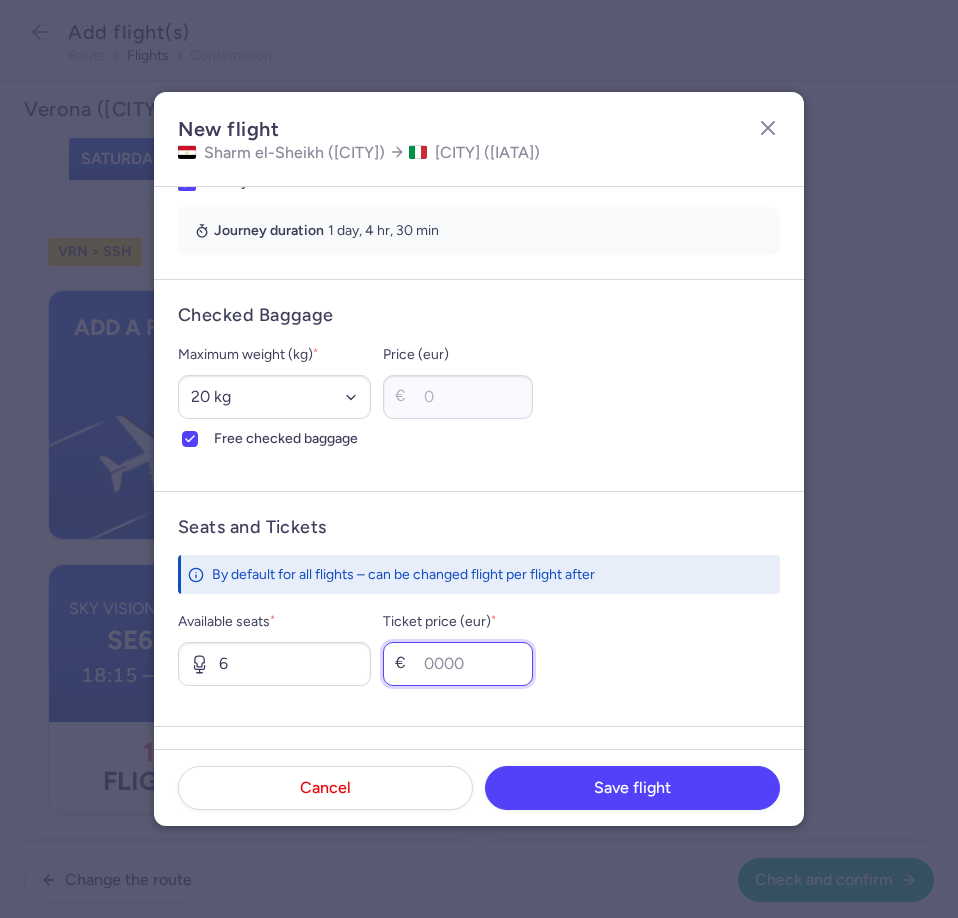 click on "Ticket price (eur)  *" at bounding box center (458, 664) 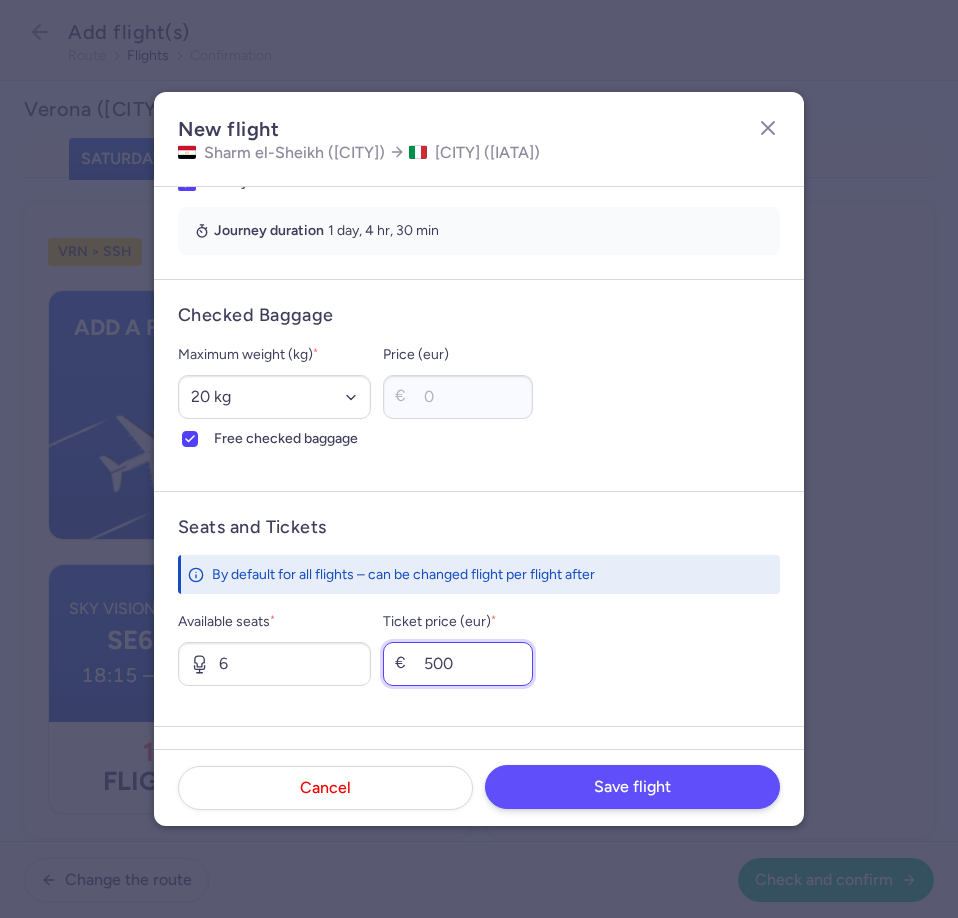 type on "500" 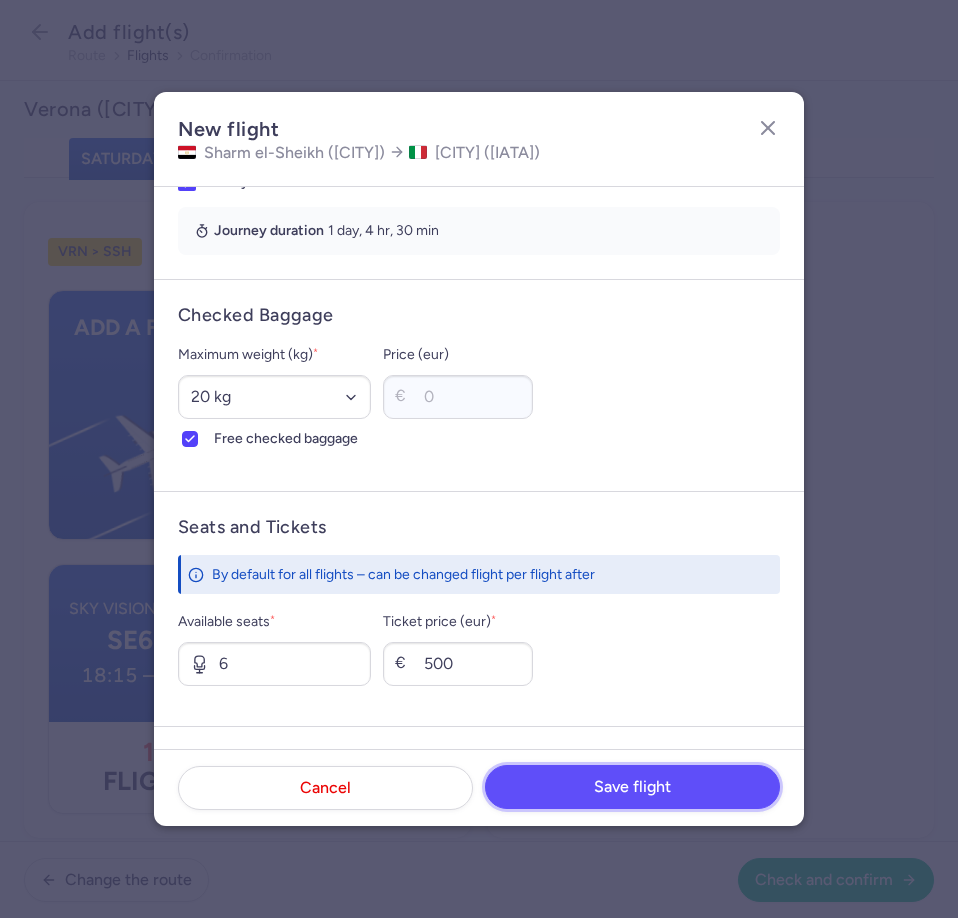 click on "Save flight" at bounding box center [632, 787] 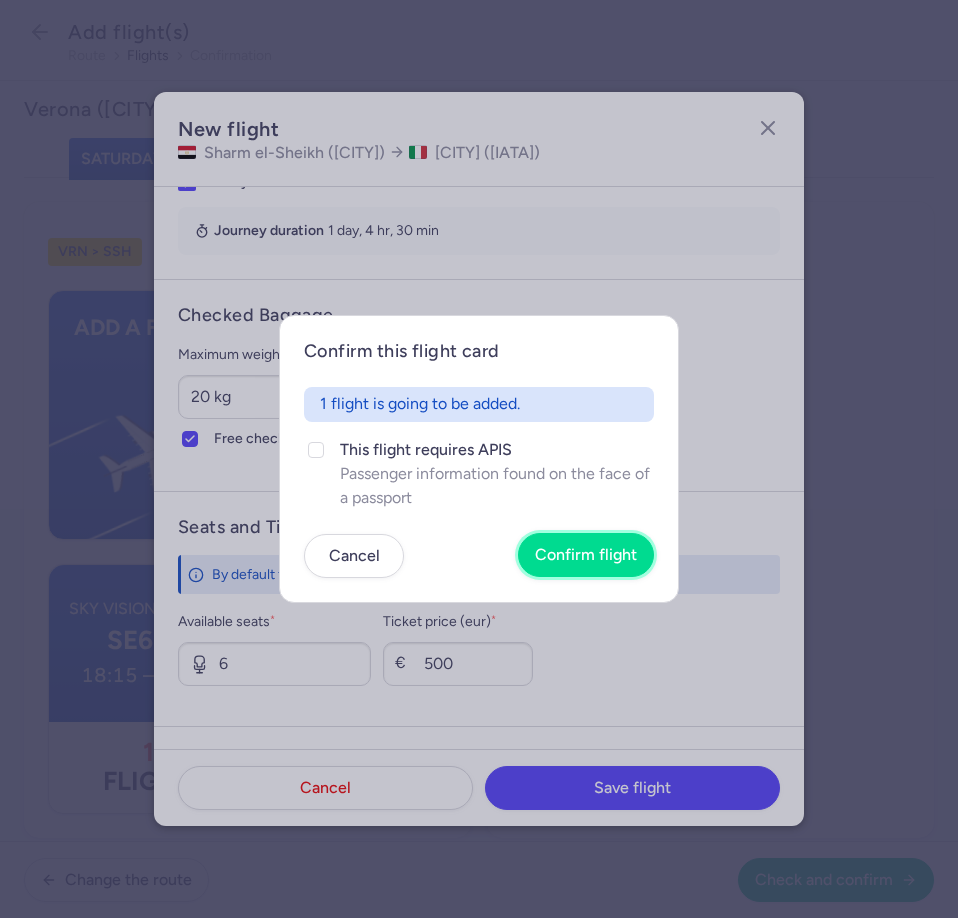 click on "Confirm flight" at bounding box center [586, 555] 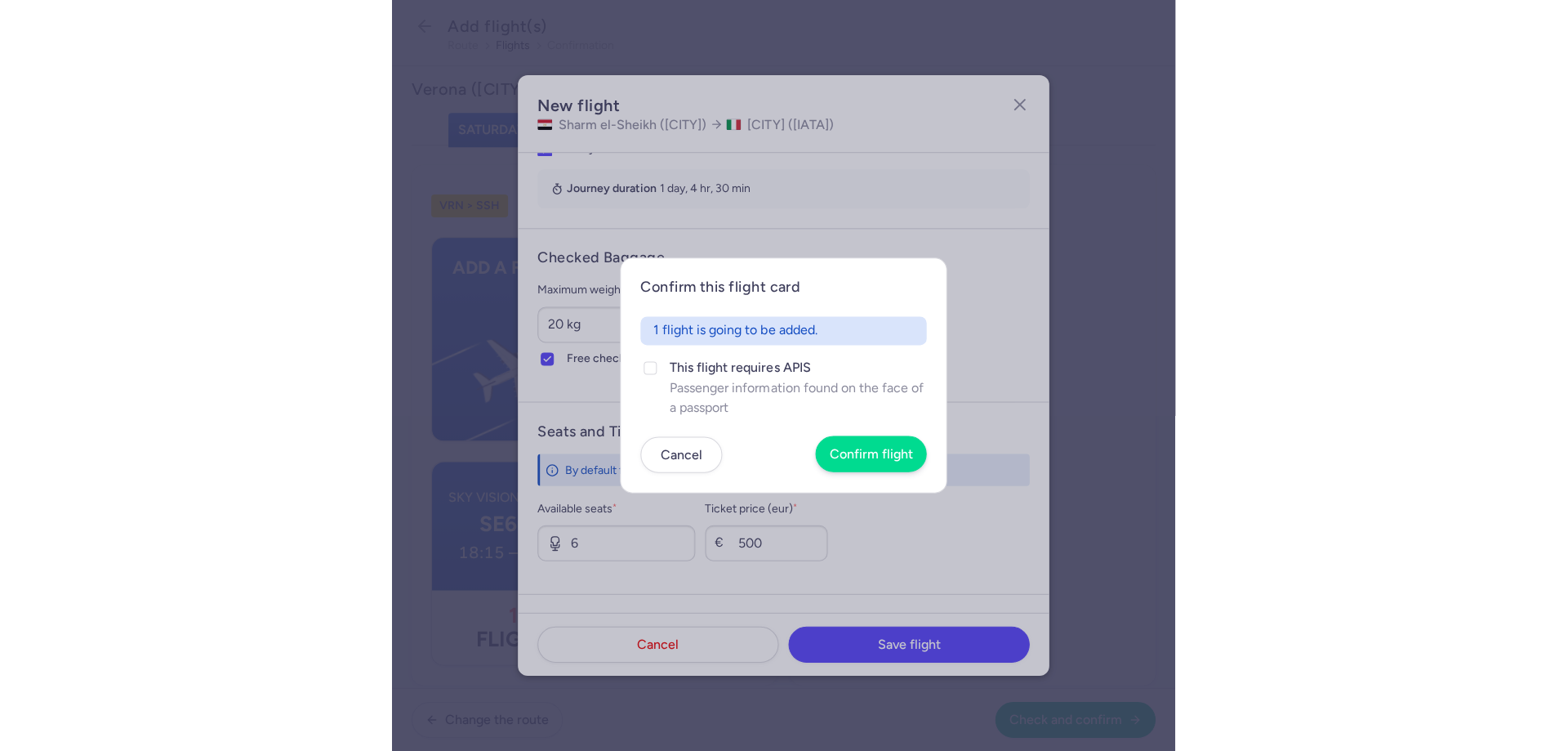 scroll, scrollTop: 373, scrollLeft: 0, axis: vertical 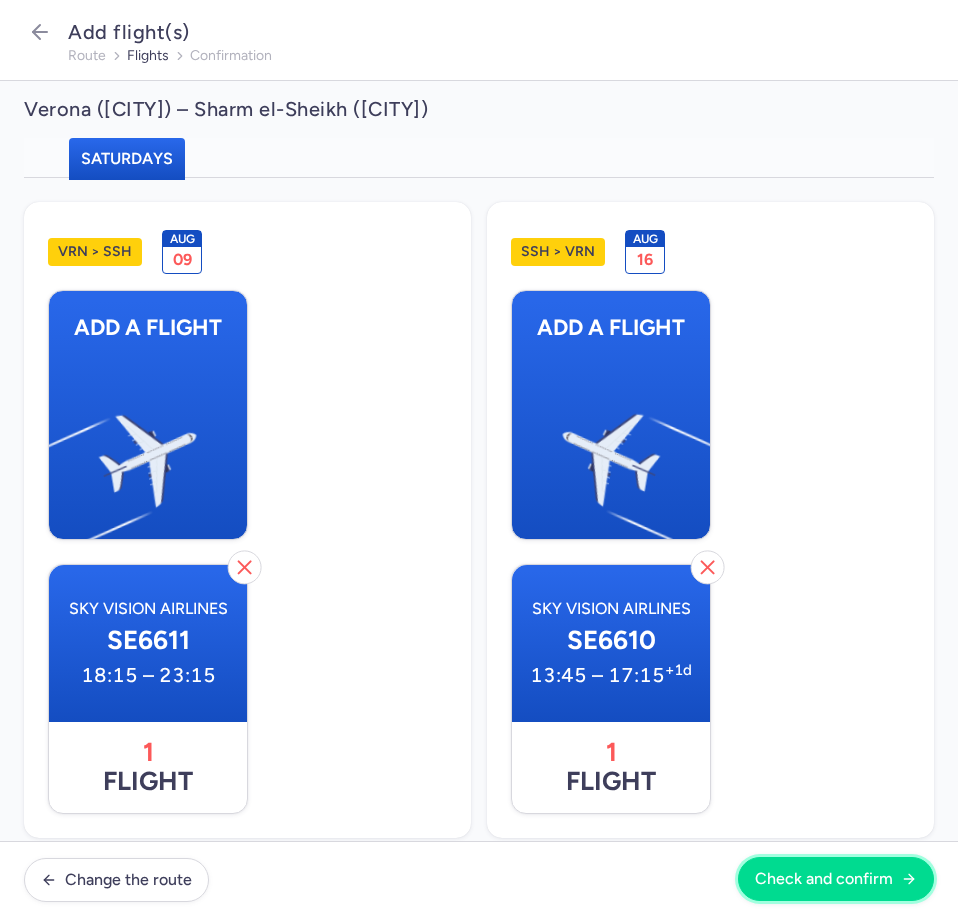 click on "Check and confirm" at bounding box center (824, 879) 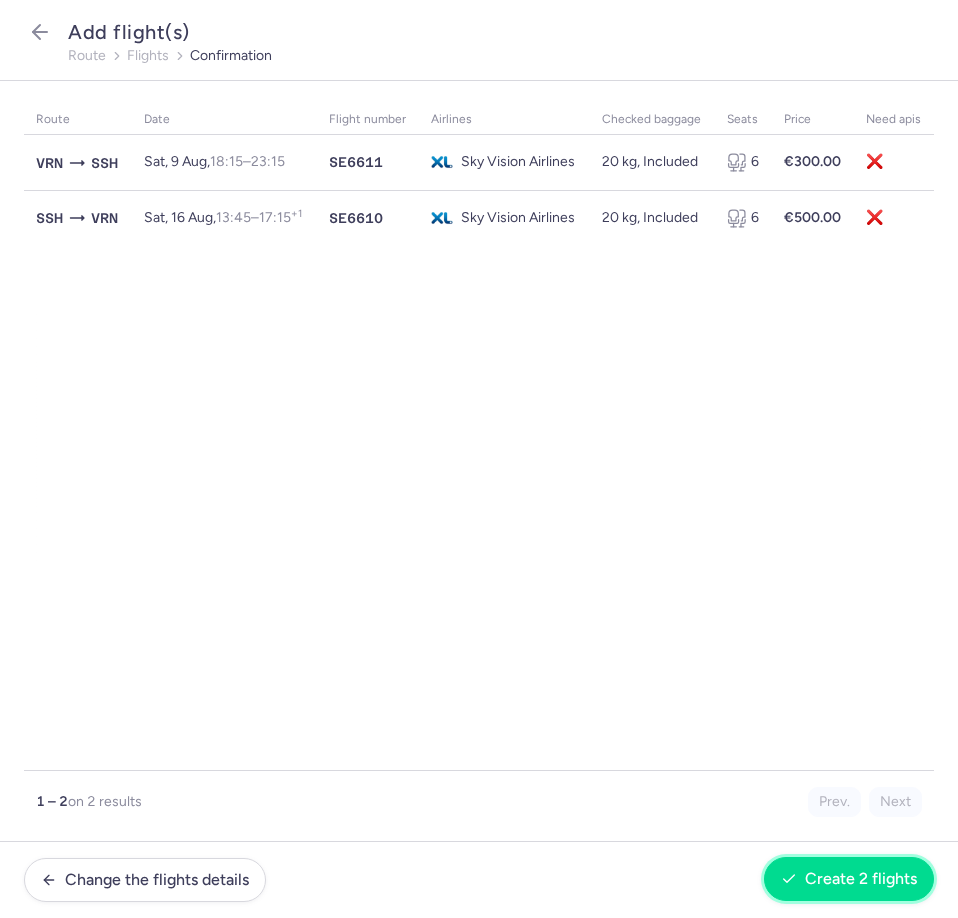 click on "Create 2 flights" at bounding box center [849, 879] 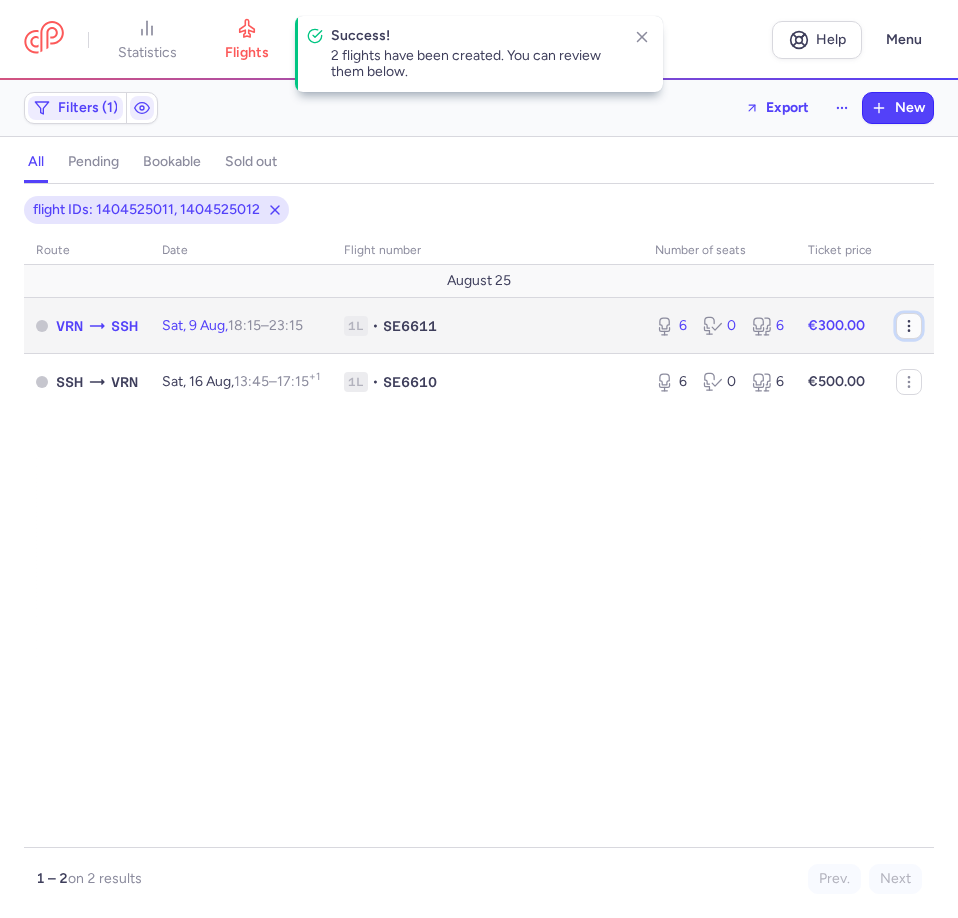 click 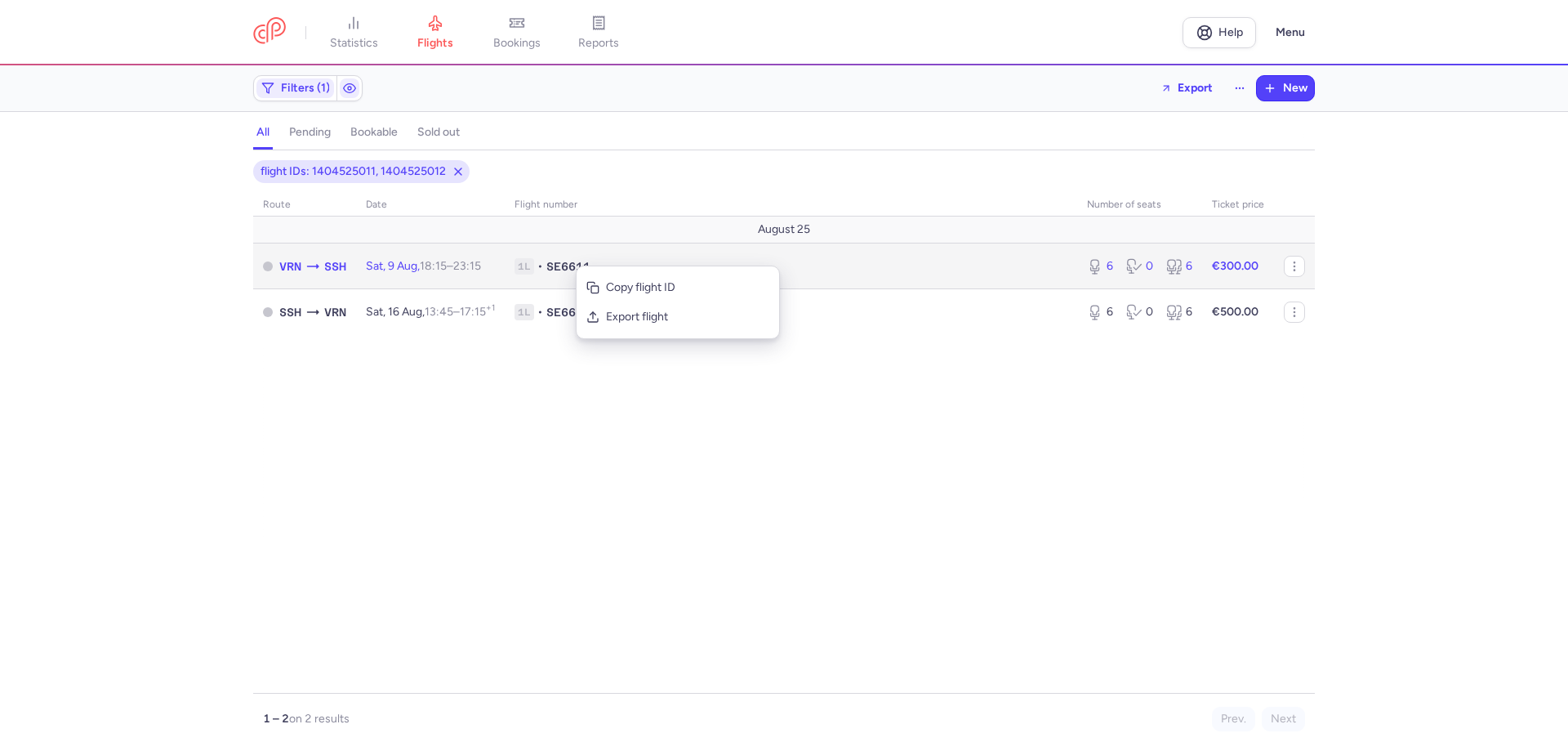 click on "1L • SE6611" 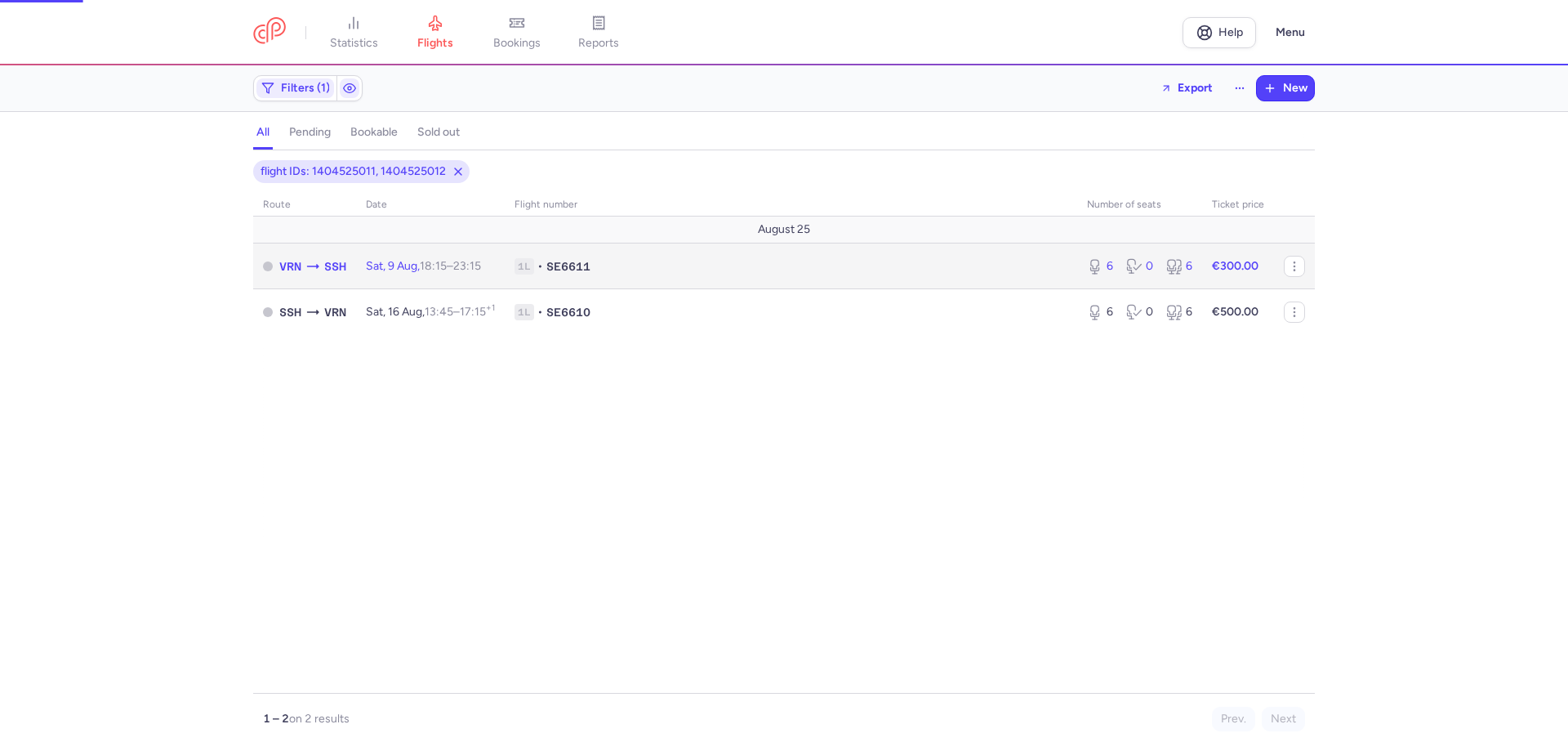select on "days" 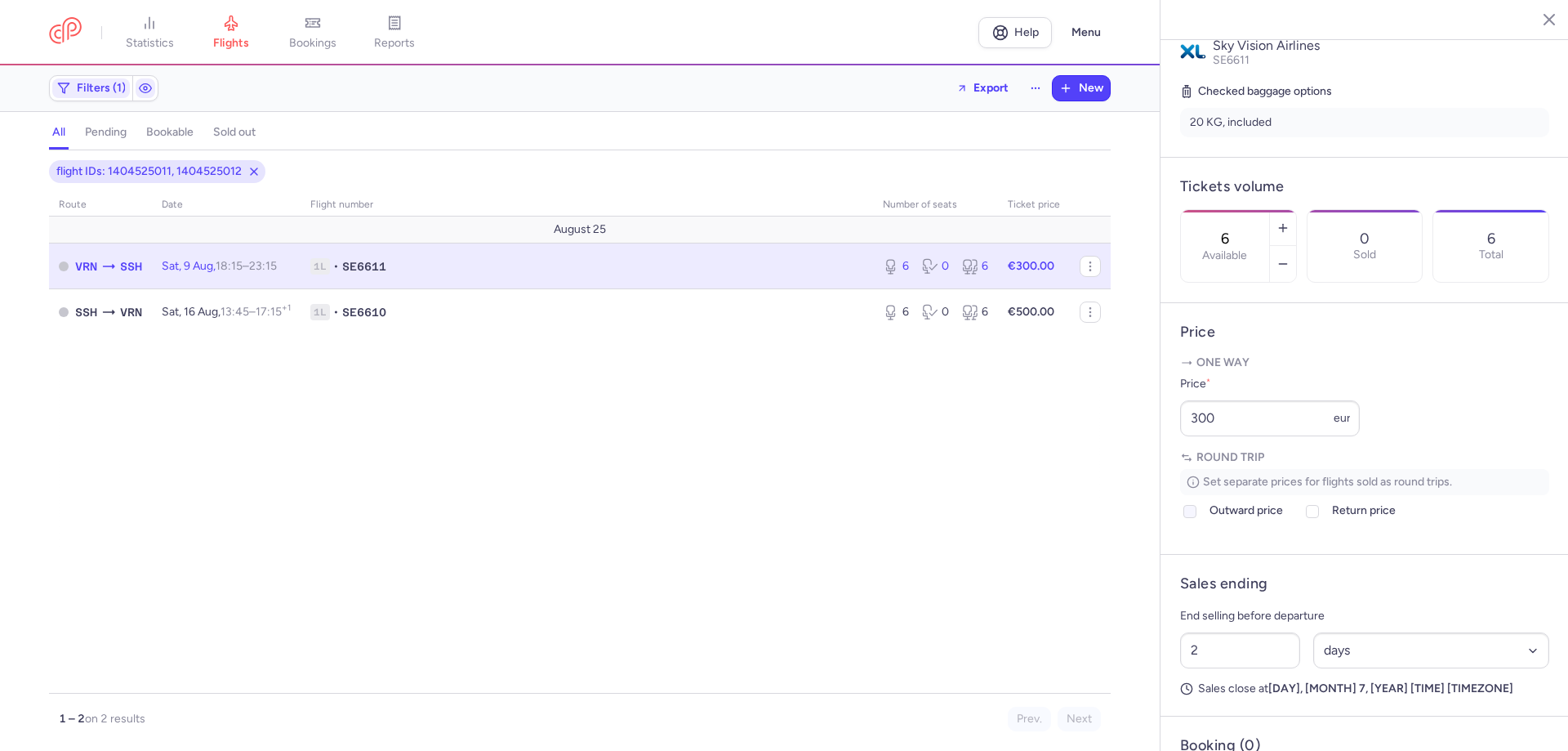 scroll, scrollTop: 386, scrollLeft: 0, axis: vertical 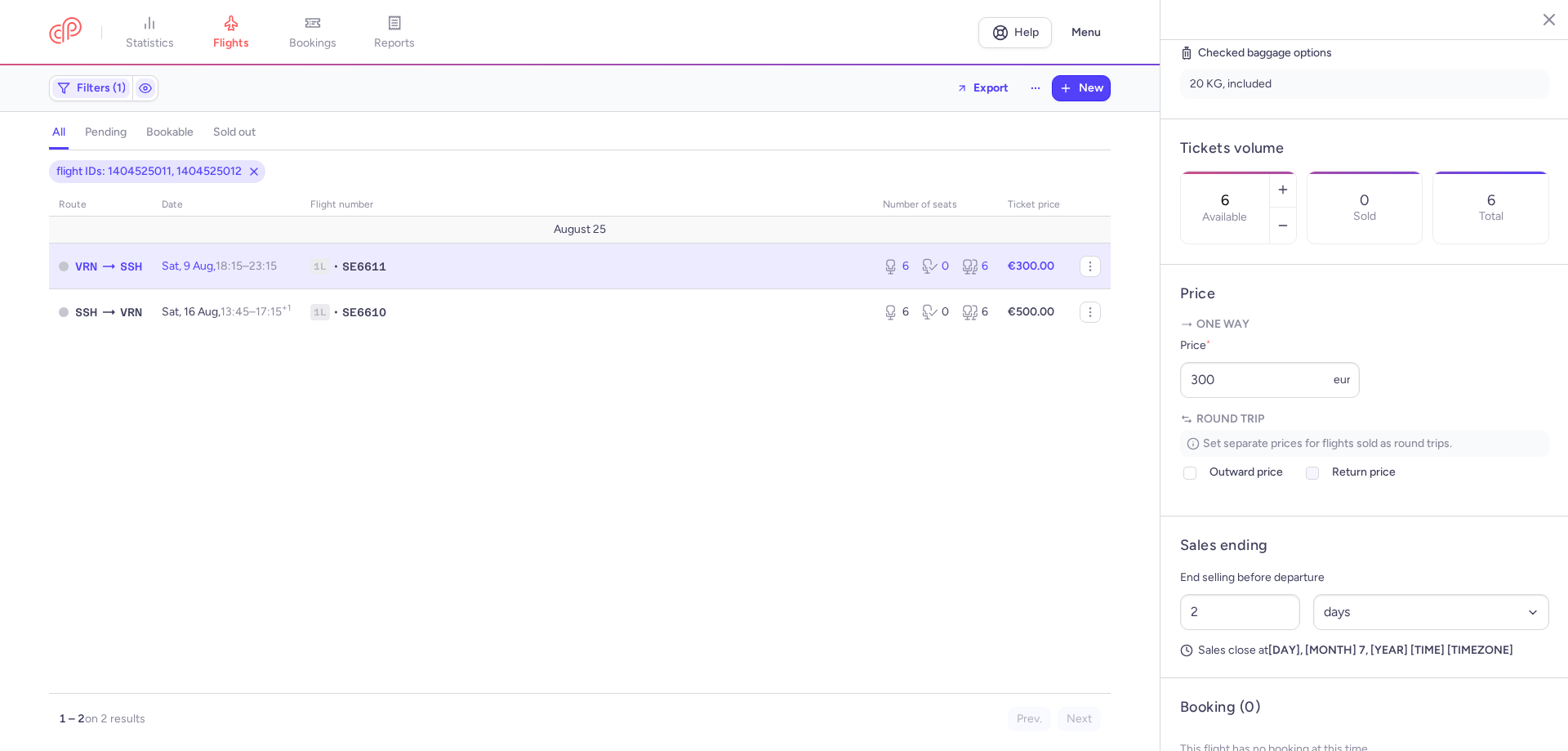 click at bounding box center [1312, 473] 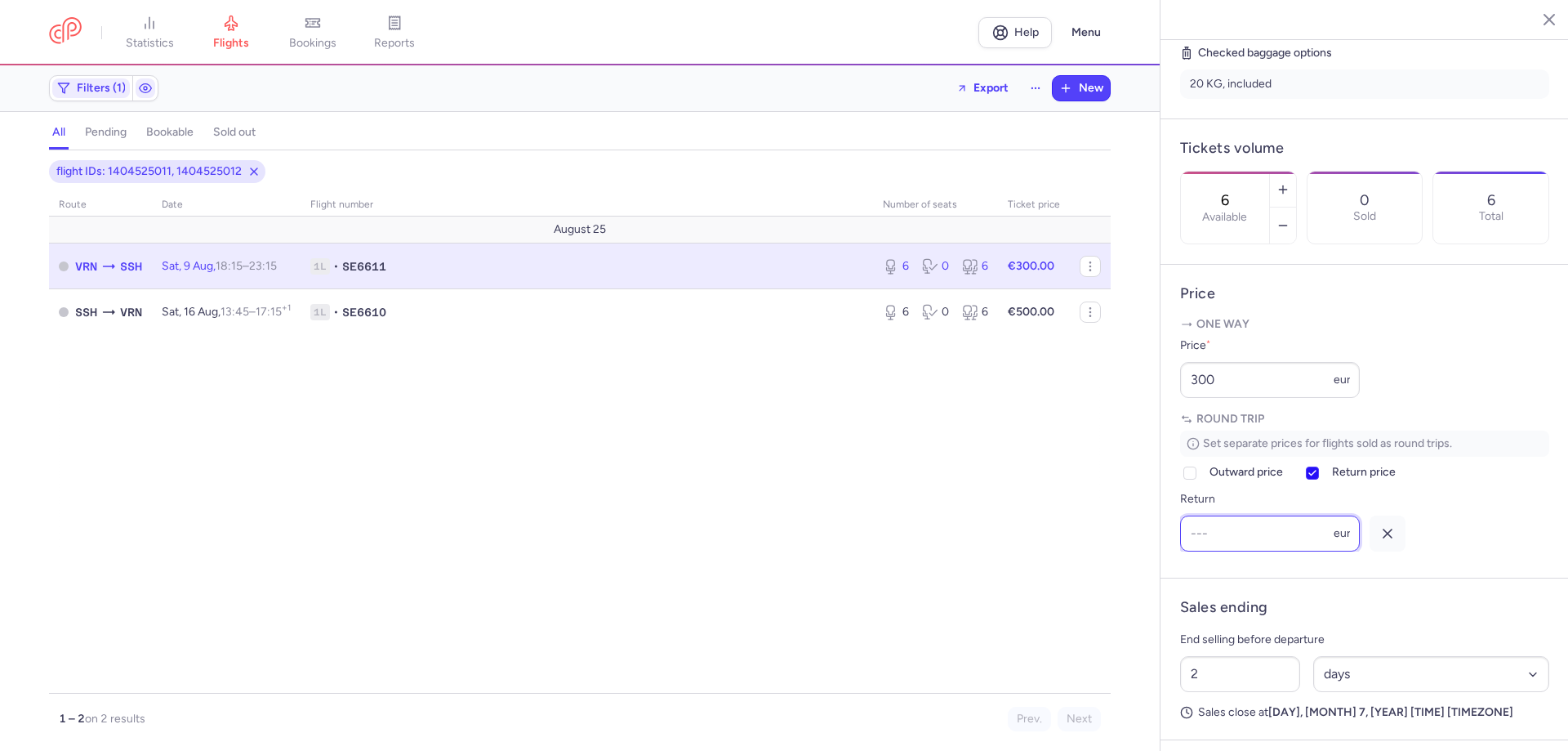 scroll, scrollTop: 0, scrollLeft: 0, axis: both 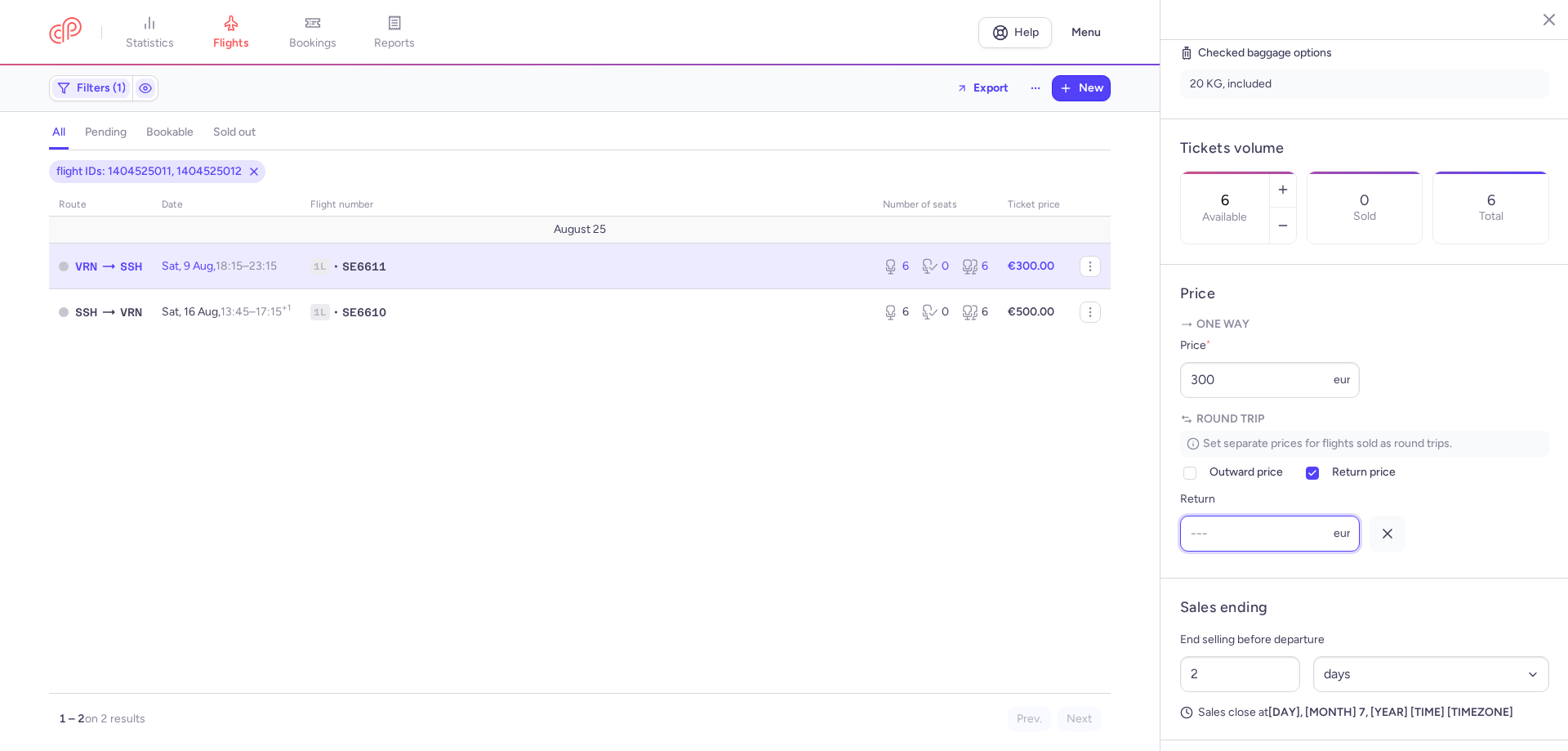 click on "Return" at bounding box center [1270, 534] 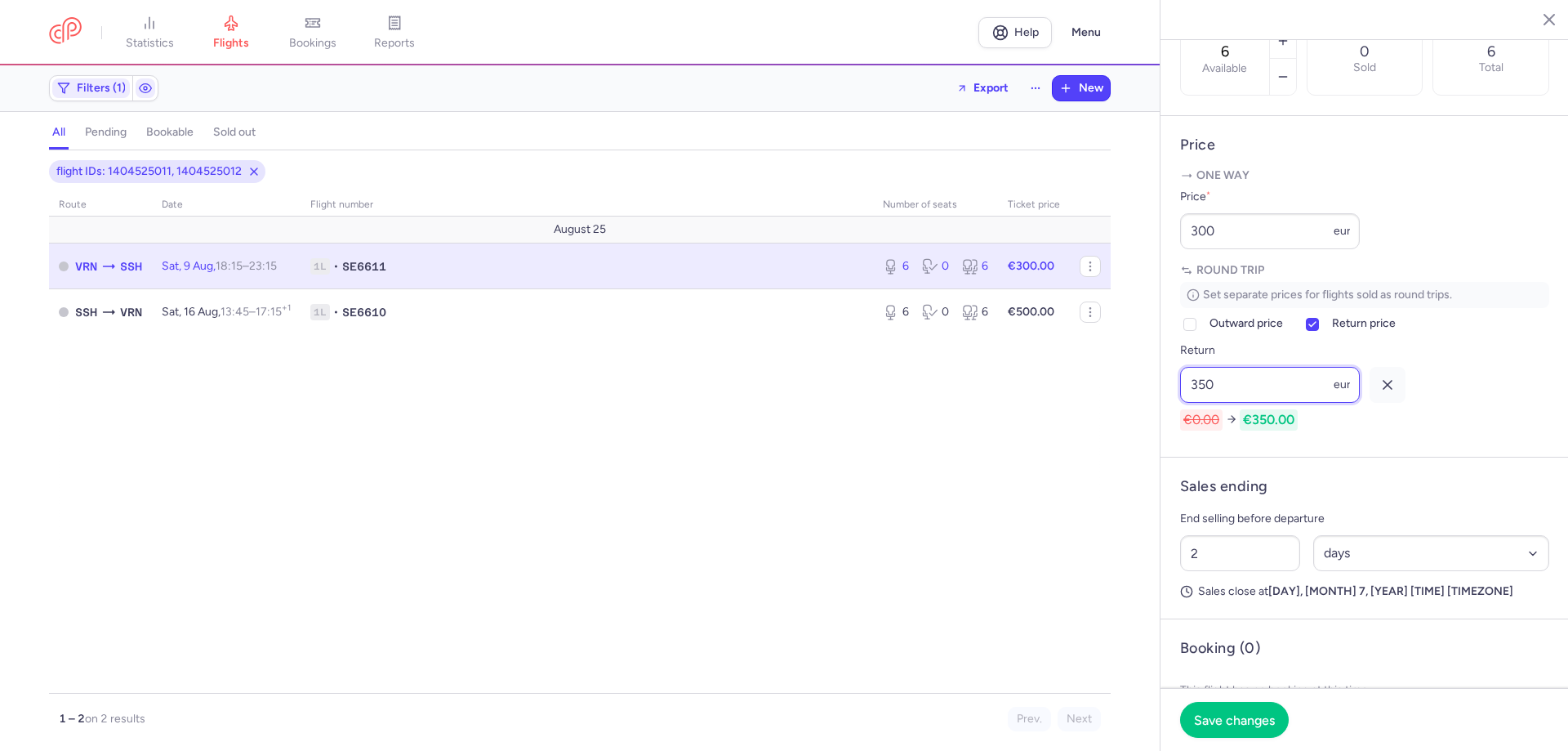 scroll, scrollTop: 539, scrollLeft: 0, axis: vertical 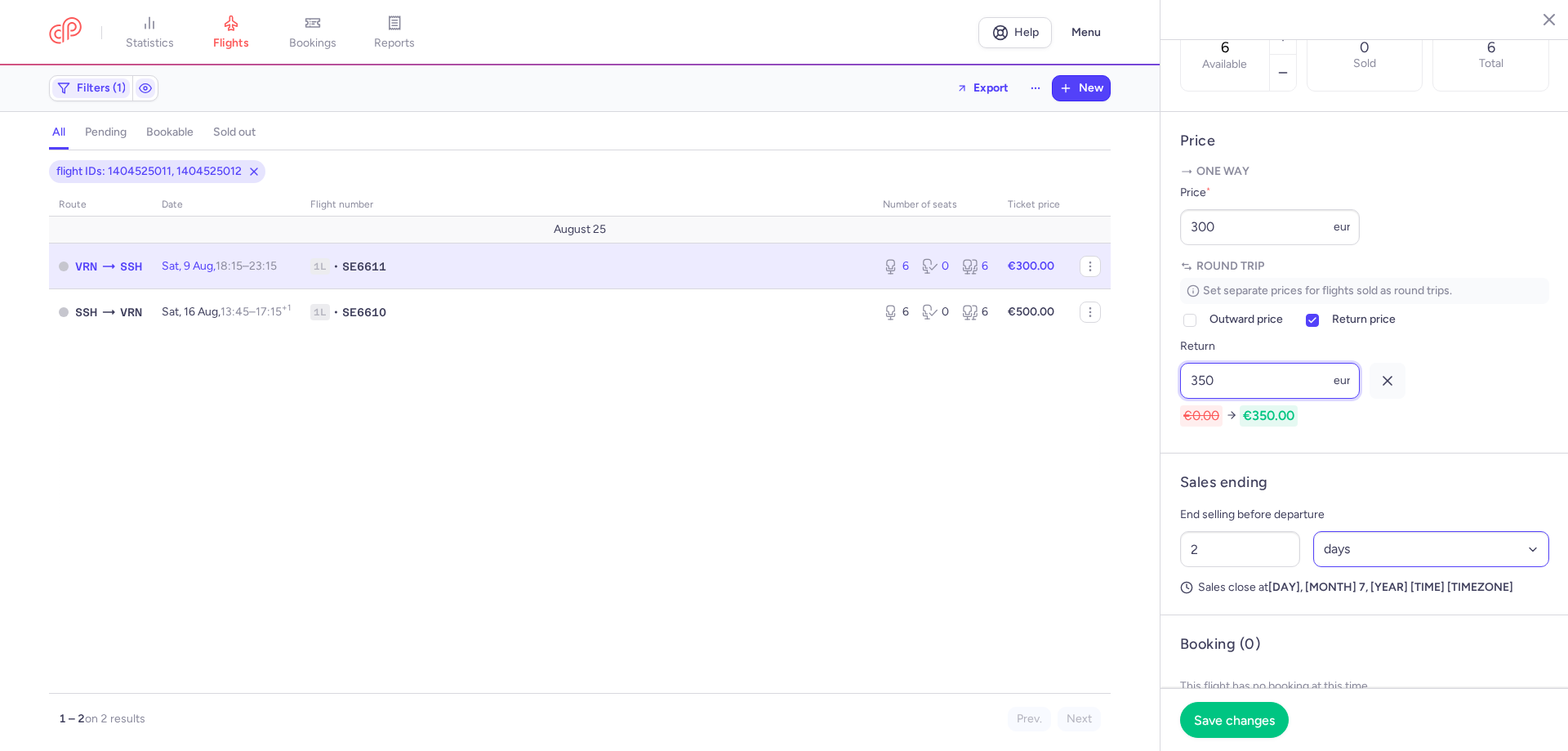type on "350" 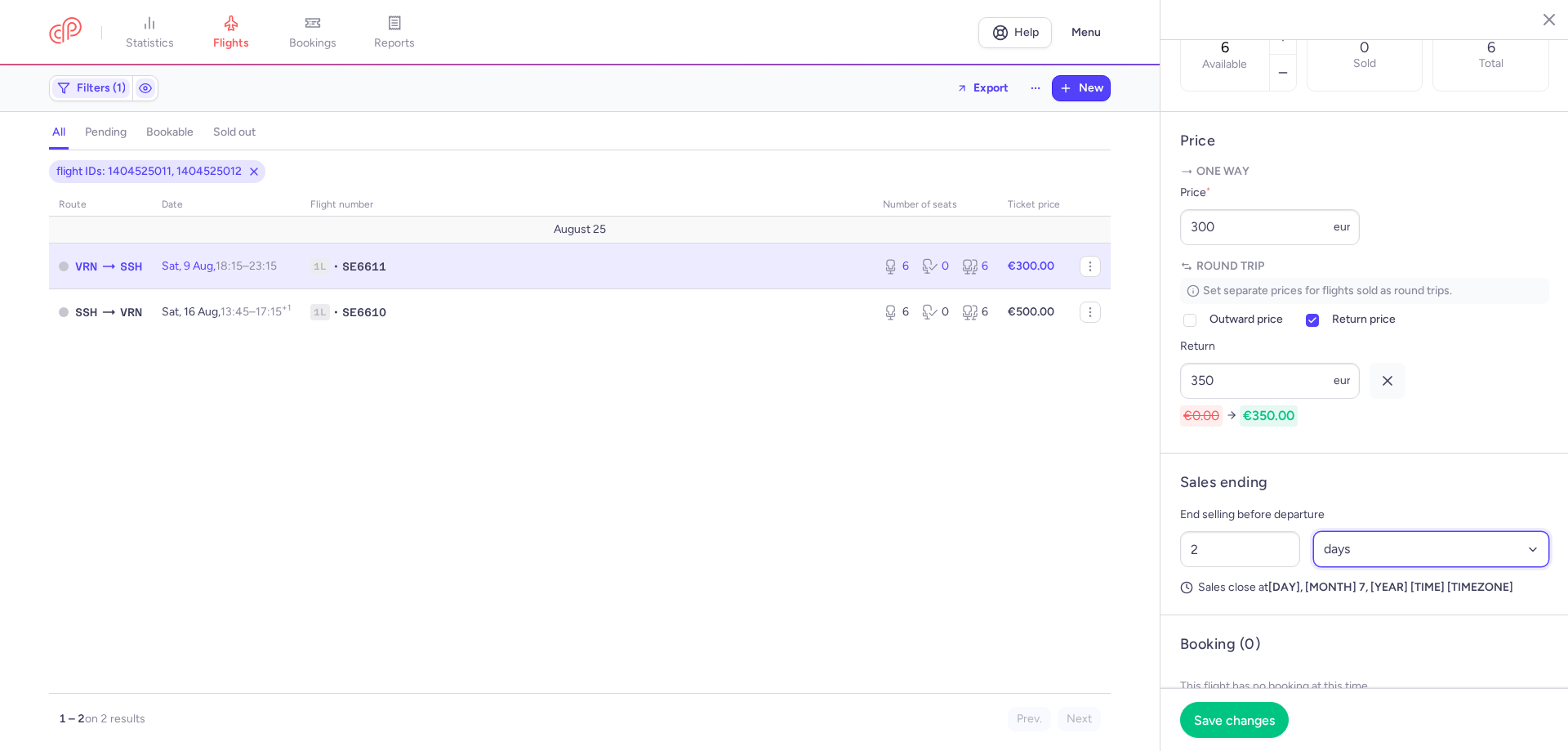 click on "Select an option hours days" at bounding box center [1432, 549] 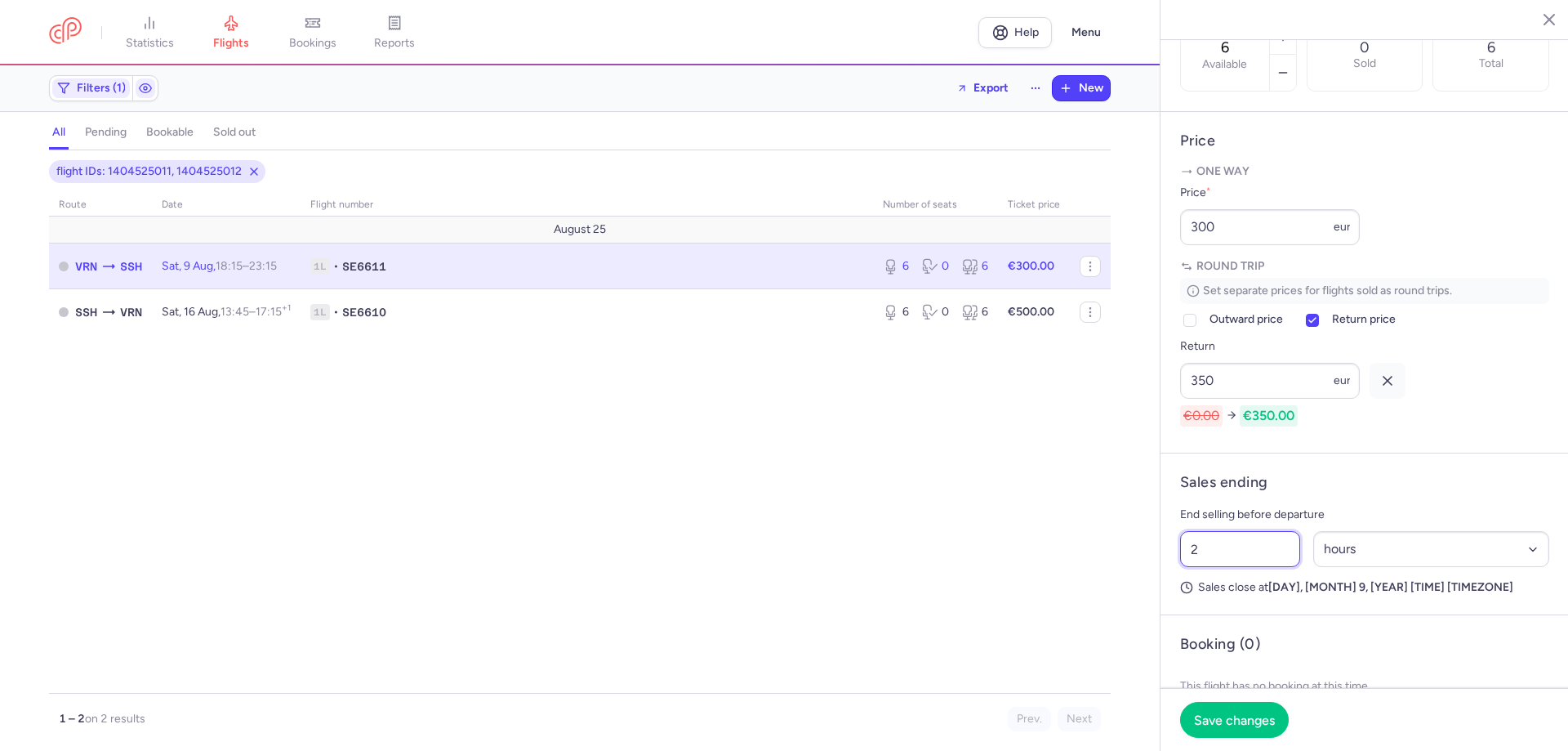 click on "2" at bounding box center (1240, 549) 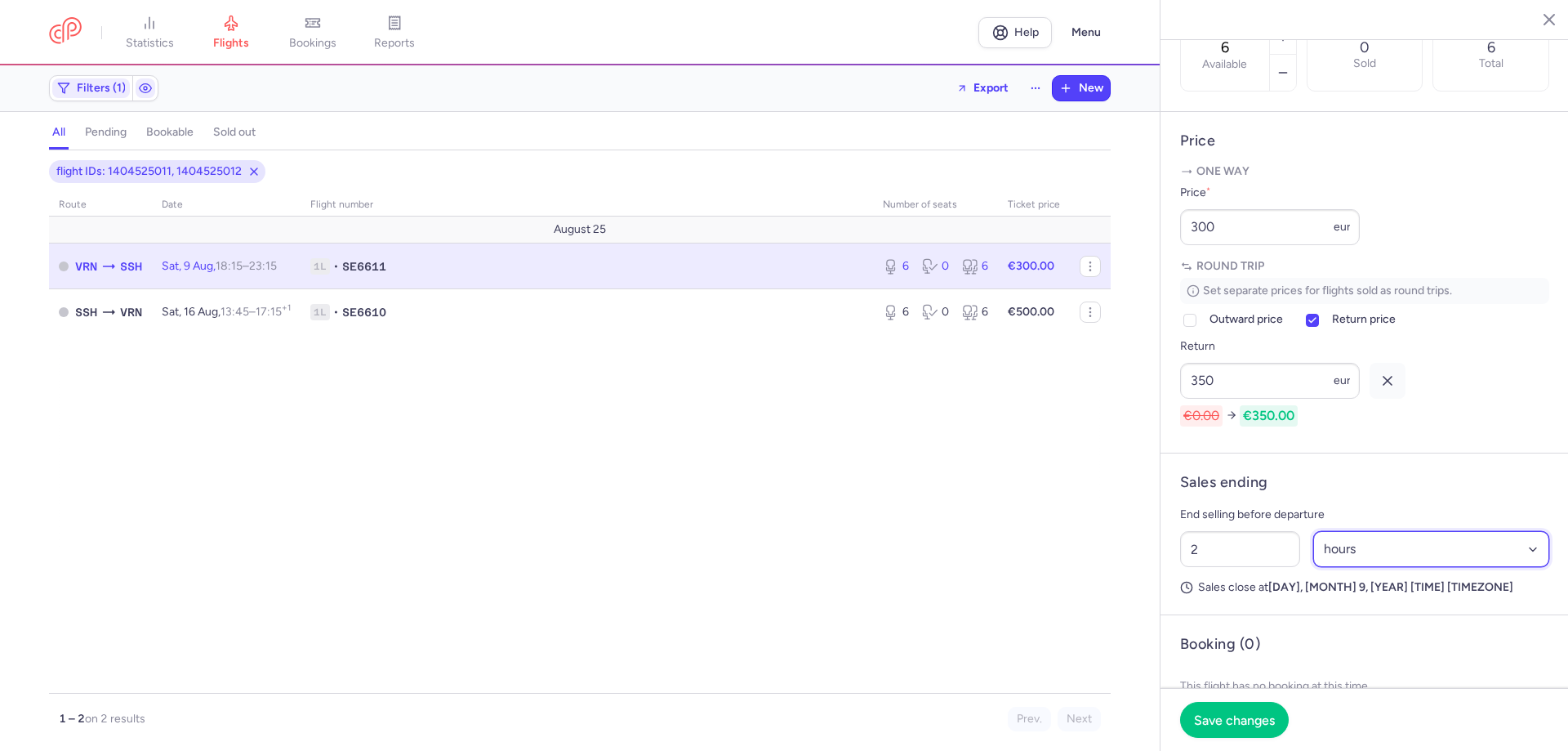 click on "Select an option hours days" at bounding box center (1432, 549) 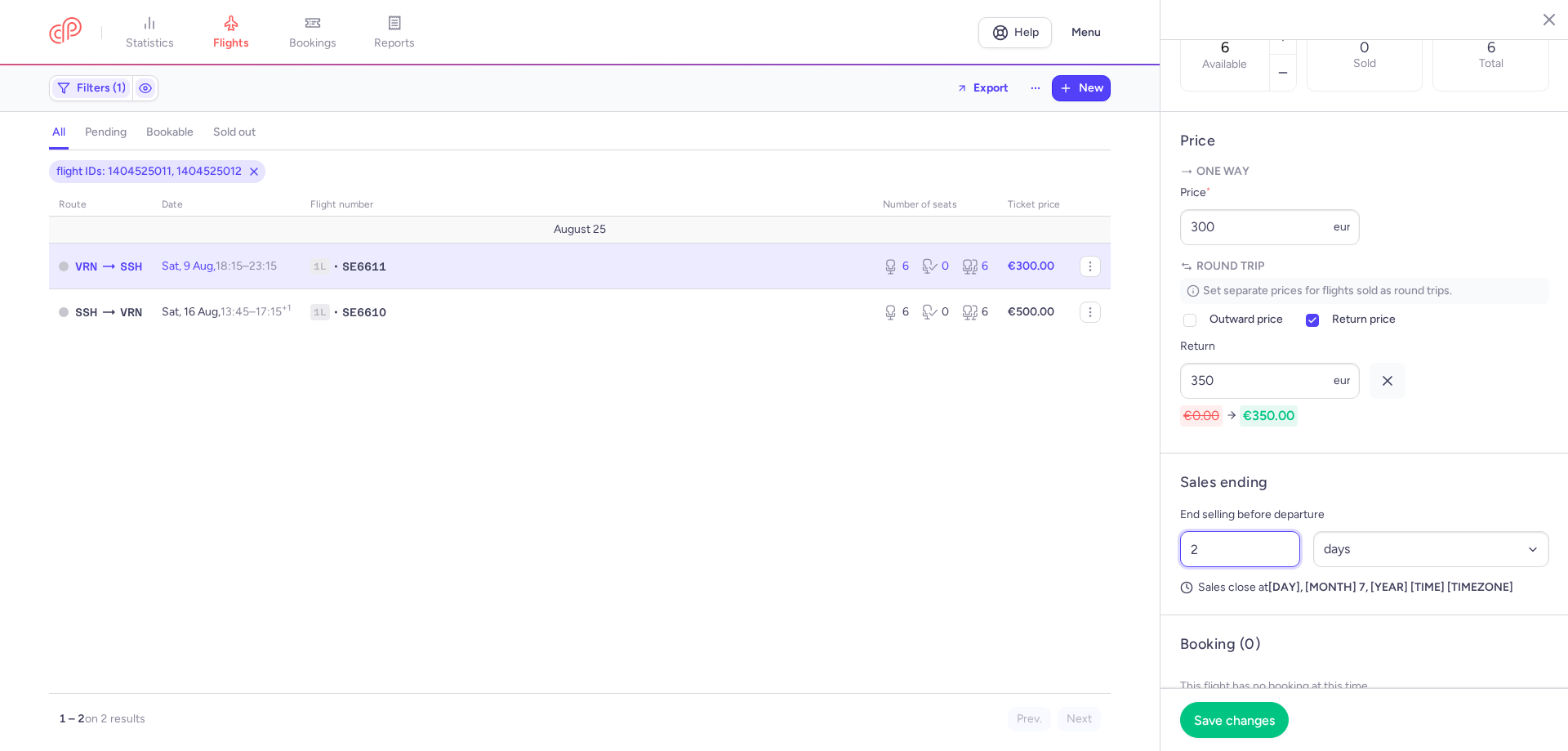click on "2" at bounding box center [1240, 549] 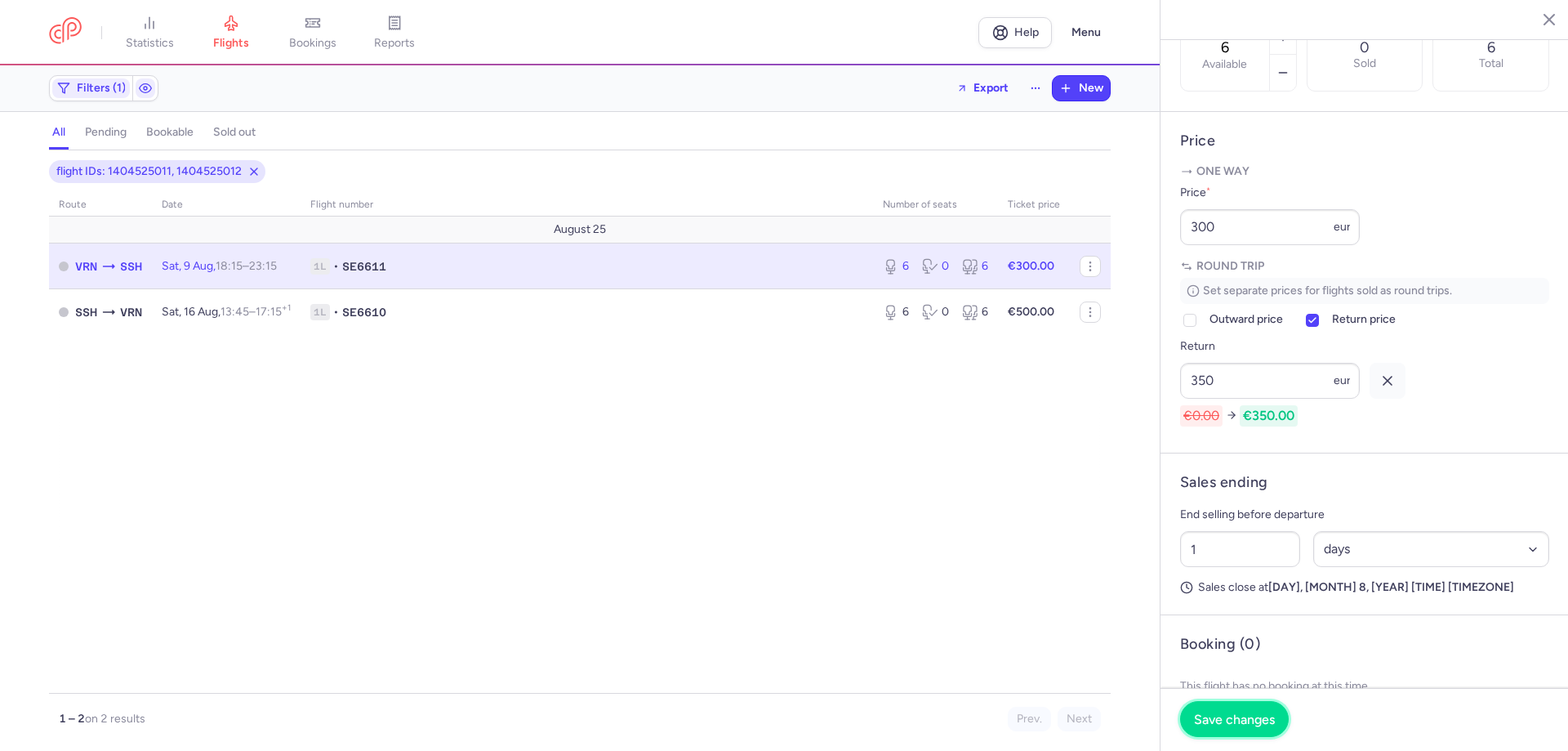 click on "Save changes" at bounding box center (1234, 719) 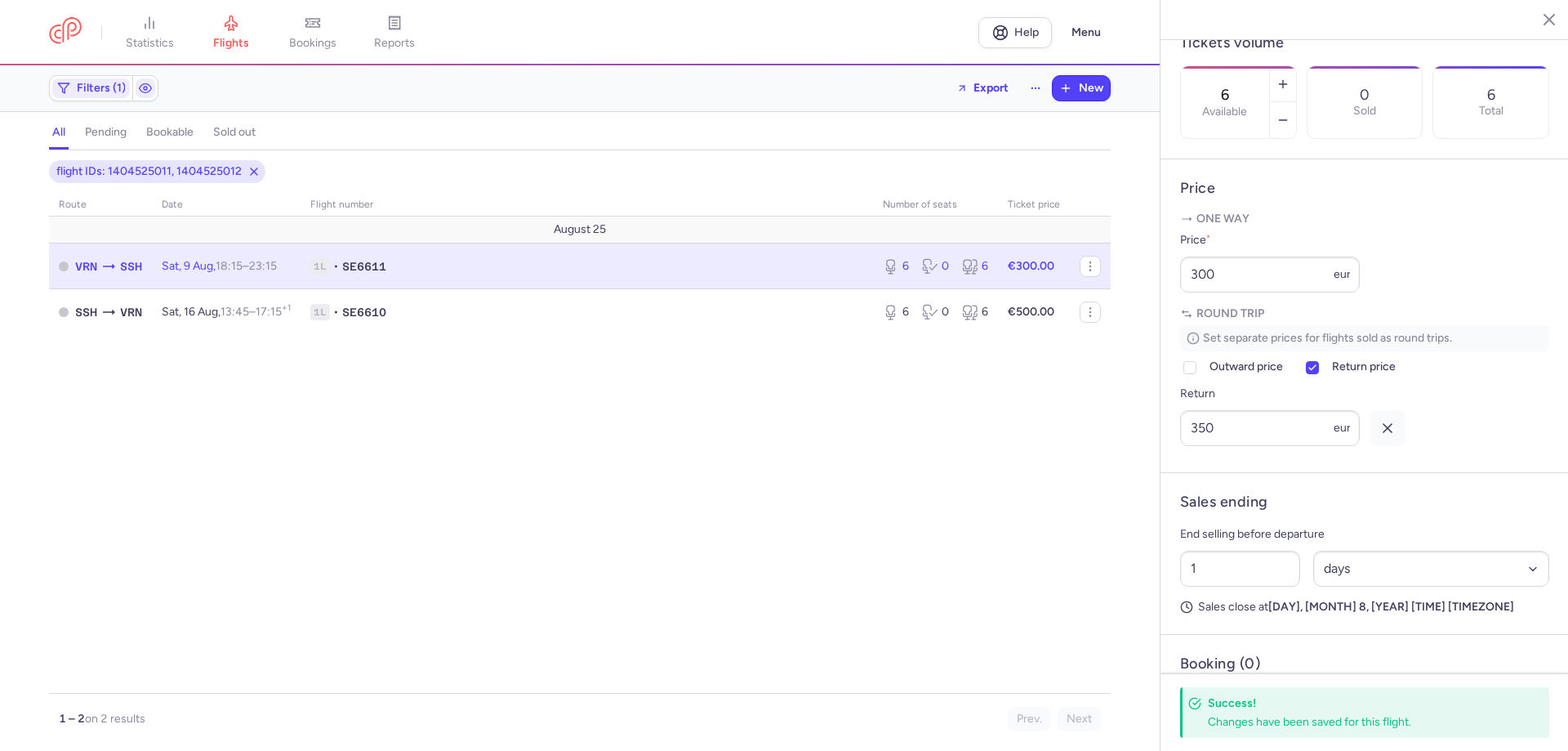scroll, scrollTop: 525, scrollLeft: 0, axis: vertical 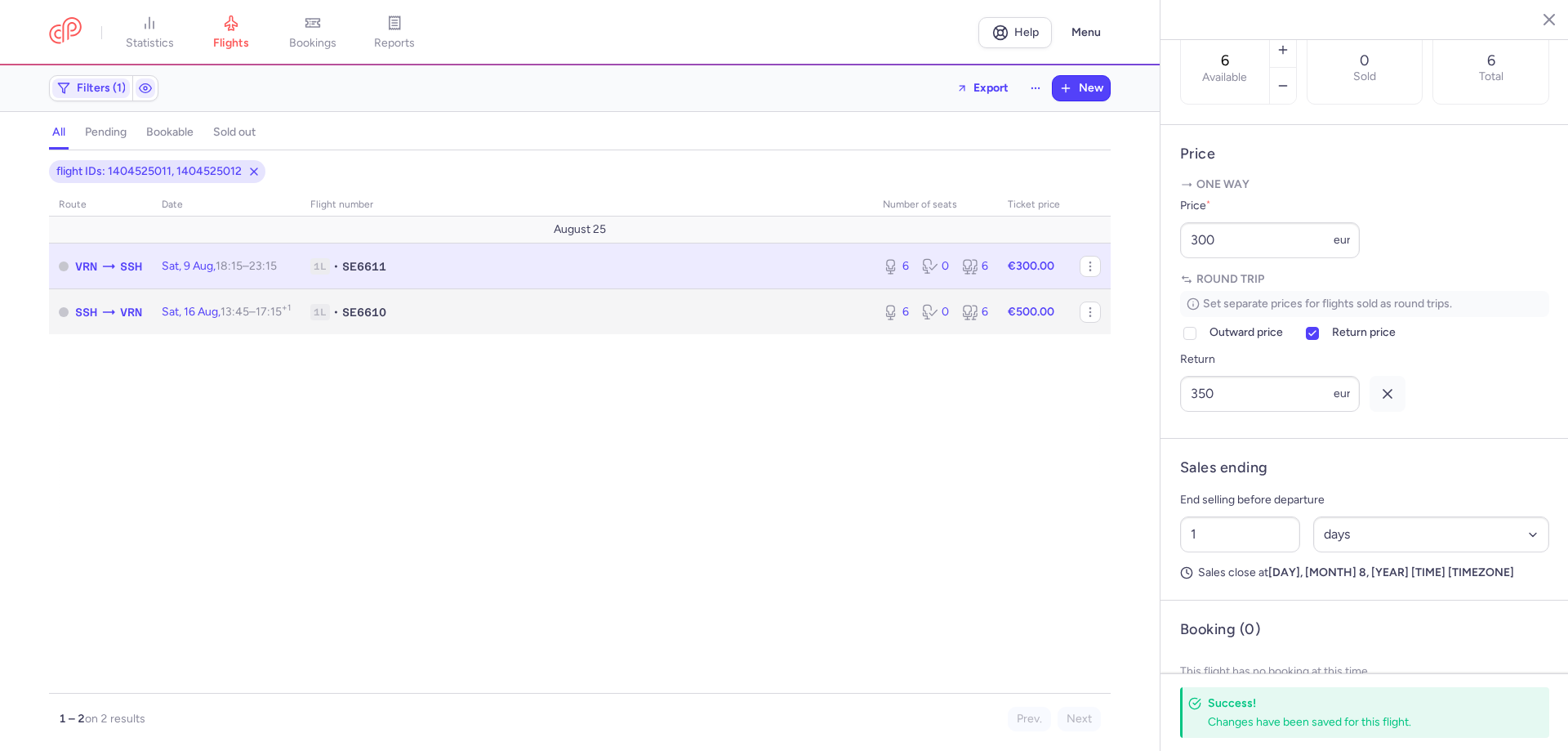 click on "6 0 6" 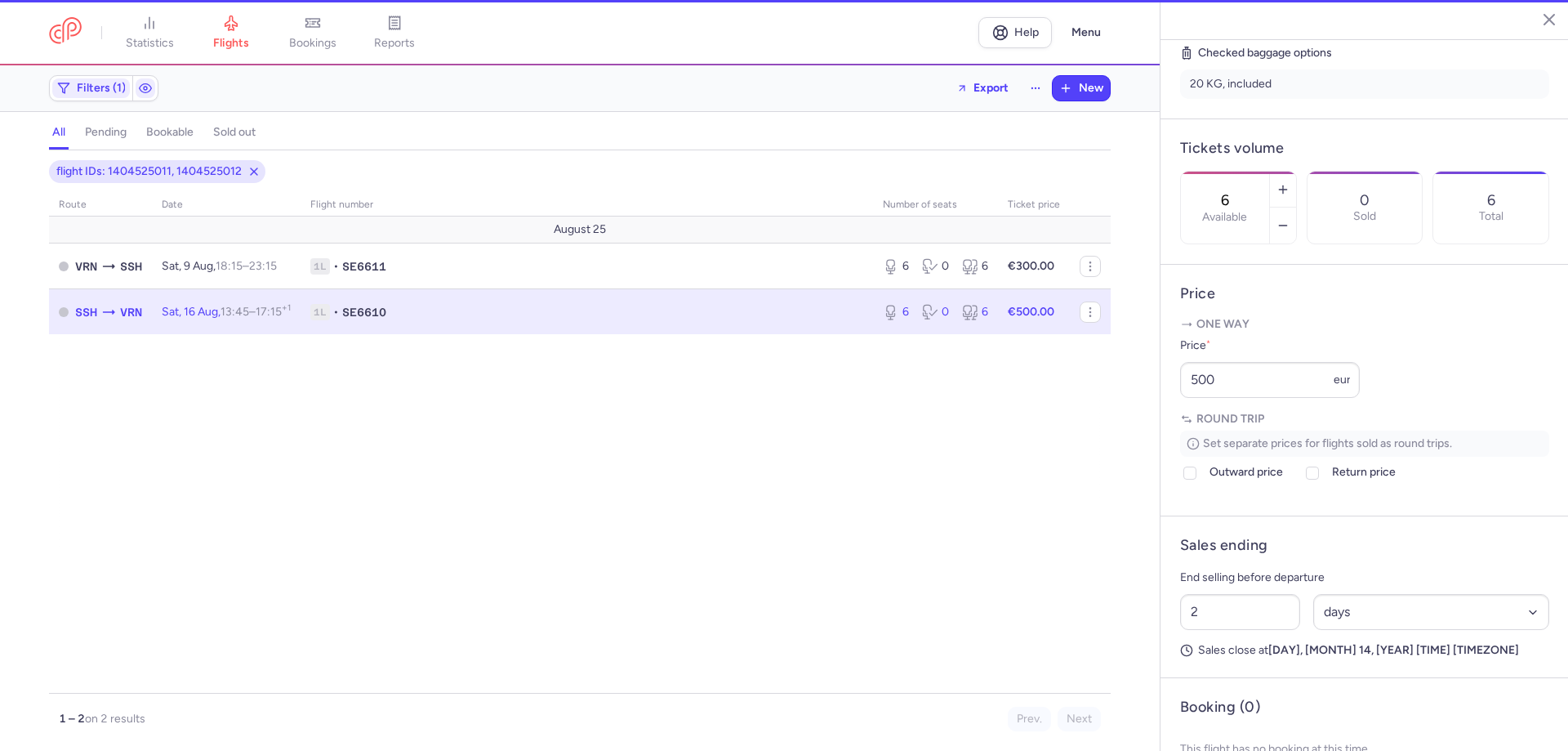 scroll, scrollTop: 386, scrollLeft: 0, axis: vertical 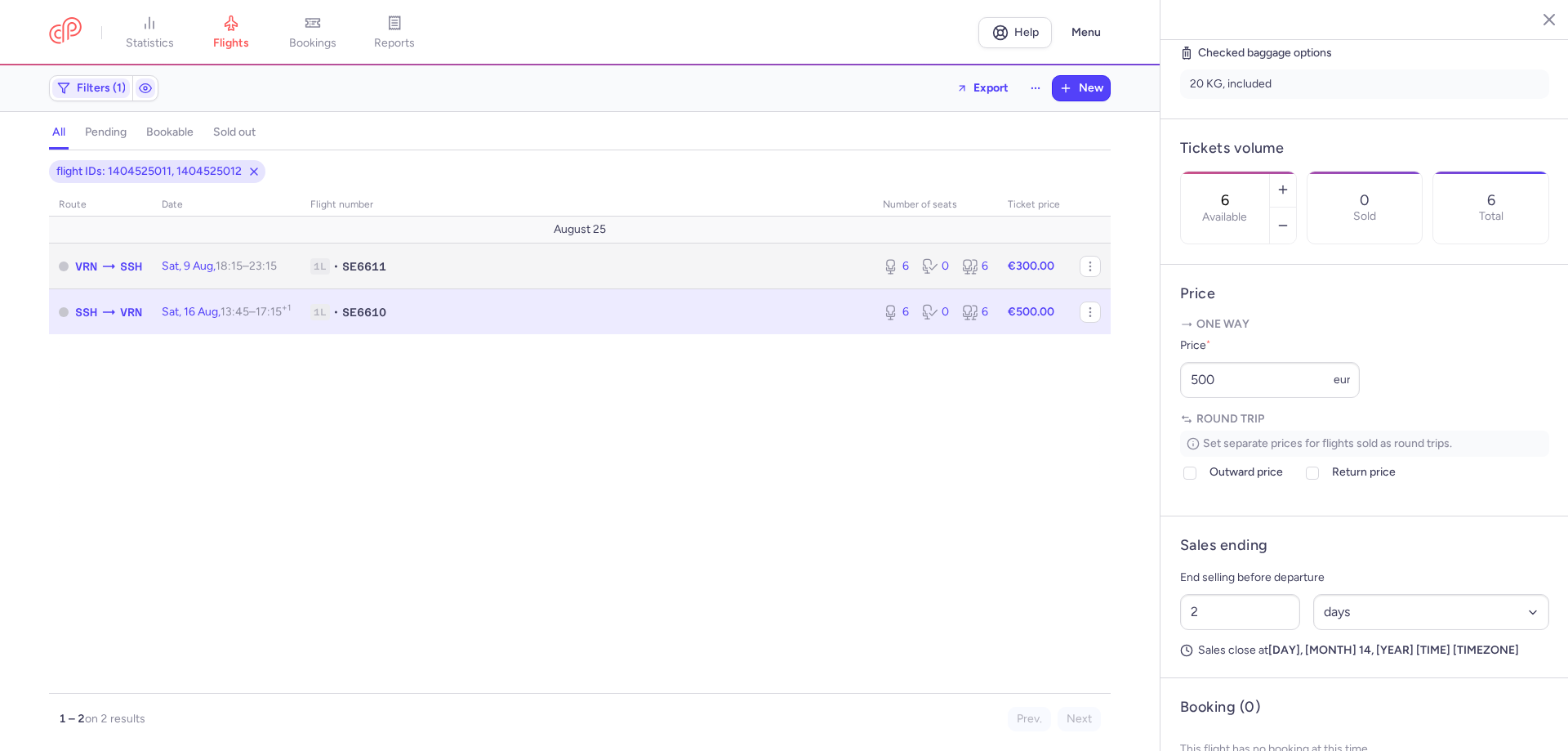 click on "6 0 6" 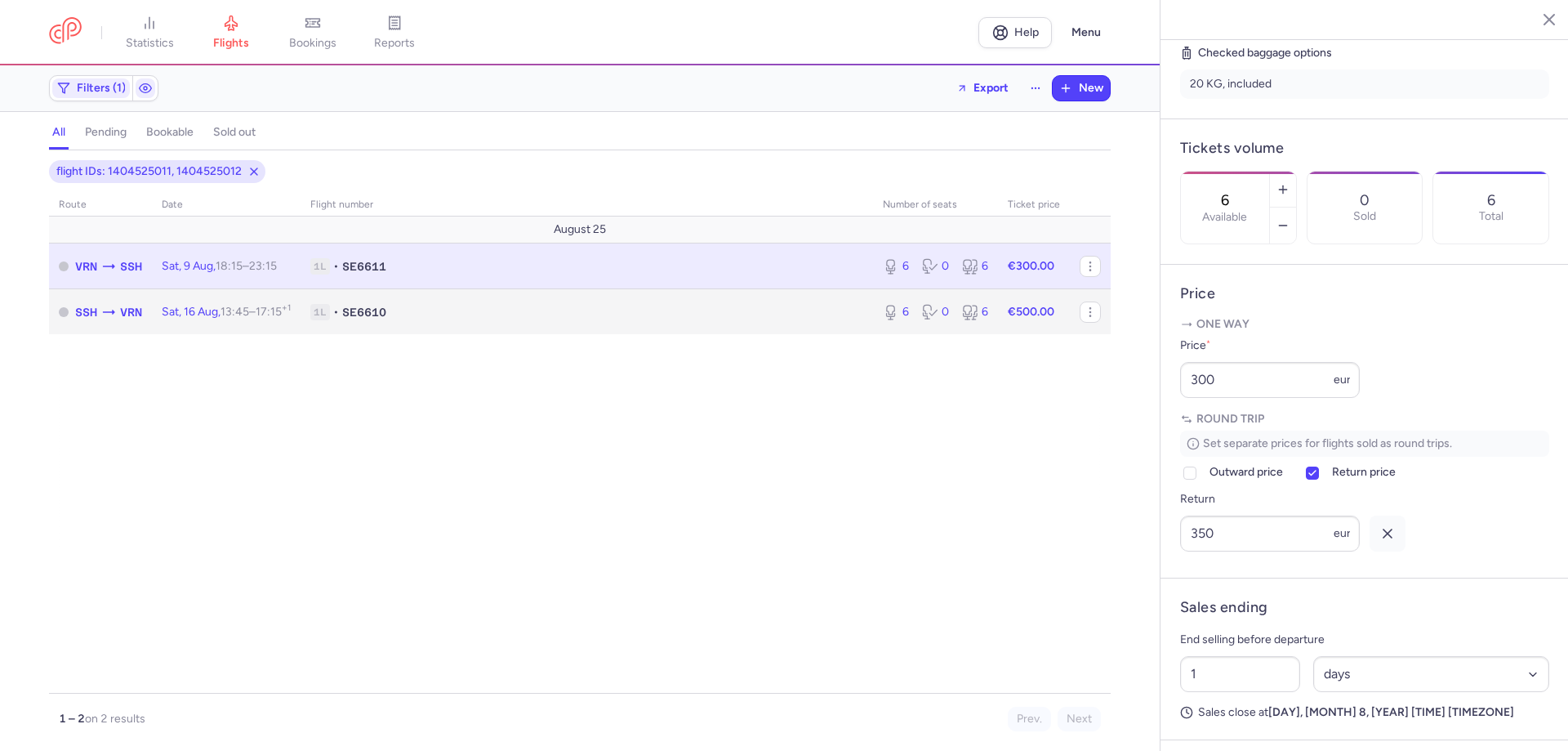 click on "6 0 6" 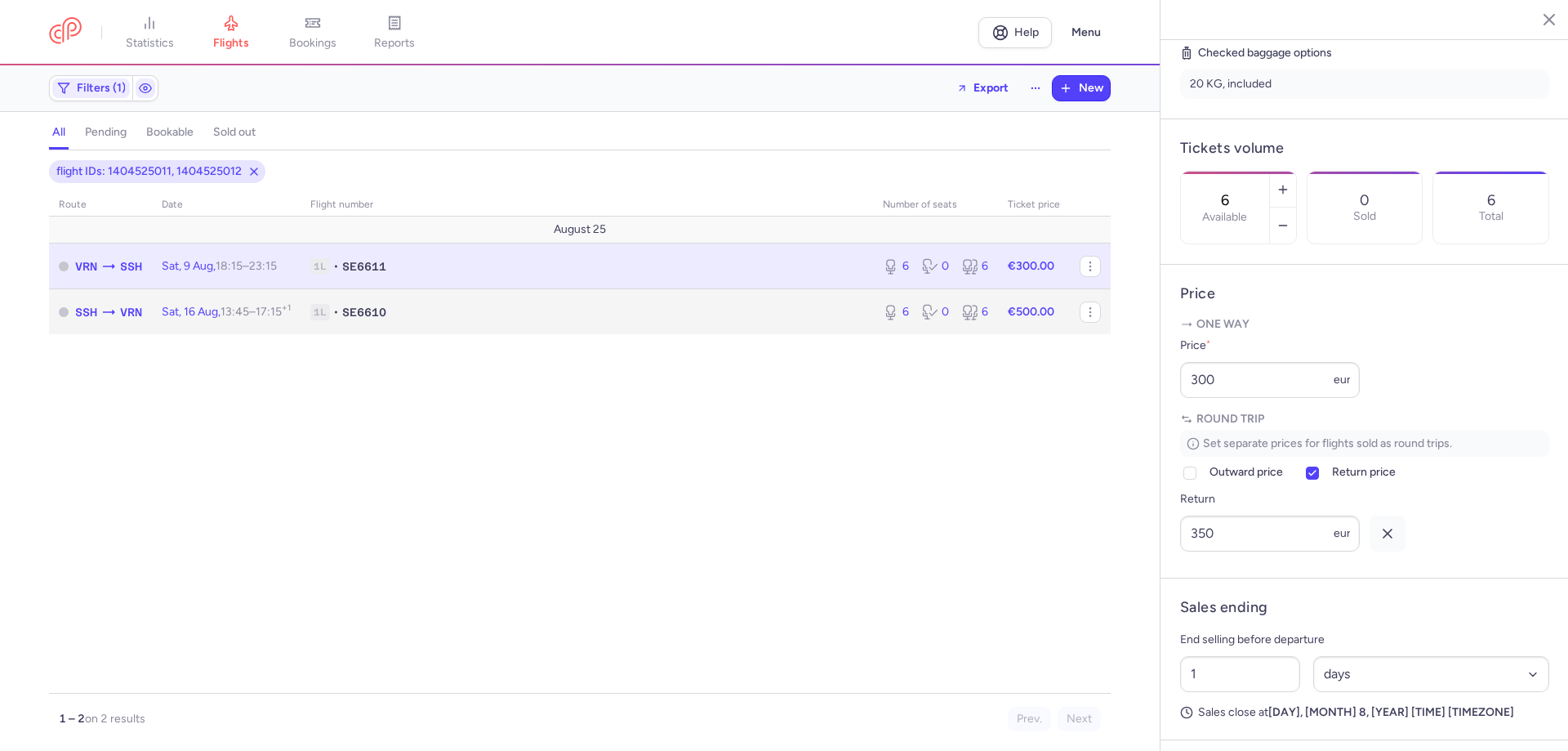 type on "2" 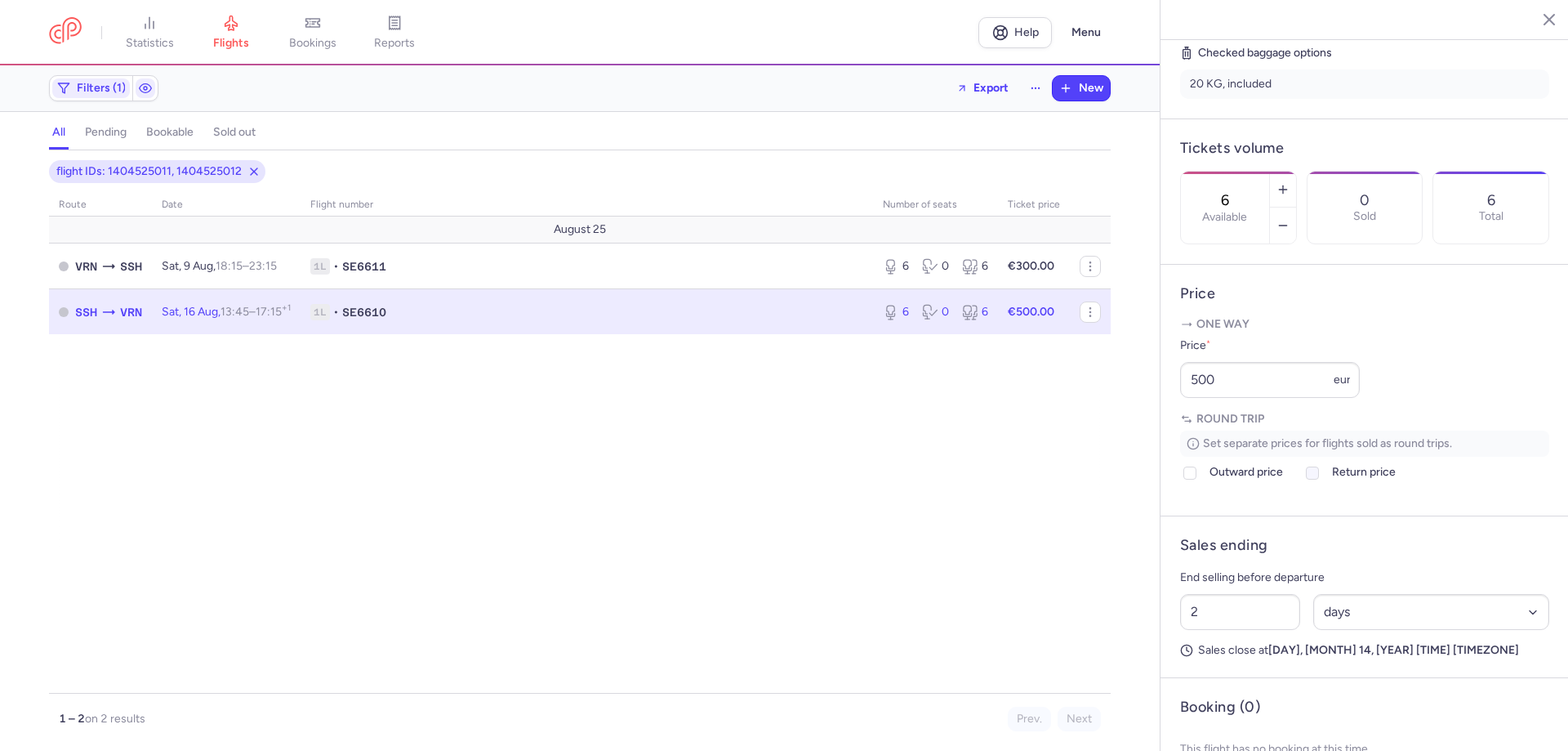 click on "Return price" 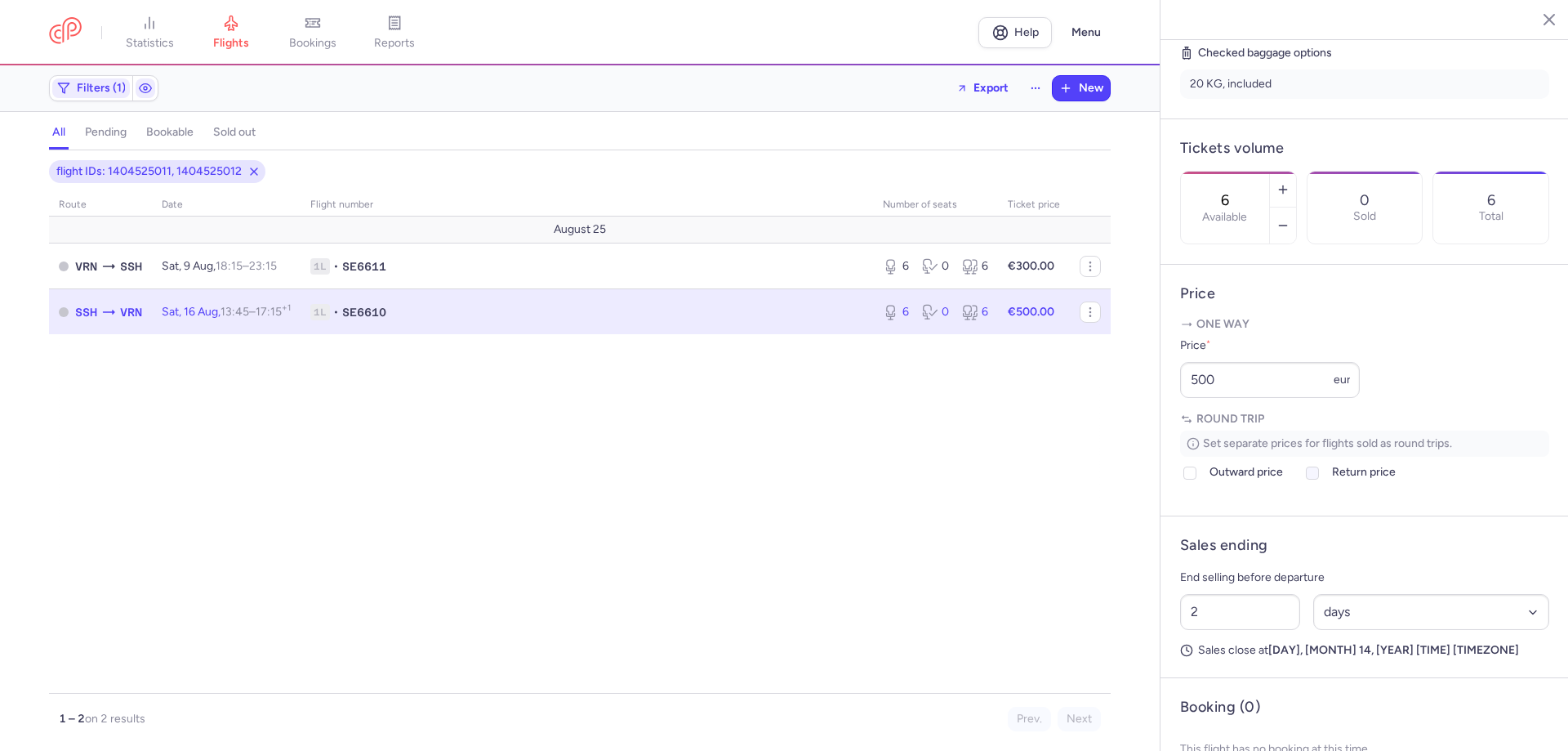 click on "Return price" at bounding box center [1312, 473] 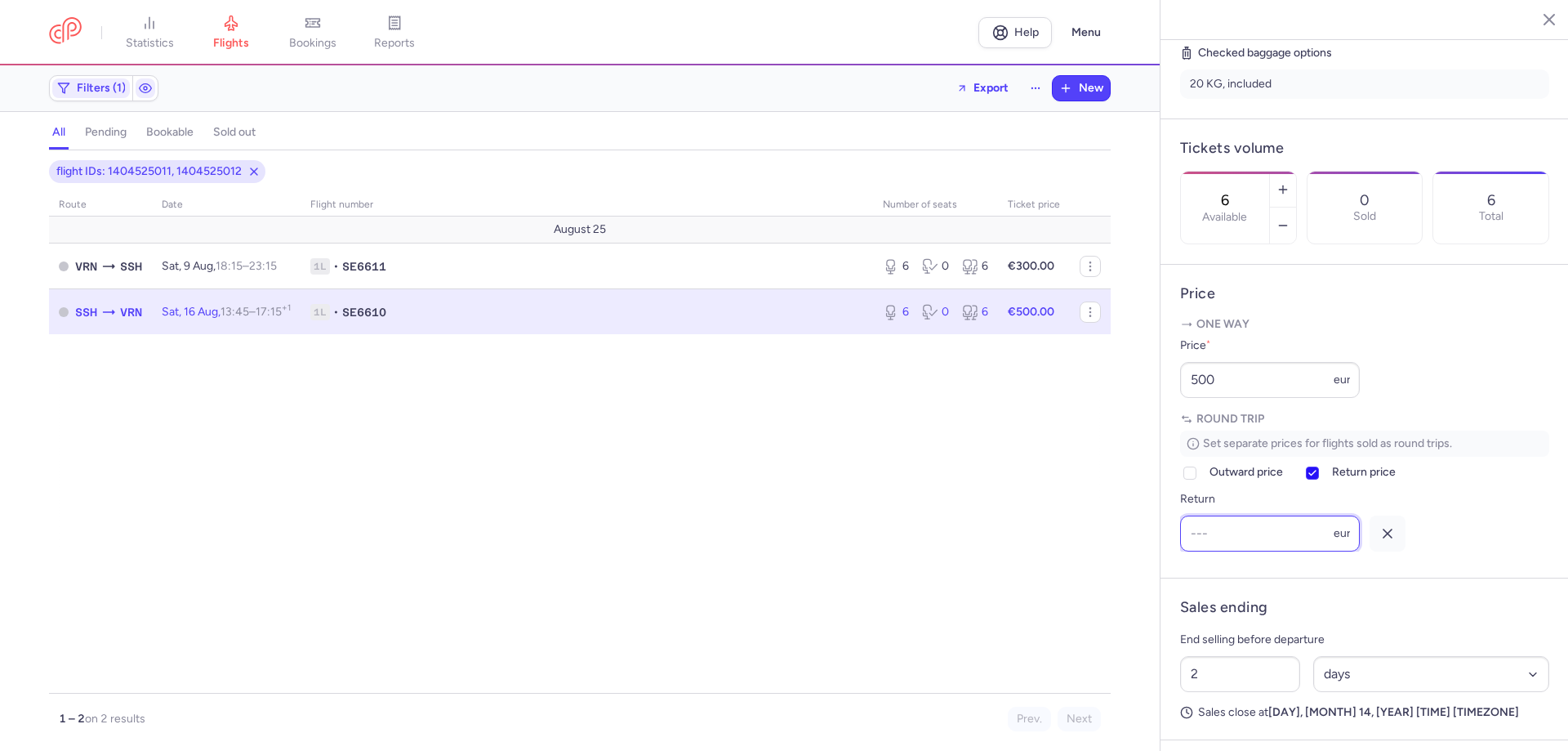 scroll, scrollTop: 0, scrollLeft: 0, axis: both 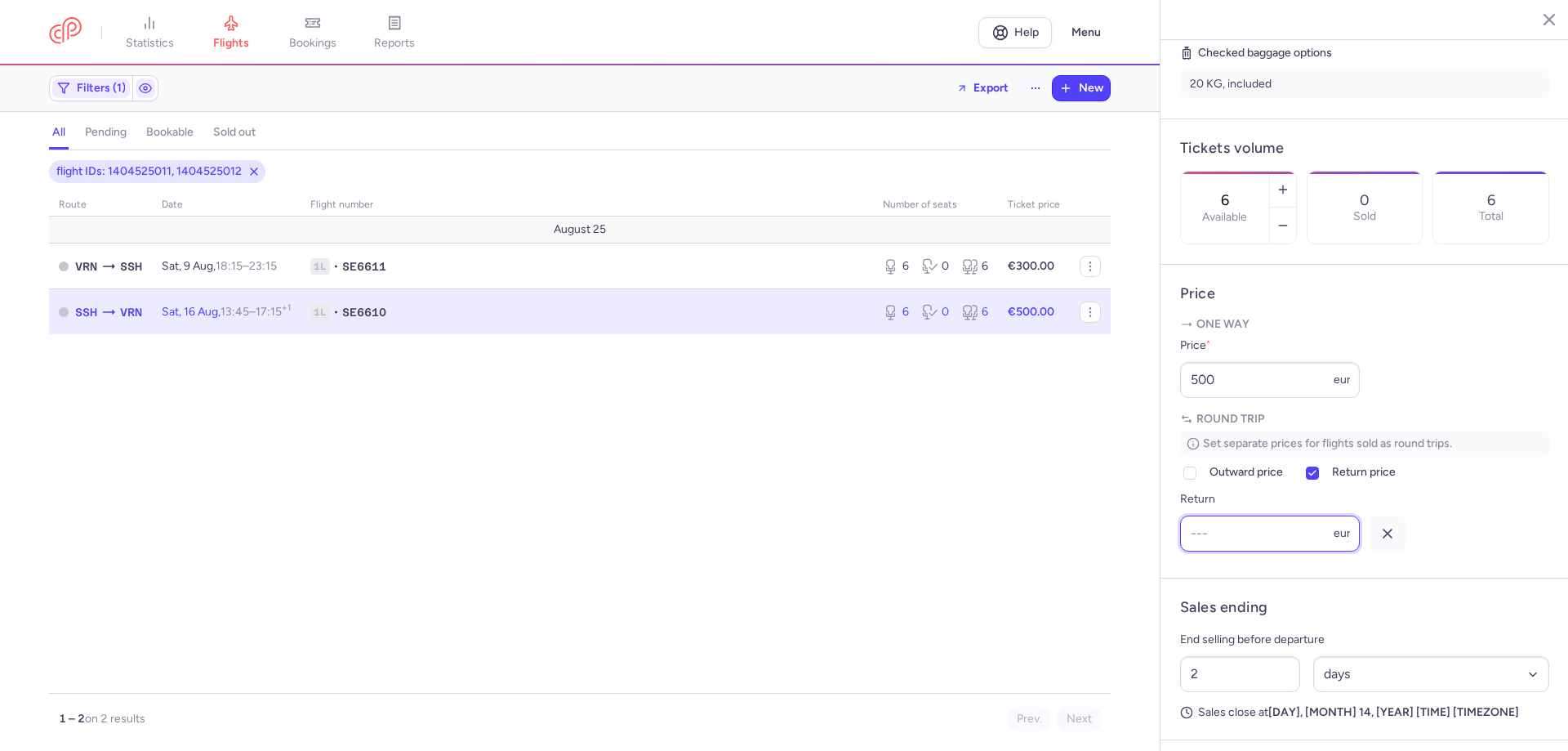 click on "Return" at bounding box center (1270, 534) 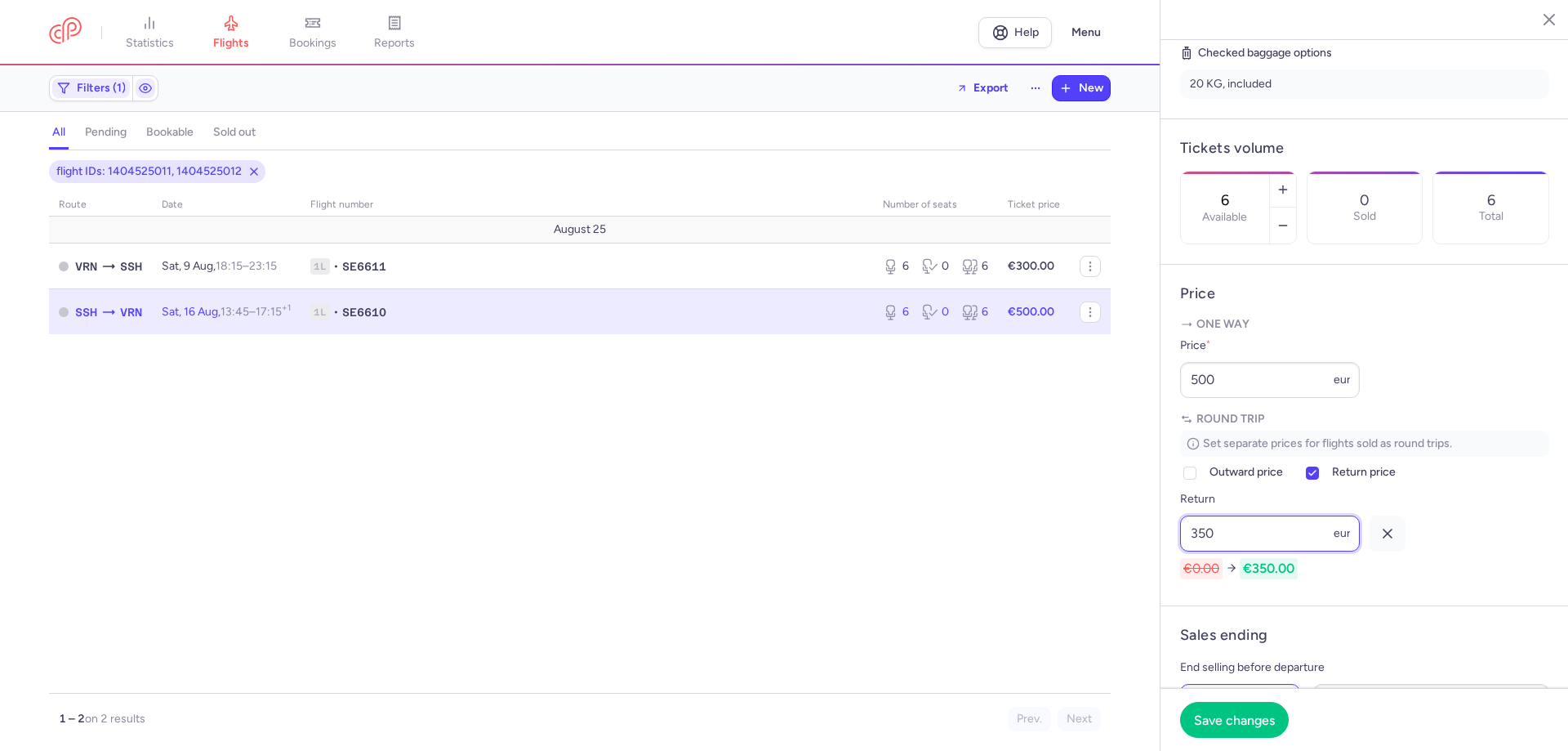 type on "350" 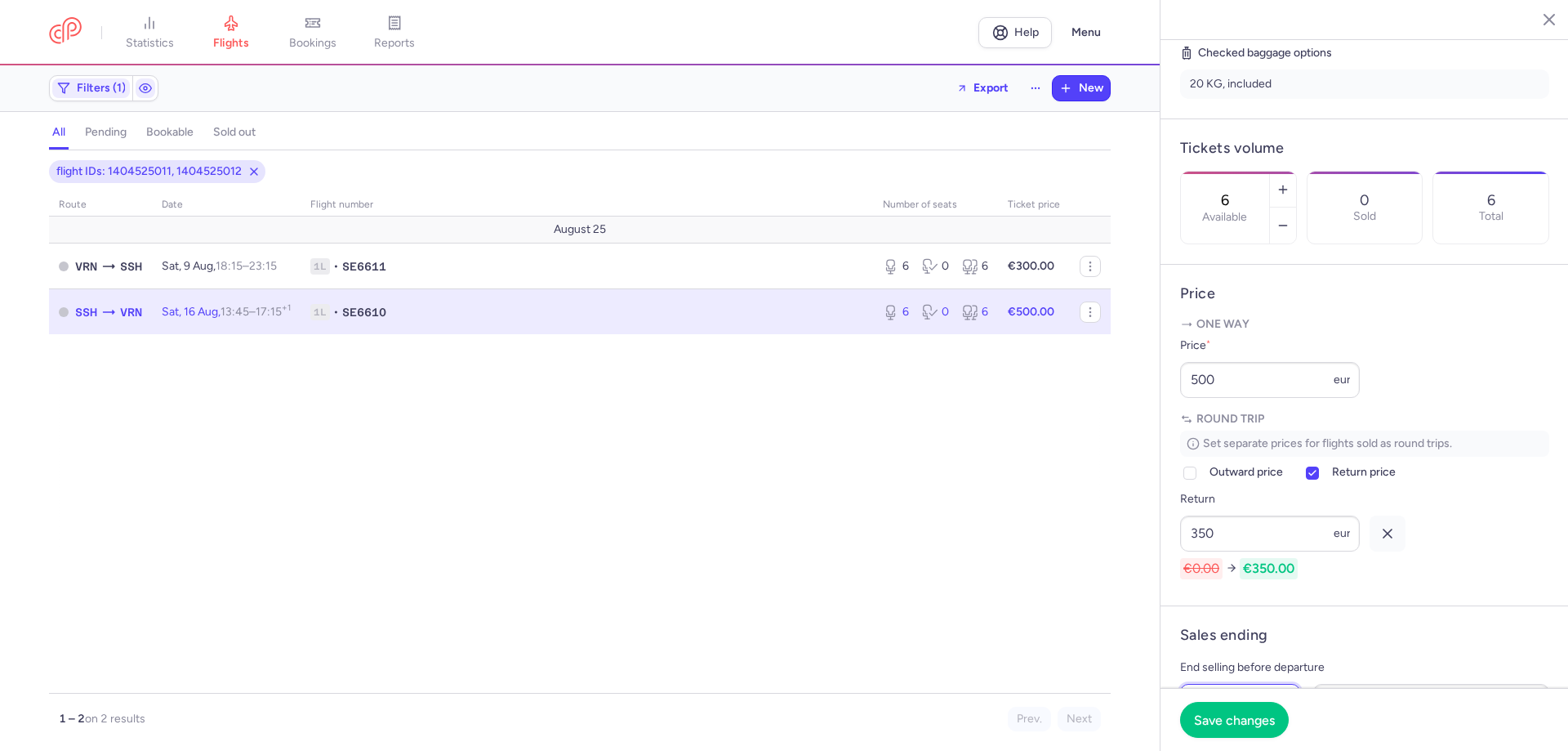 click on "2" at bounding box center [1240, 702] 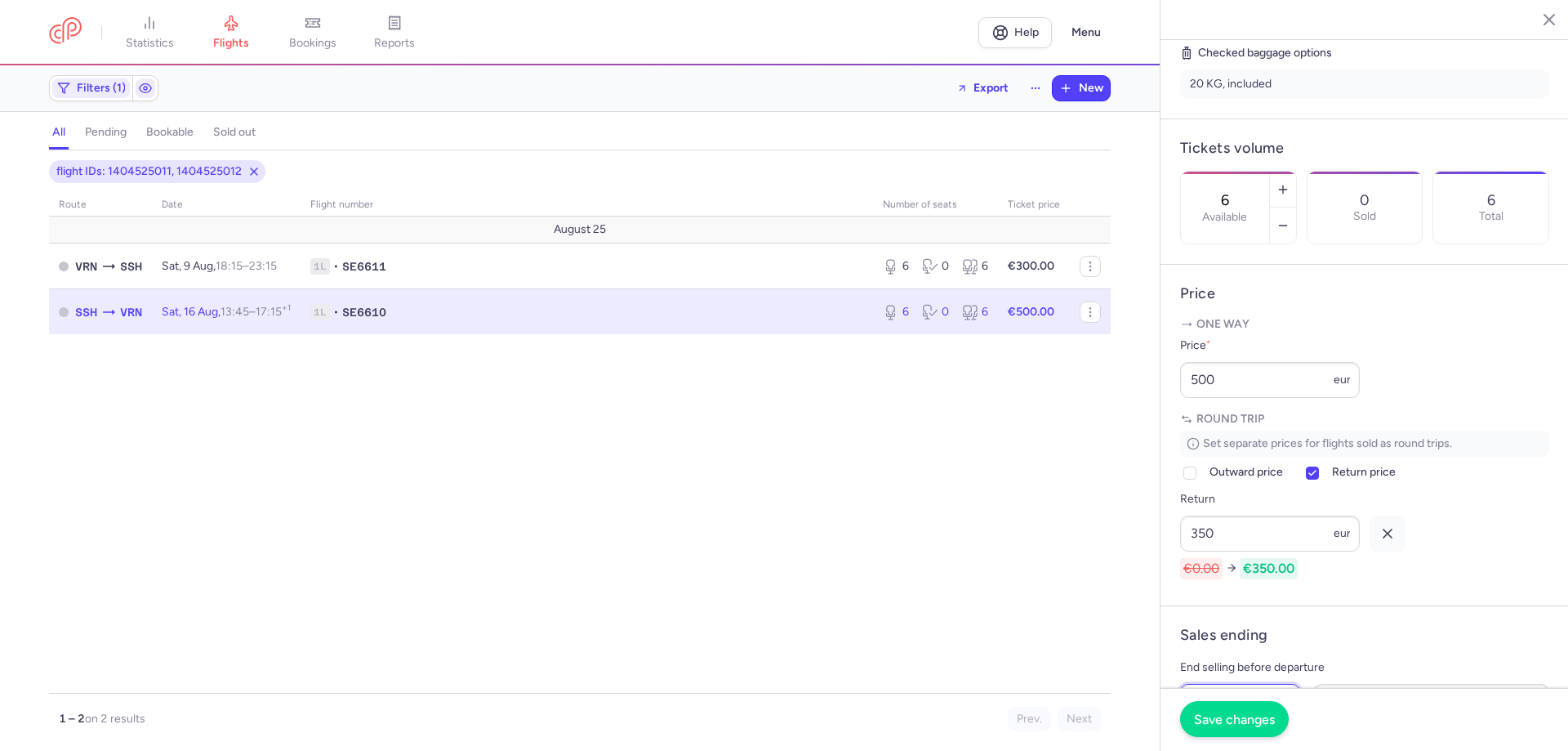 type on "1" 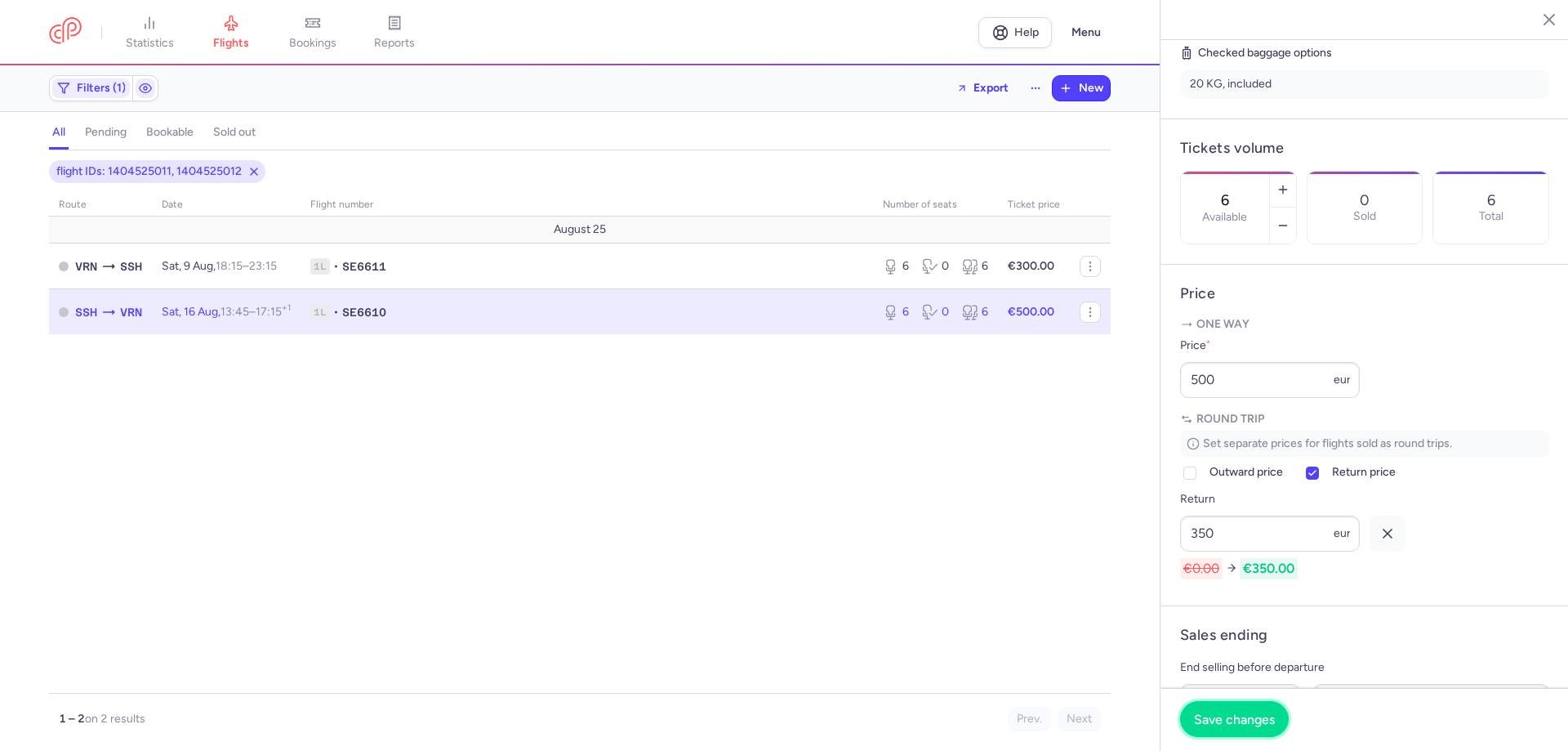 click on "Save changes" at bounding box center [1234, 719] 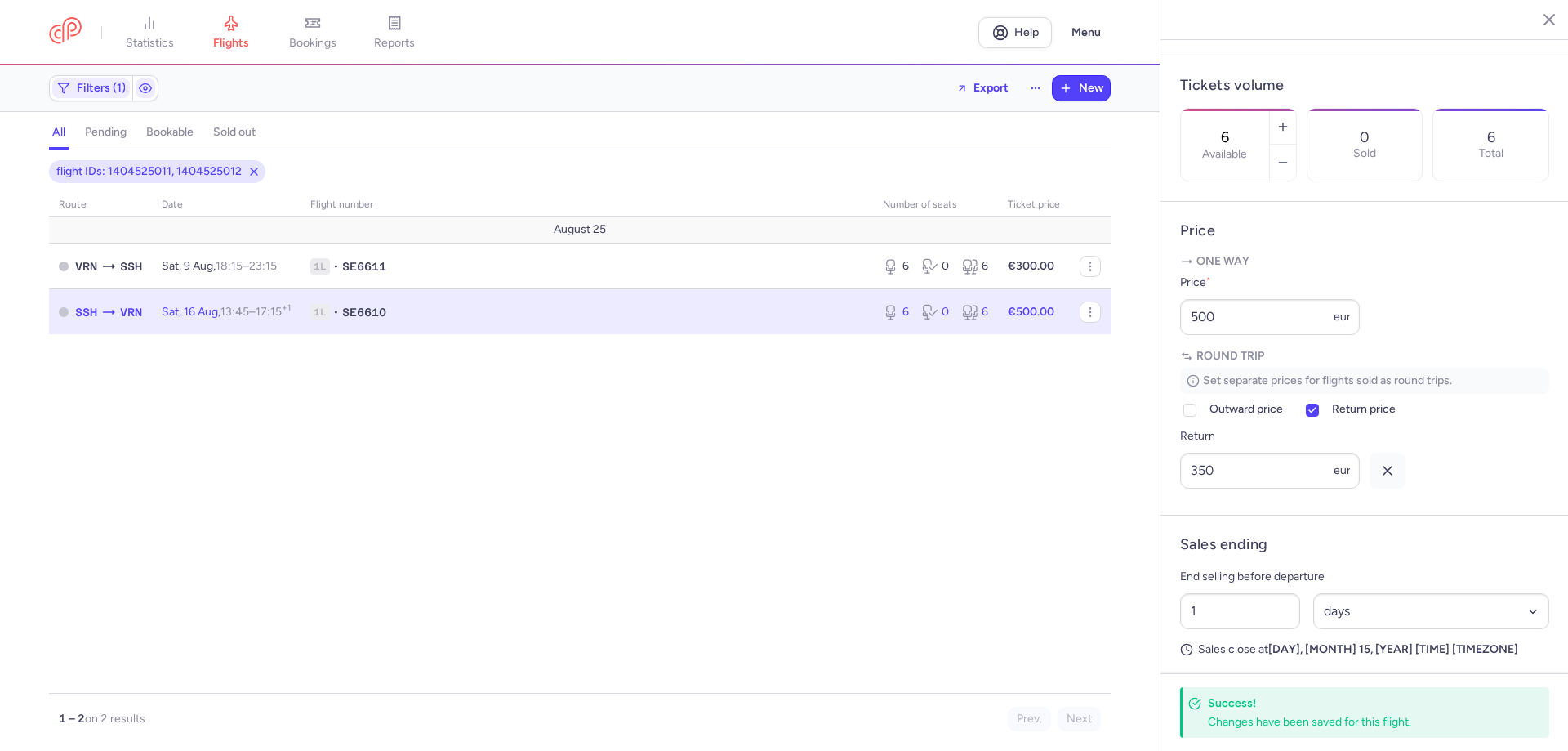 scroll, scrollTop: 525, scrollLeft: 0, axis: vertical 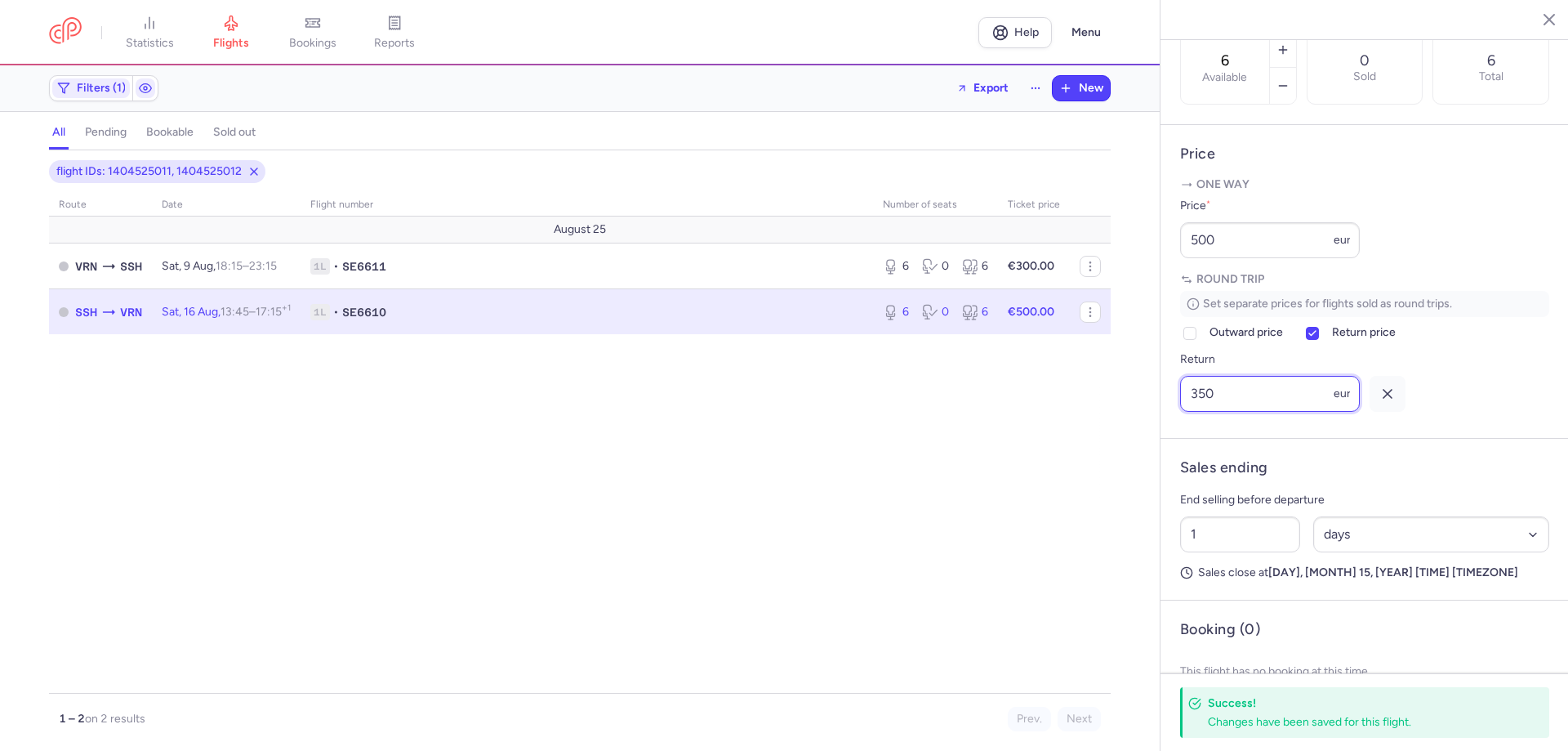 drag, startPoint x: 1232, startPoint y: 360, endPoint x: 1396, endPoint y: 383, distance: 165.60495 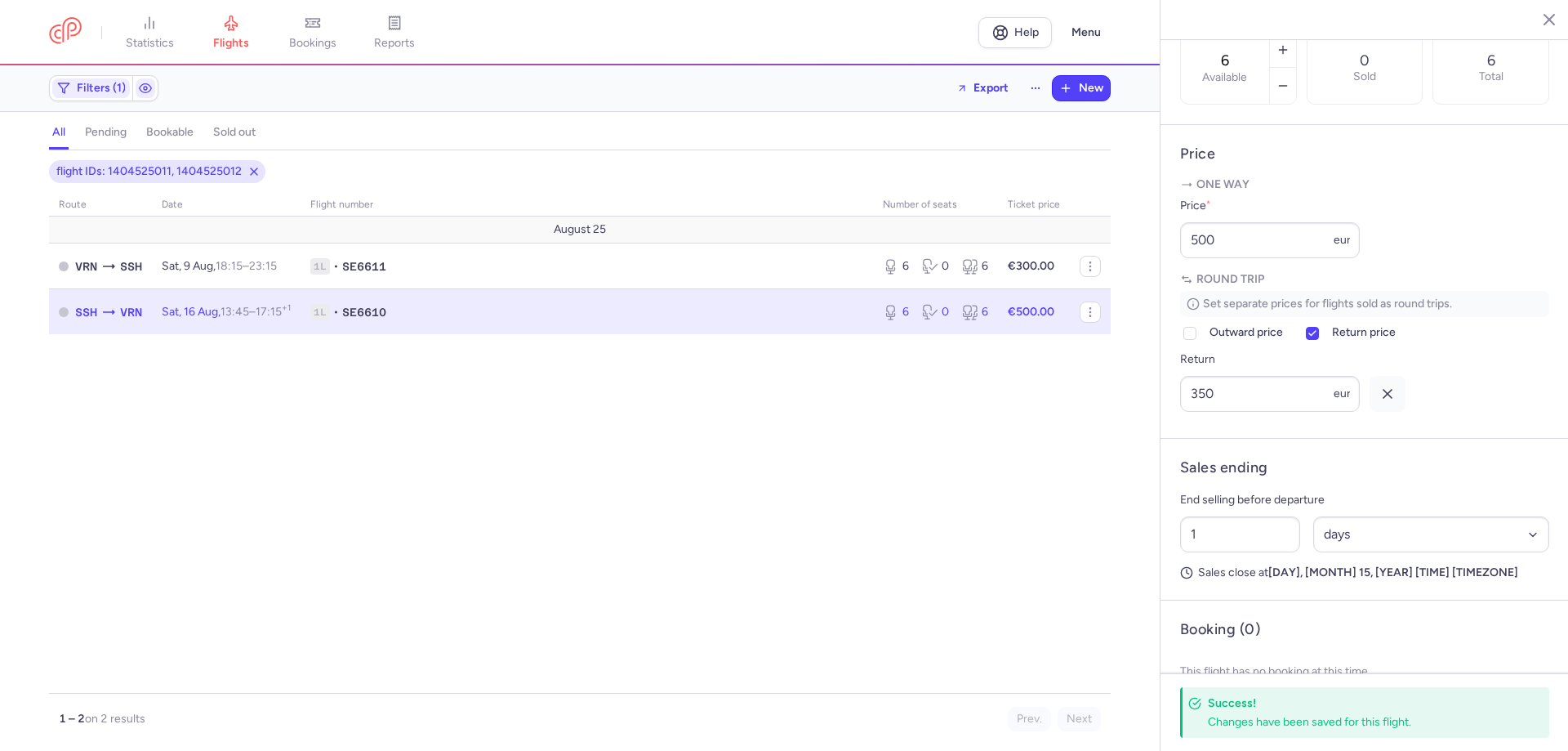 click 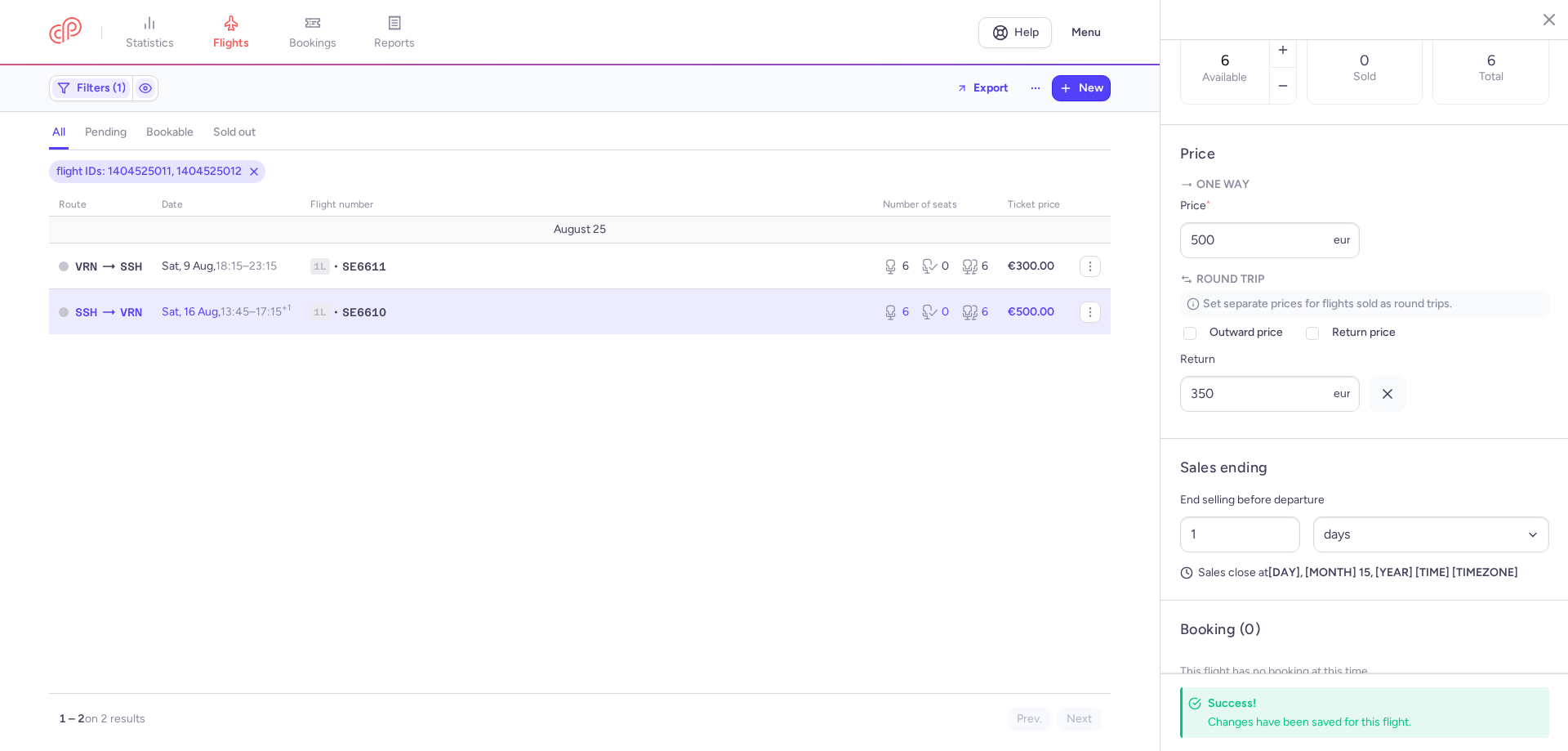 checkbox on "false" 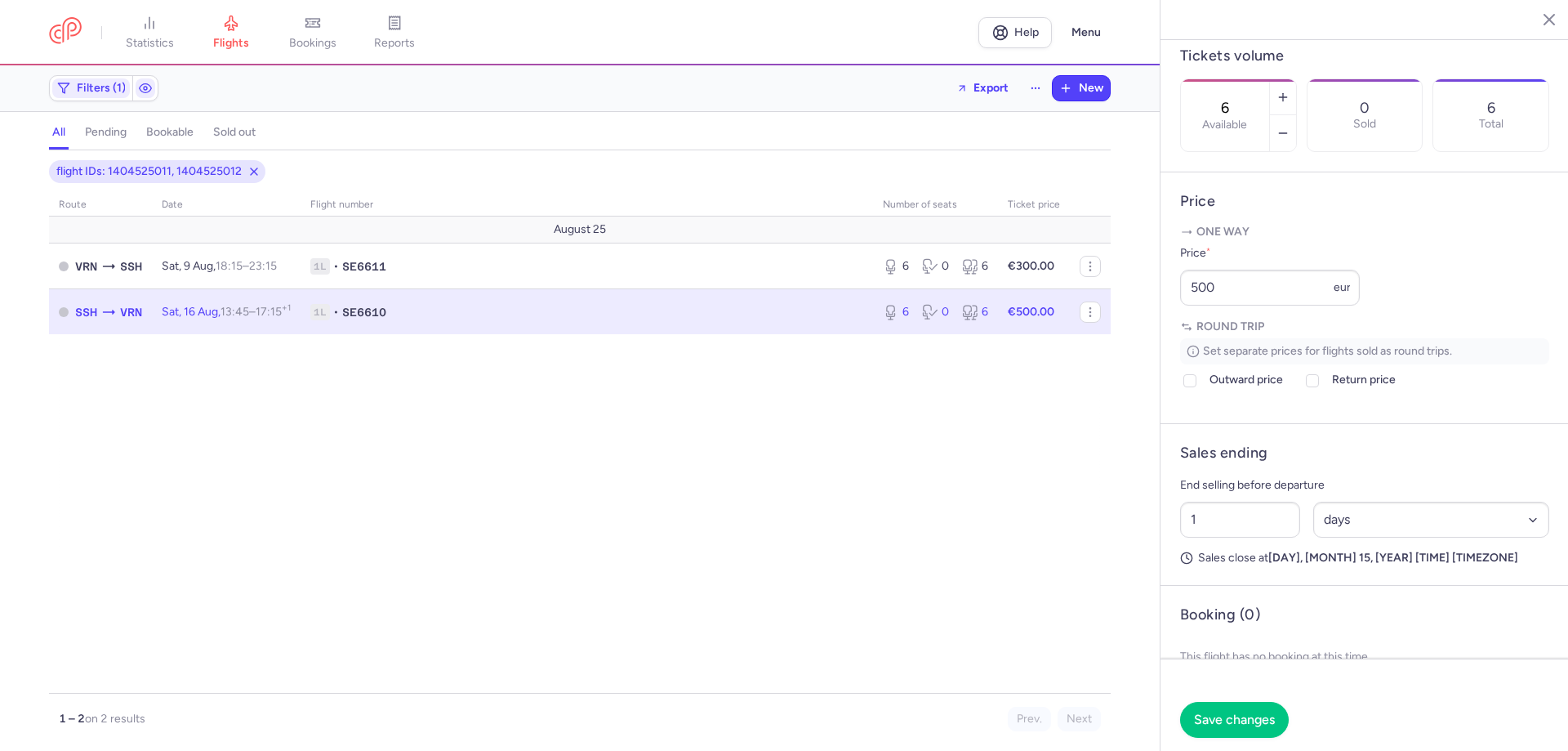 scroll, scrollTop: 449, scrollLeft: 0, axis: vertical 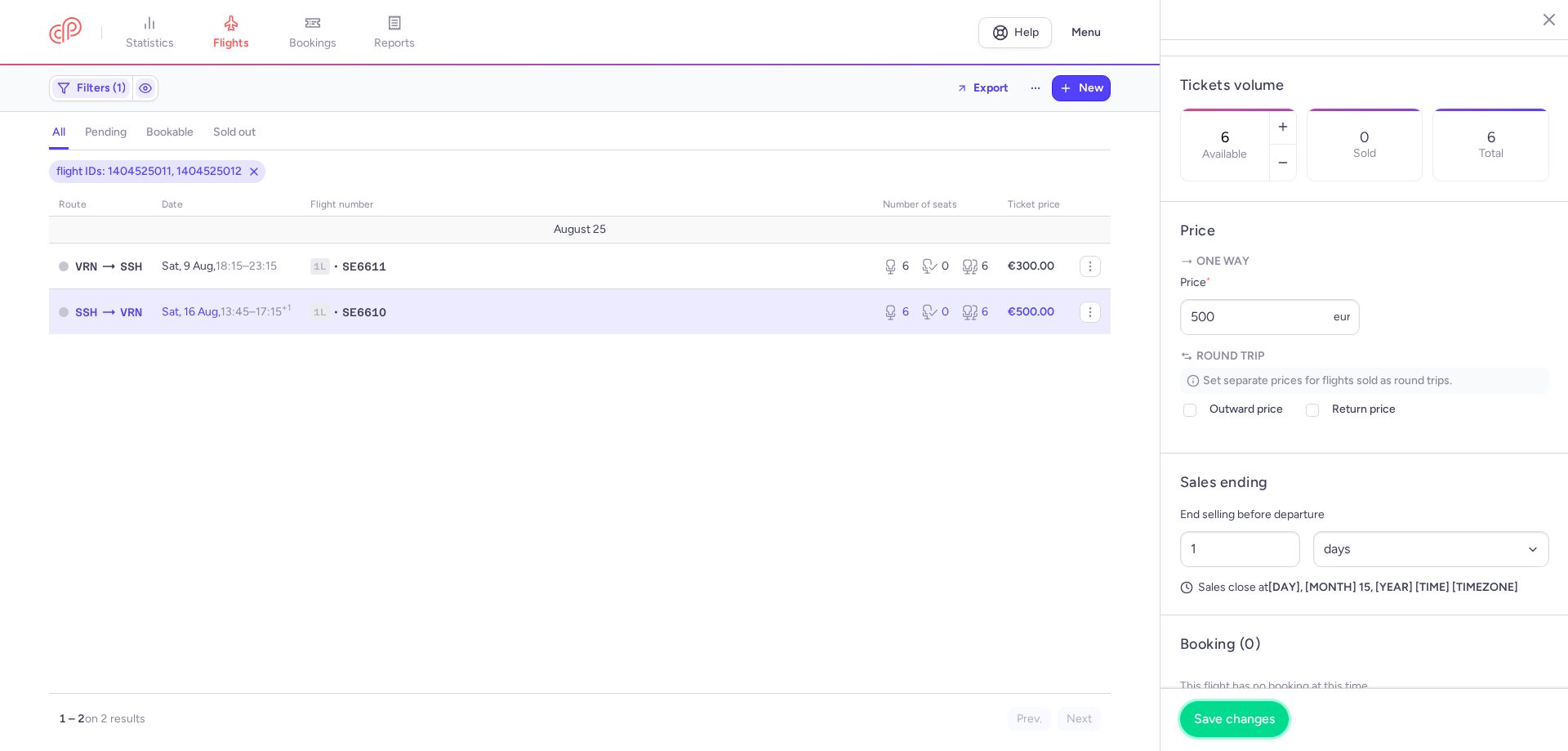 click on "Save changes" at bounding box center (1234, 719) 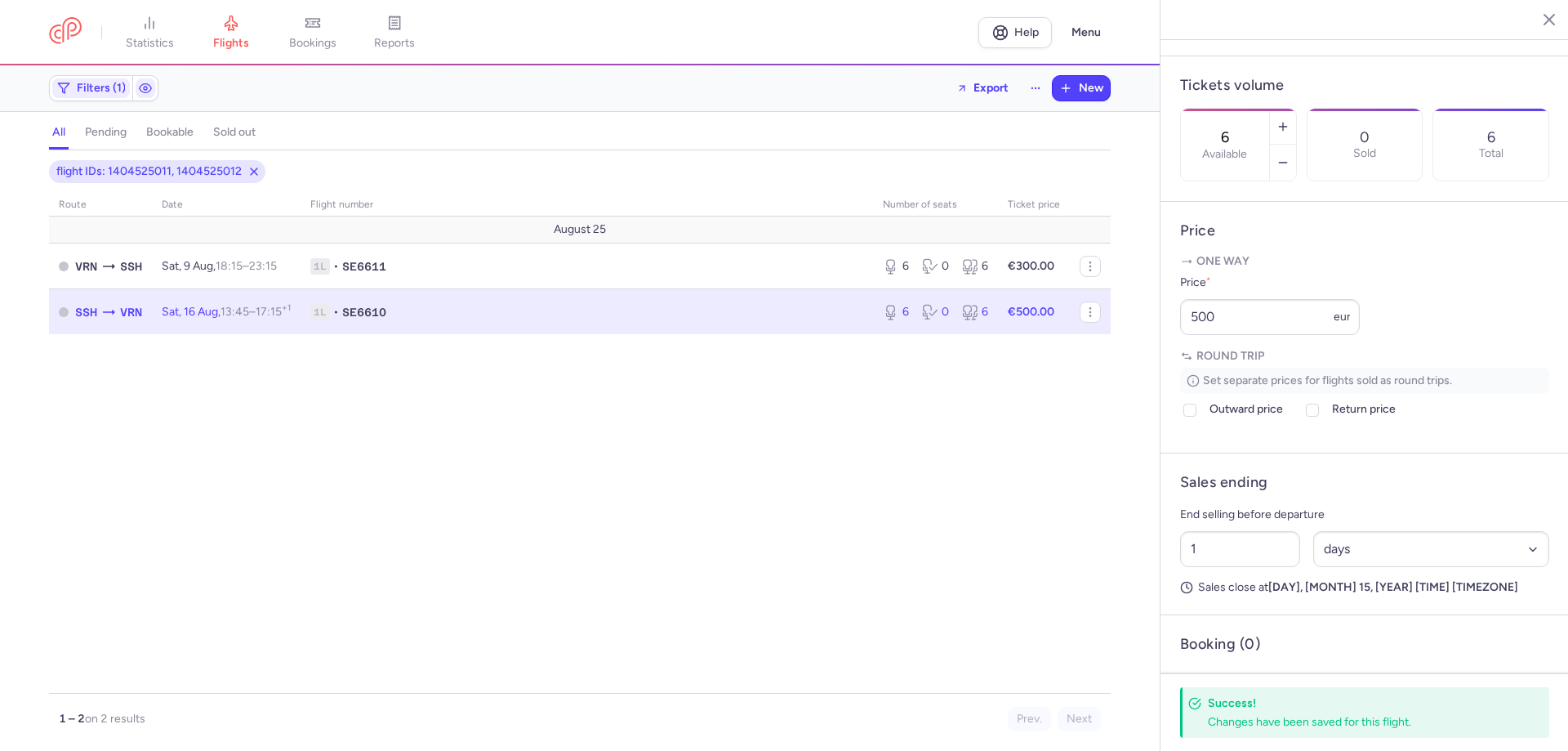 scroll, scrollTop: 429, scrollLeft: 0, axis: vertical 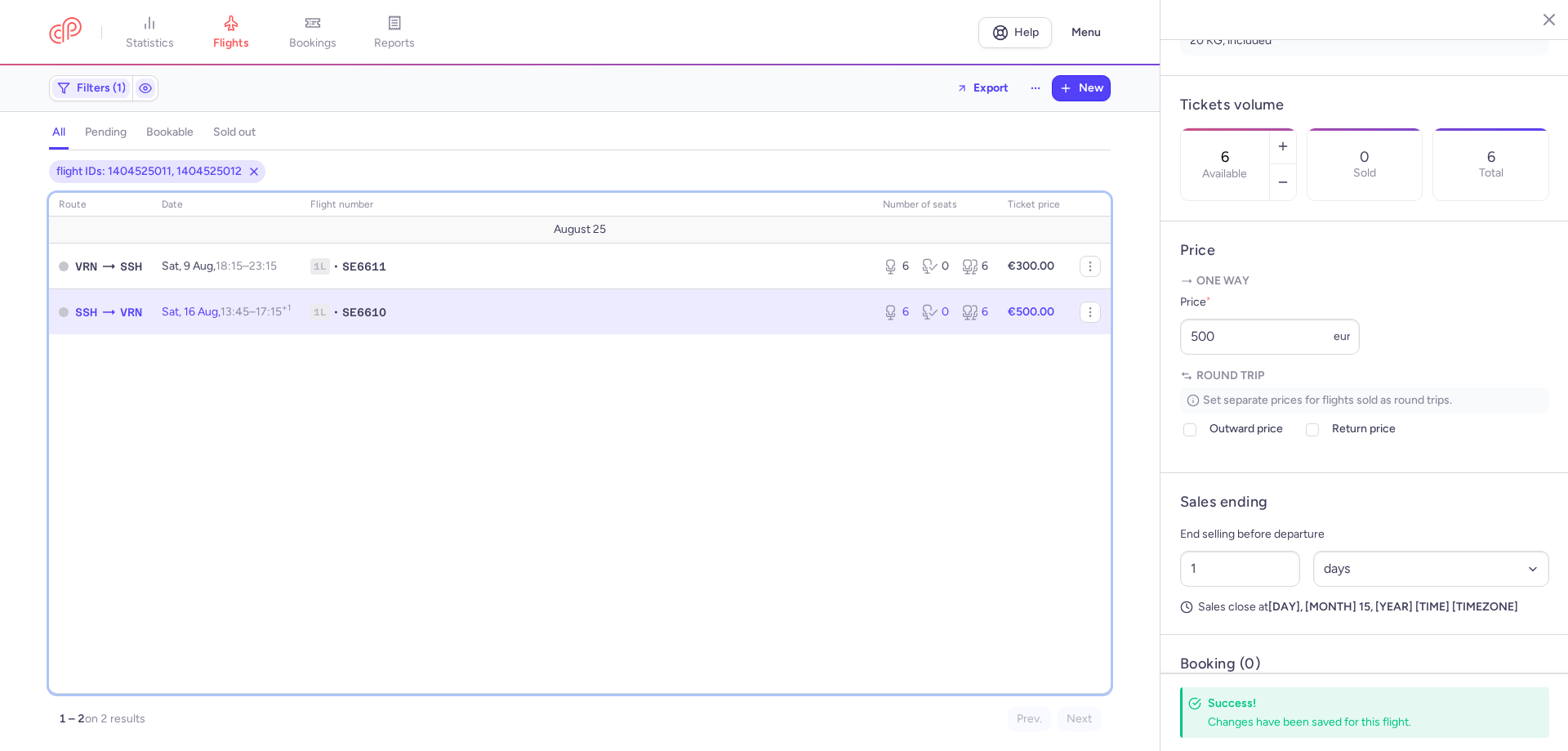 click on "route date Flight number number of seats Ticket price [MONTH] 25 [CITY] [CITY] Sat, 9 [MONTH], 18:15 – 23:15 +0 1L • SE6611 6 0 6 €300.00 [CITY] [CITY] Sat, 16 [MONTH], 13:45 – 17:15 +1 1L • SE6610 6 0 6 €500.00" at bounding box center [580, 443] 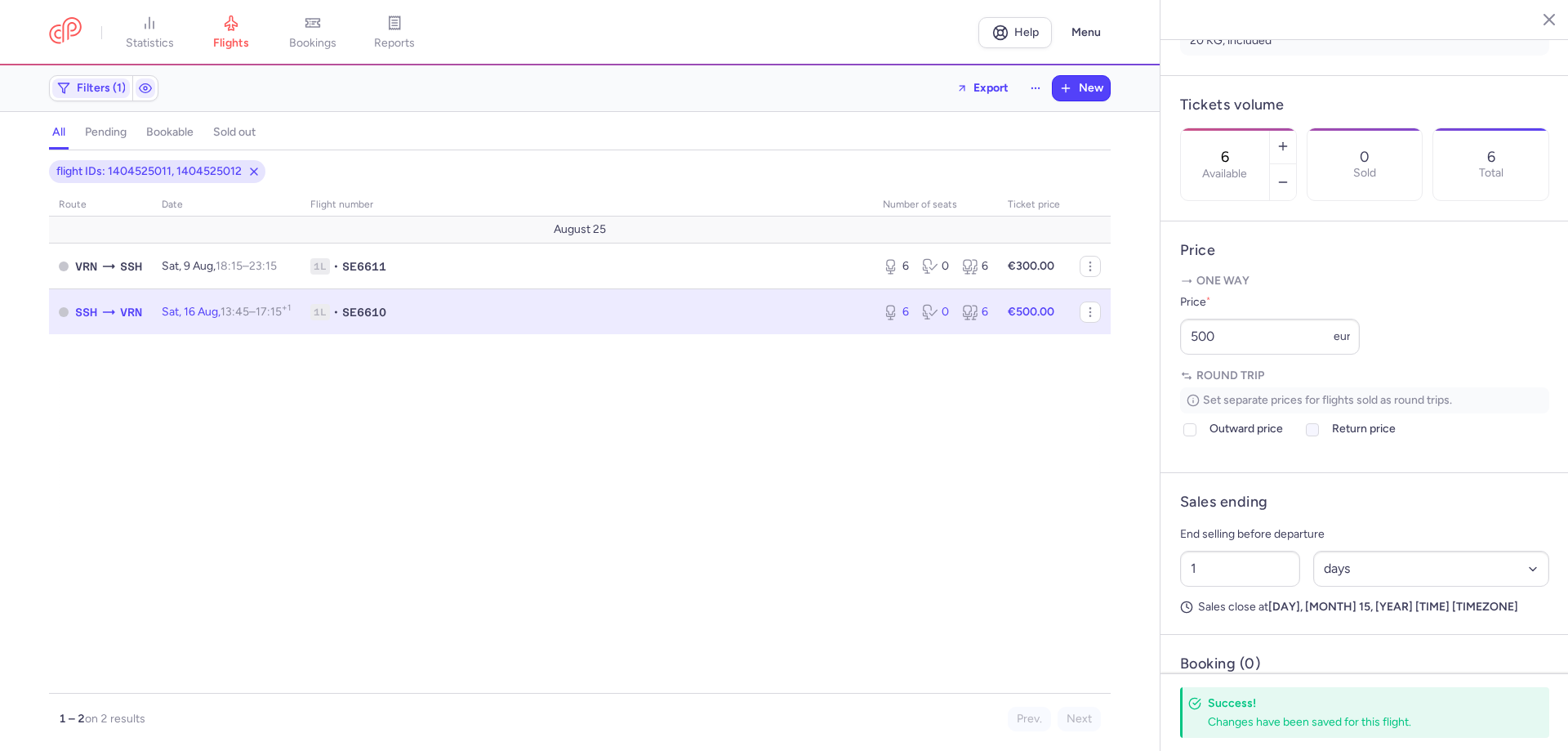 click 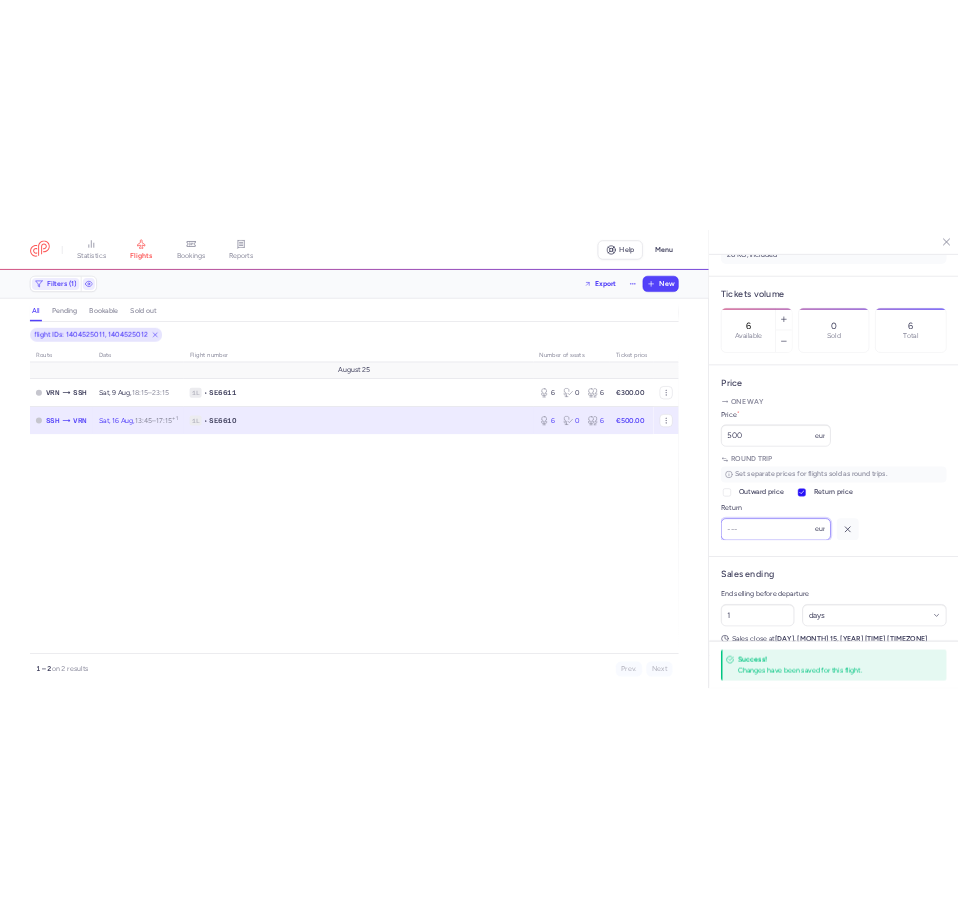 scroll, scrollTop: 0, scrollLeft: 0, axis: both 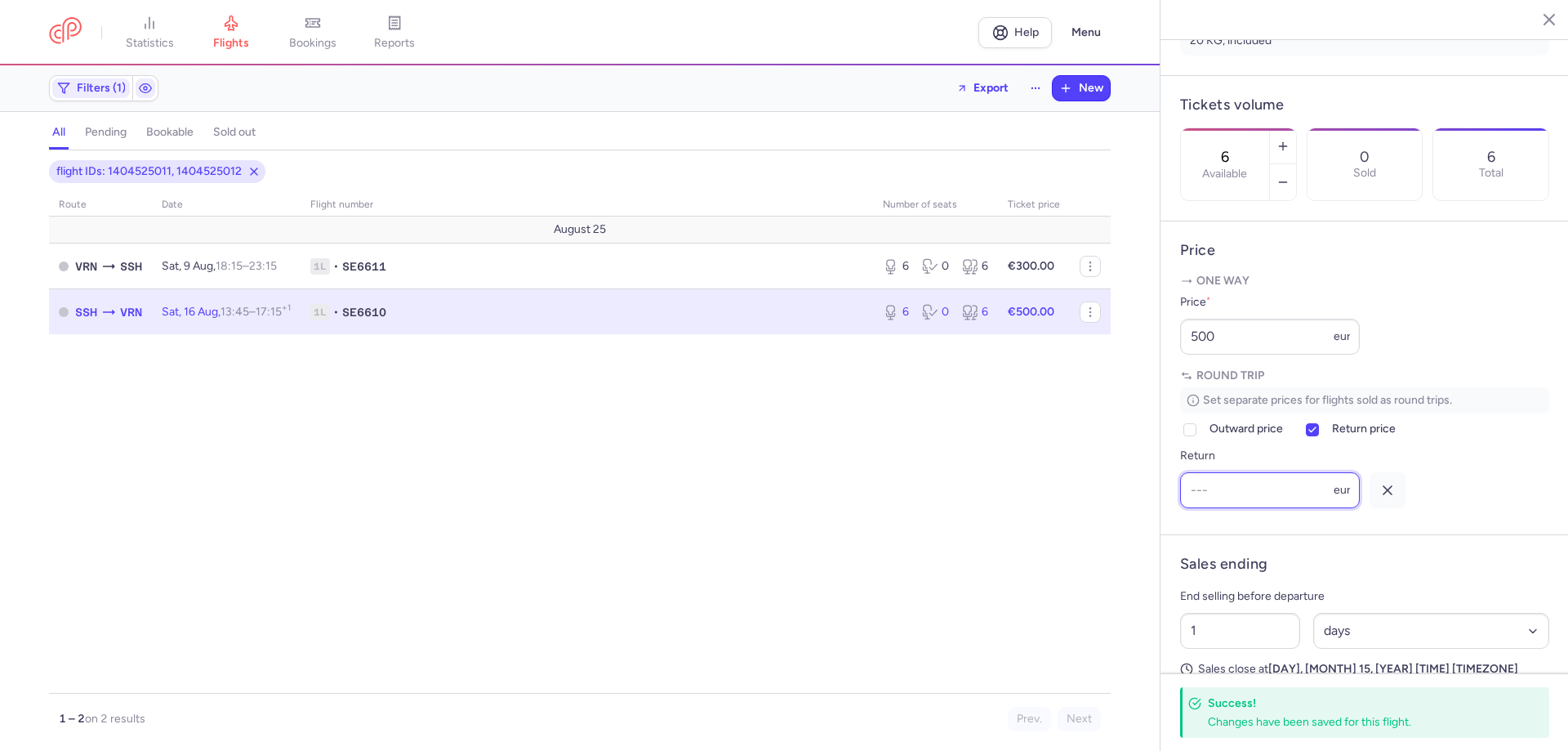 click on "Return" at bounding box center [1270, 490] 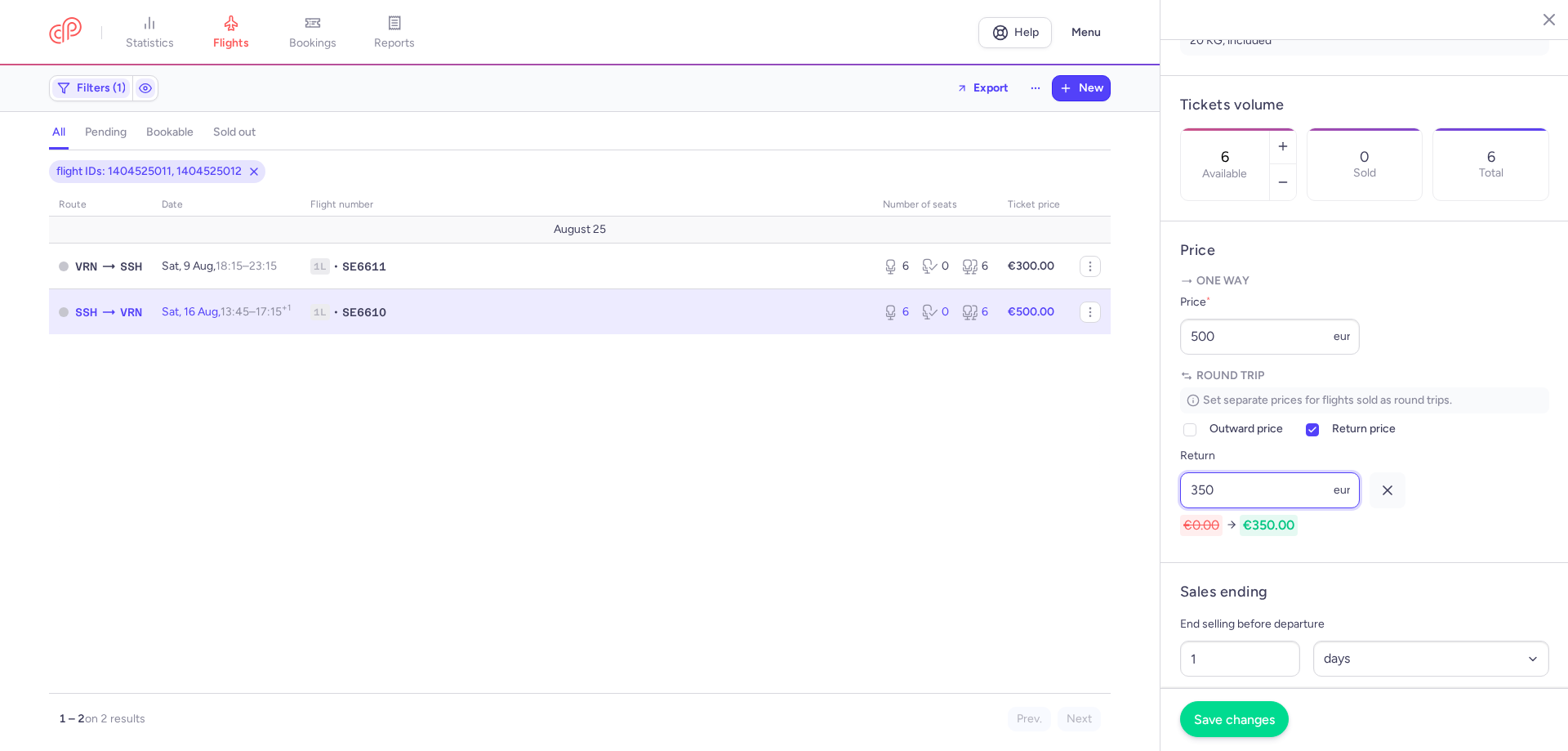 type on "350" 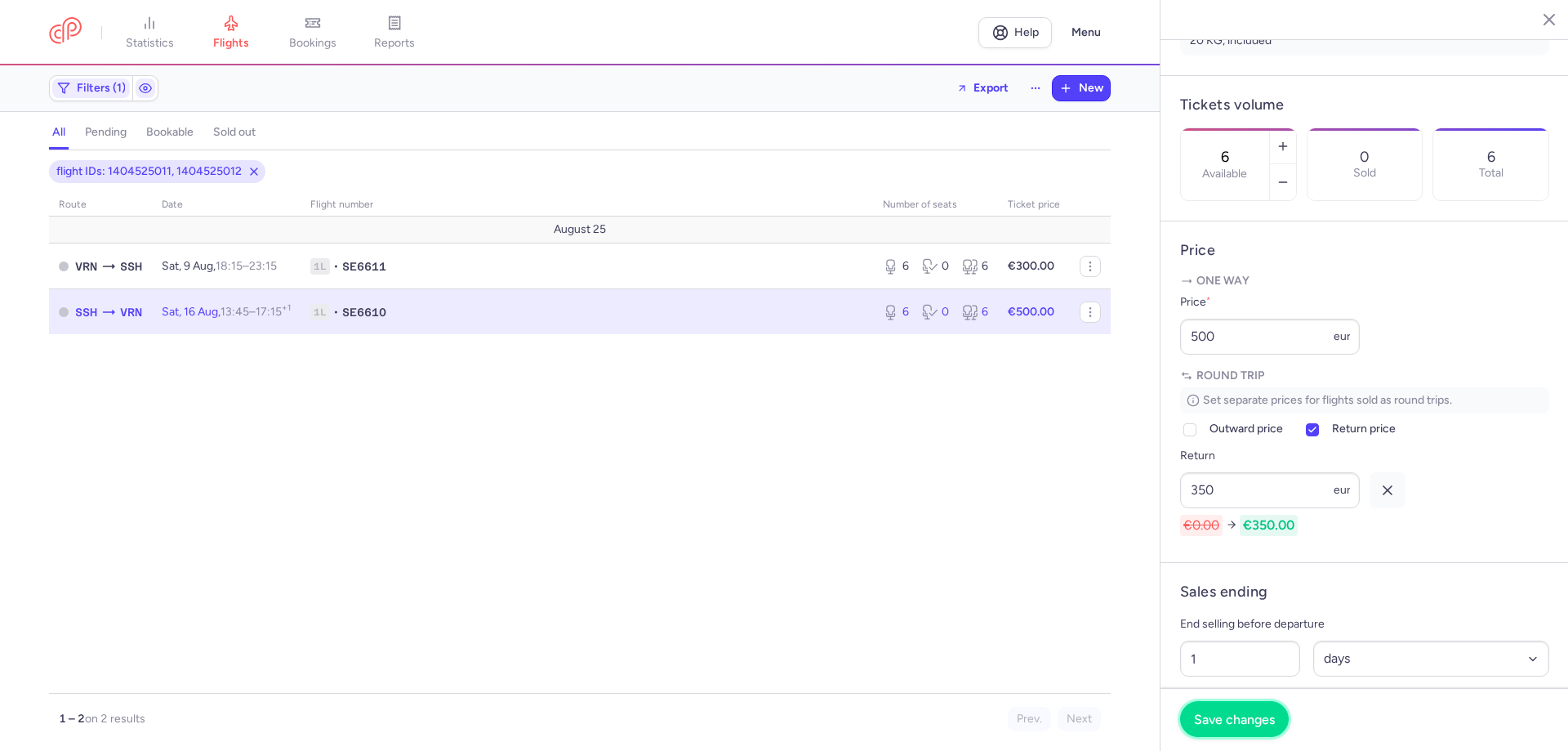 click on "Save changes" at bounding box center (1234, 719) 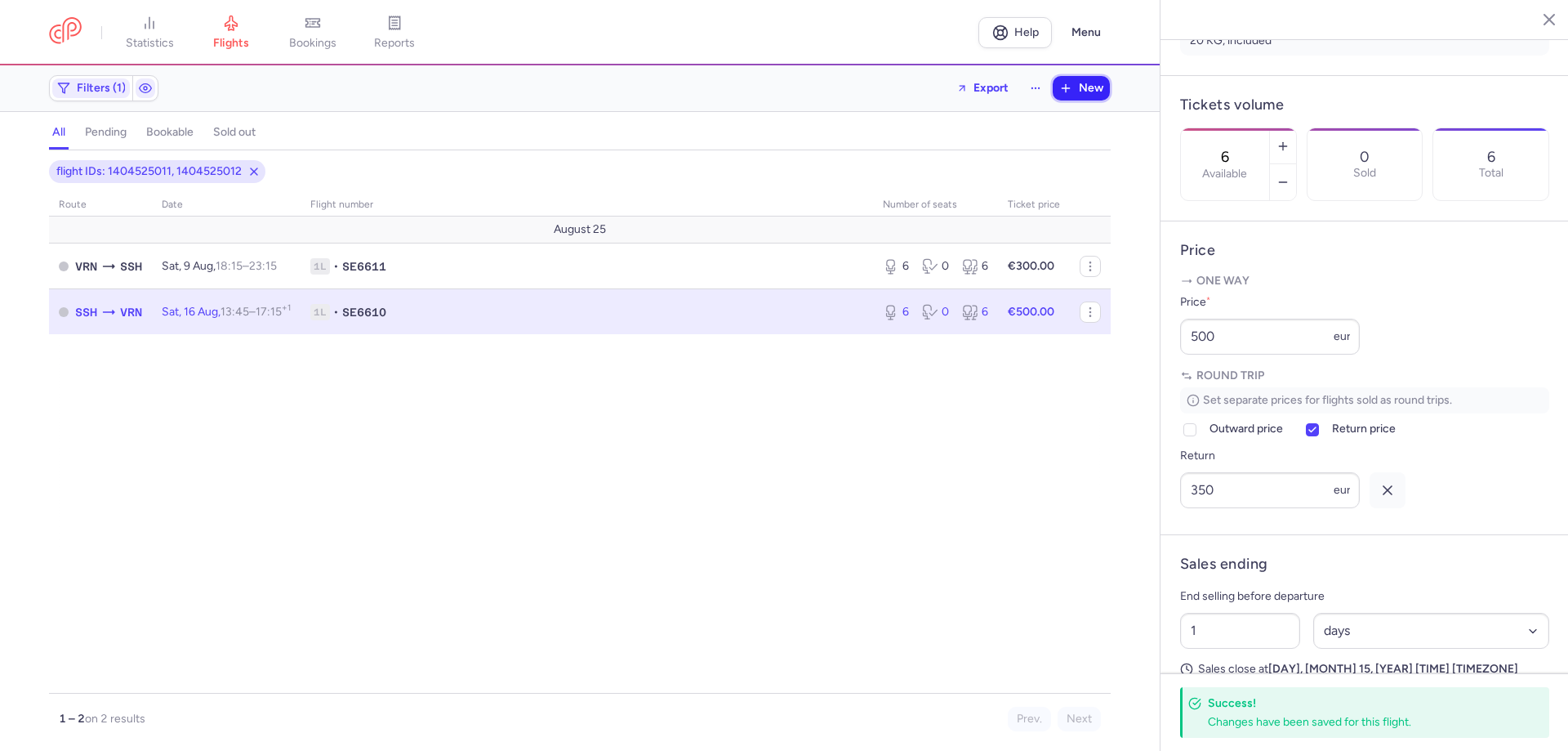 click on "New" at bounding box center (1091, 88) 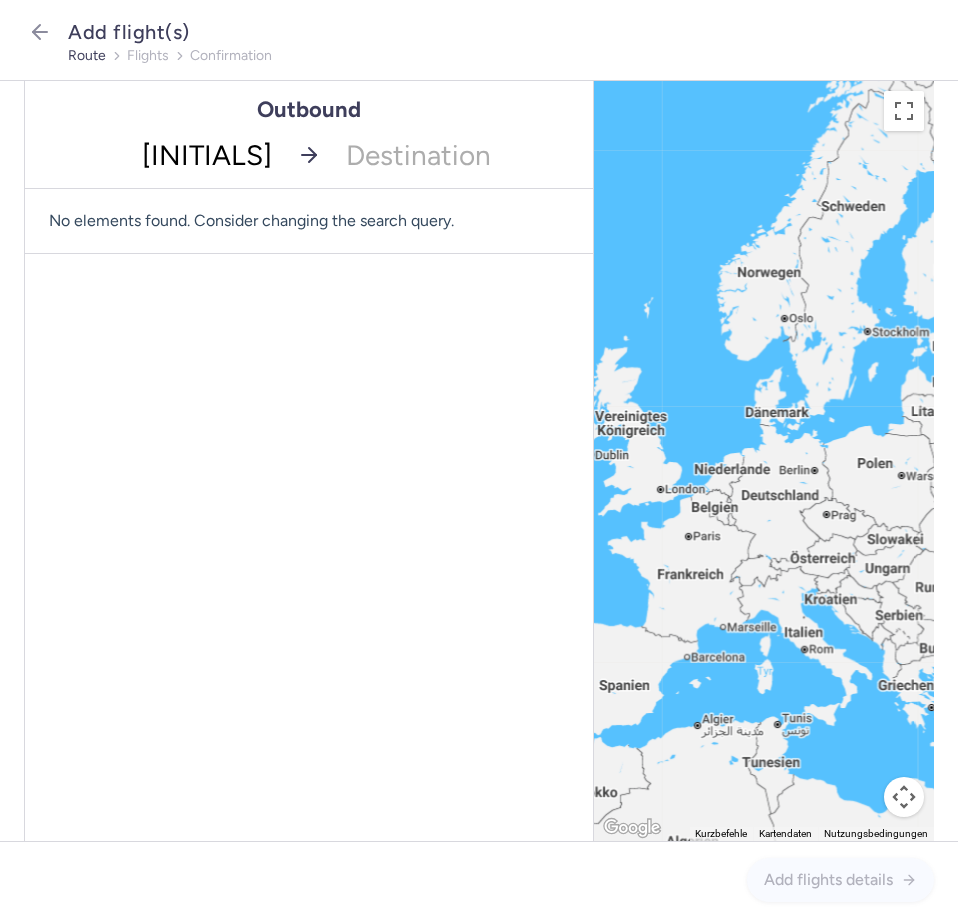 type on "LJU" 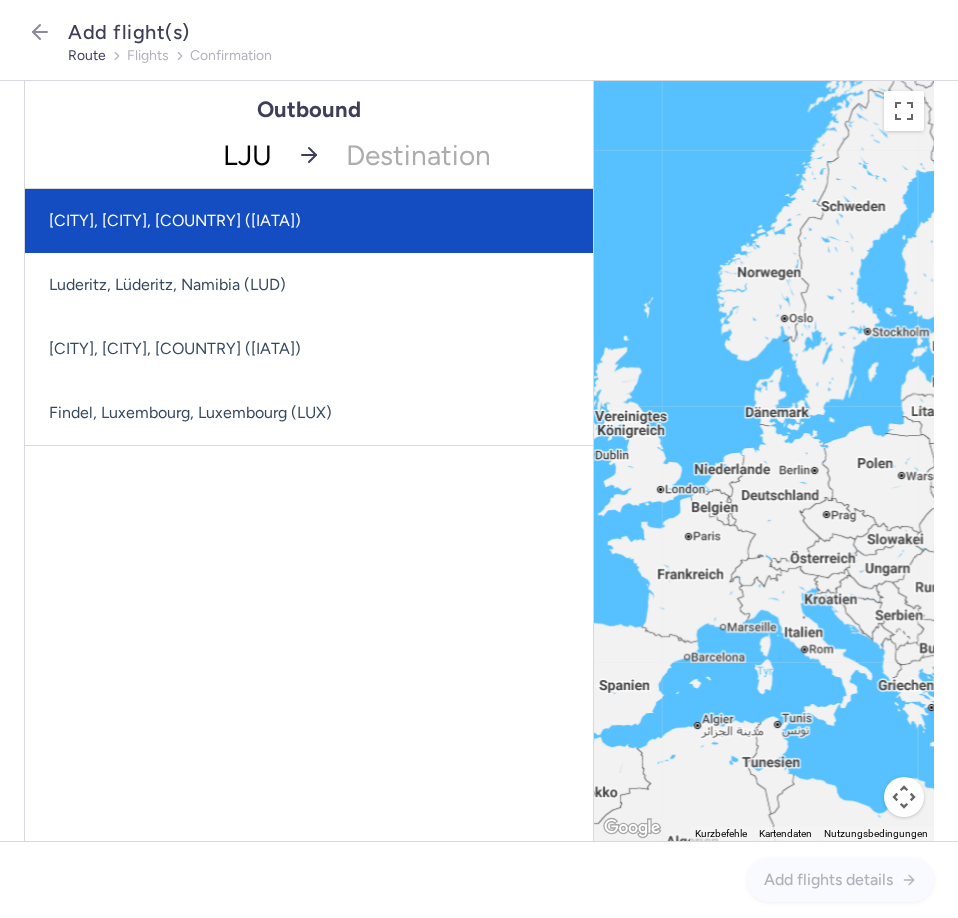 click on "[CITY], [CITY], [COUNTRY] ([IATA])" at bounding box center (309, 221) 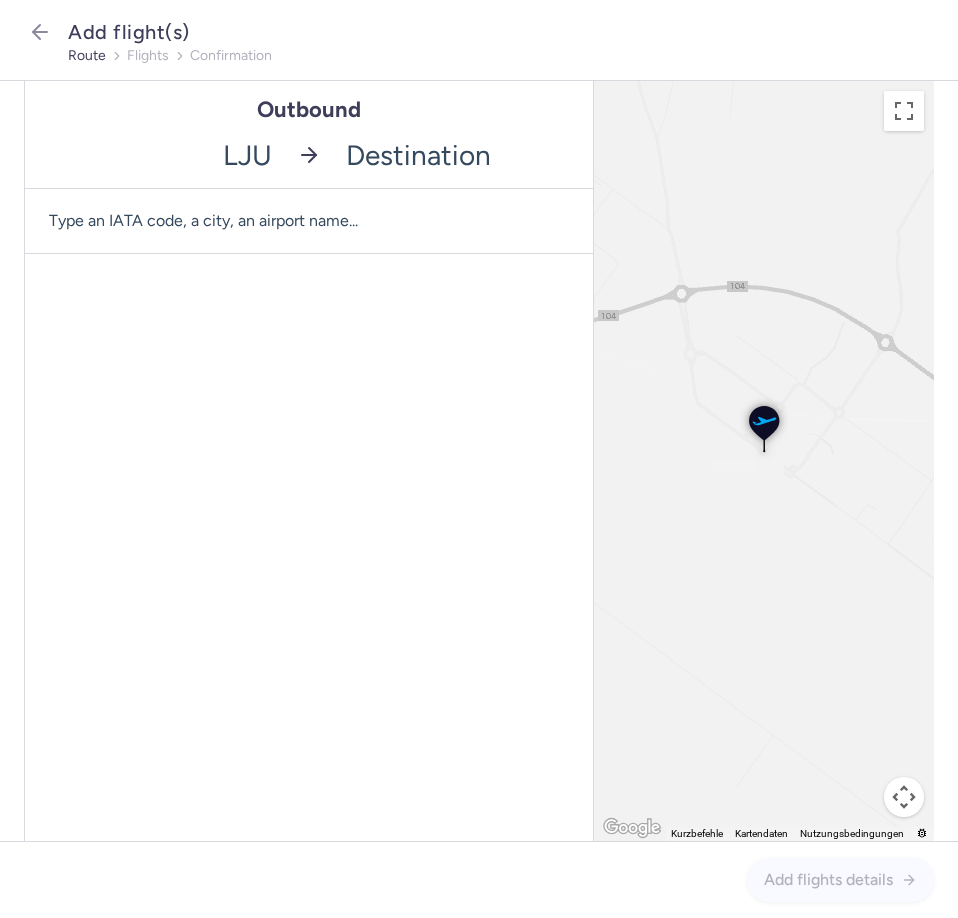 click 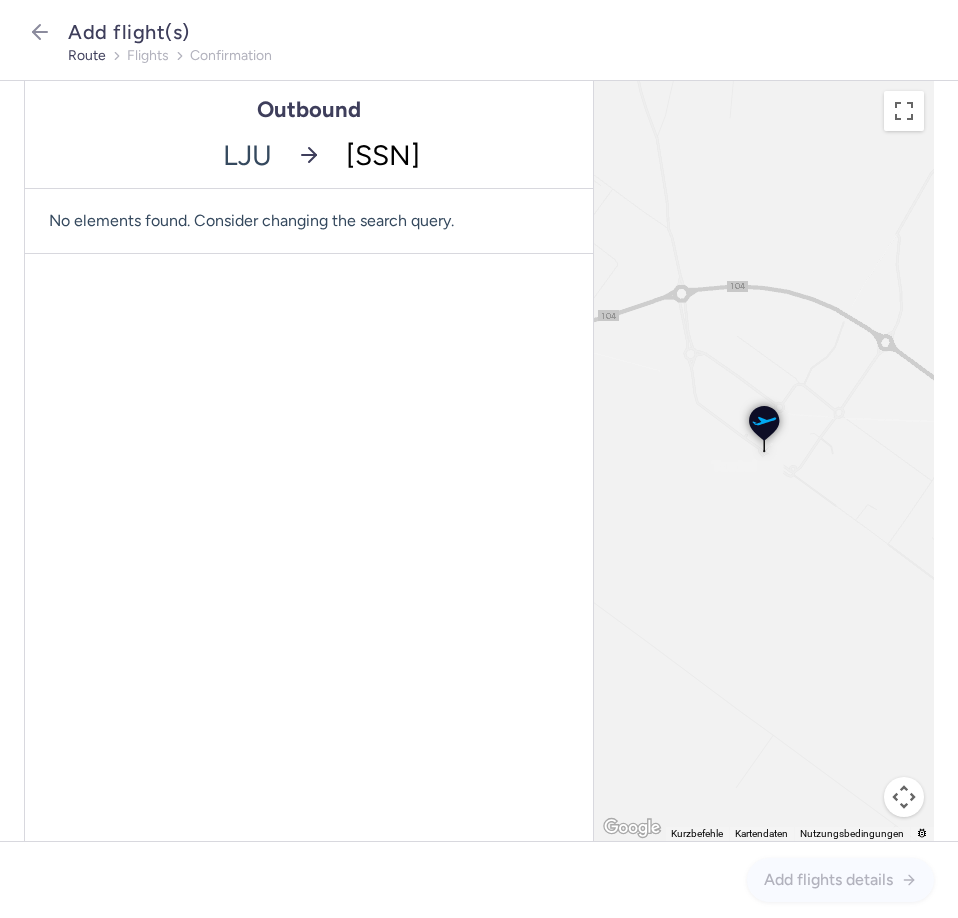 type on "SSH" 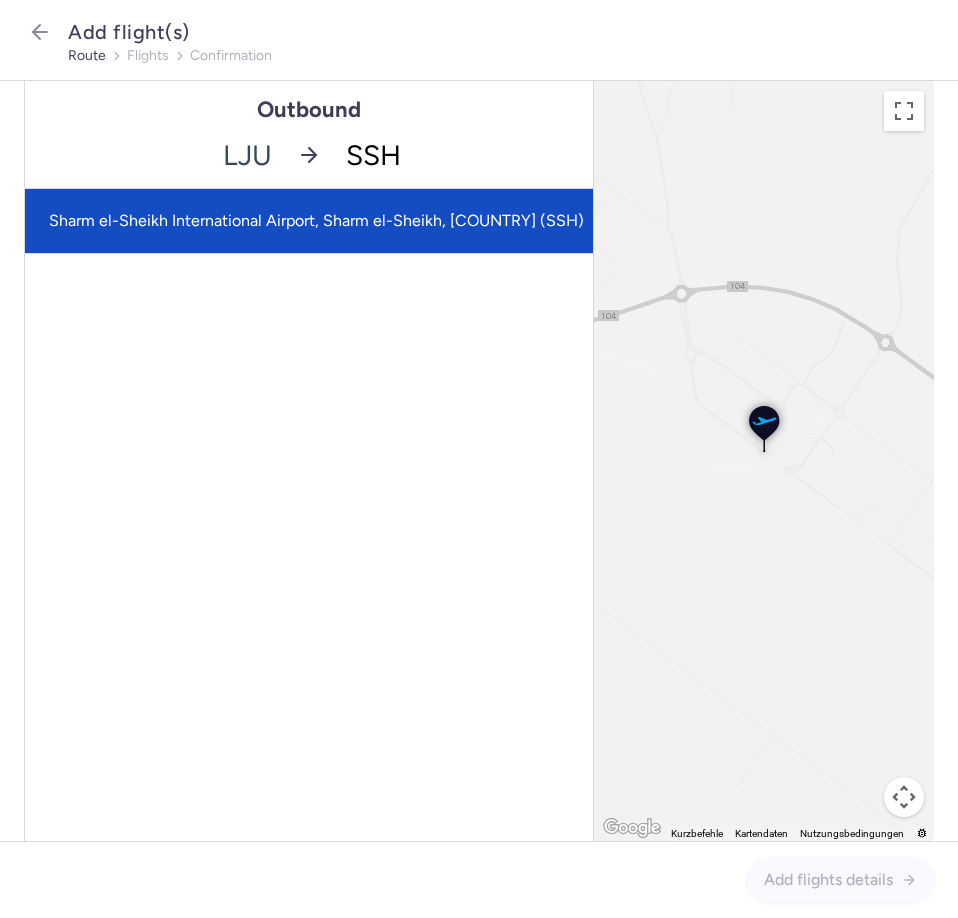 click on "Sharm el-Sheikh International Airport, Sharm el-Sheikh, [COUNTRY] (SSH)" 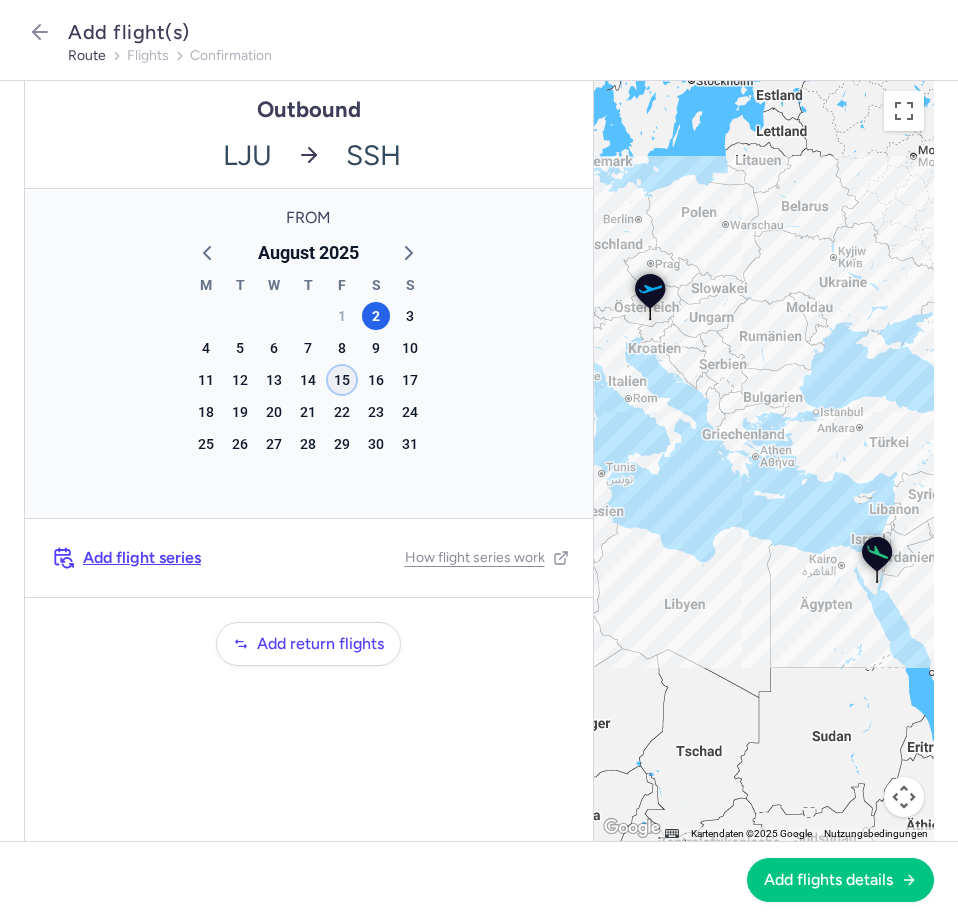 click on "15" 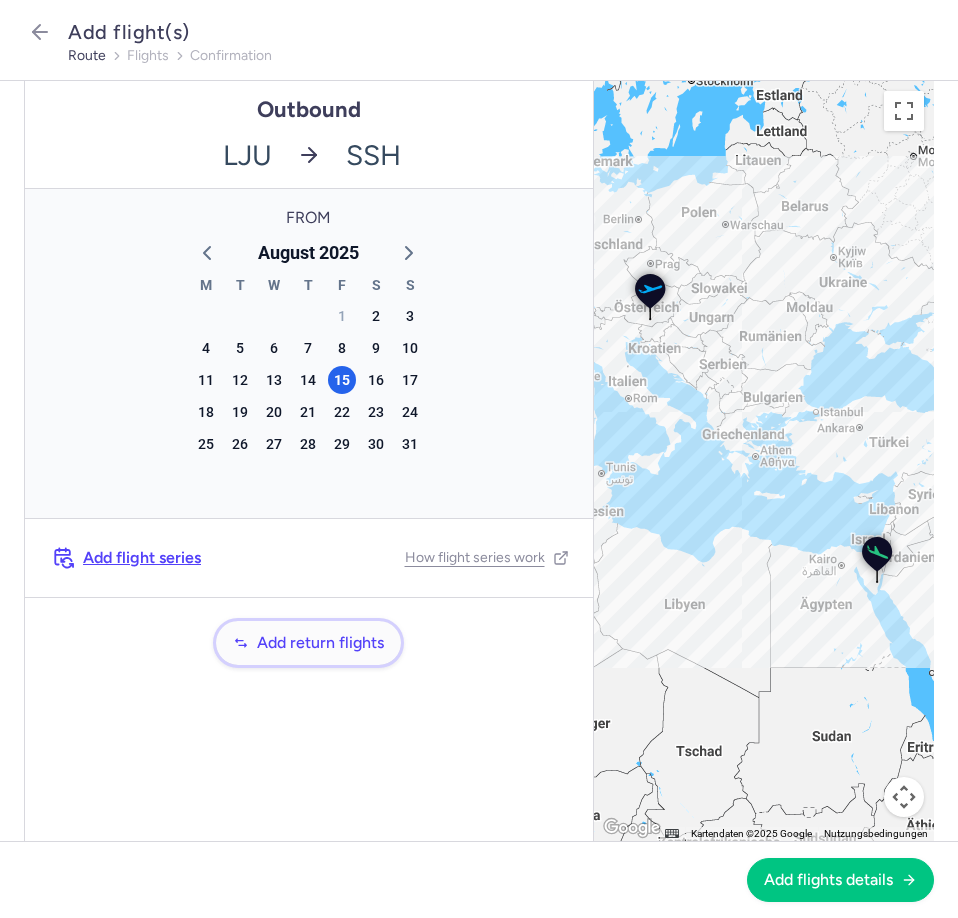 click on "Add return flights" at bounding box center [320, 643] 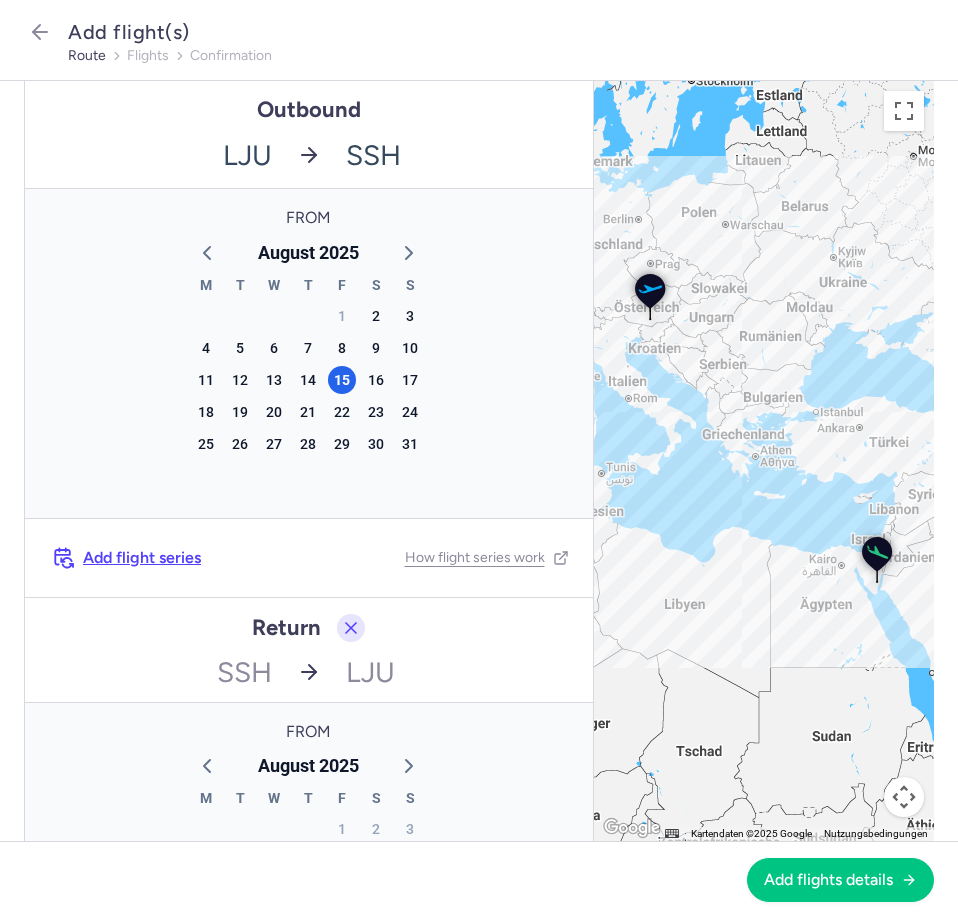 scroll, scrollTop: 228, scrollLeft: 0, axis: vertical 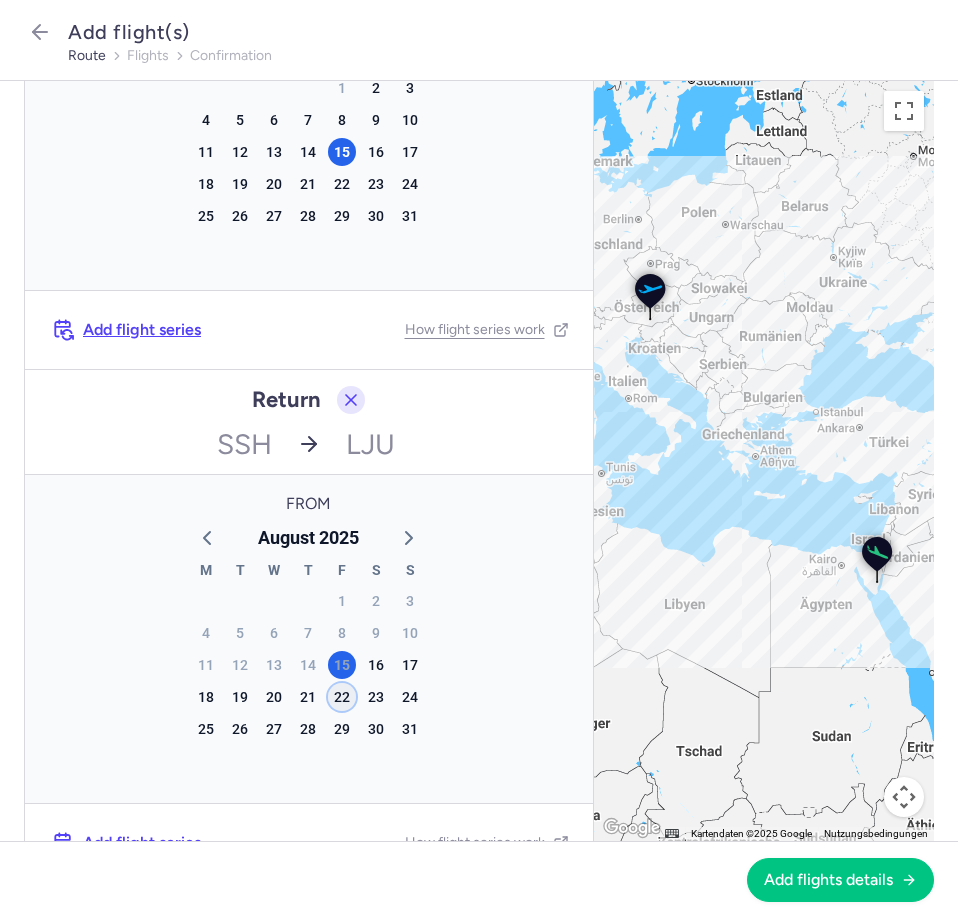 click on "22" 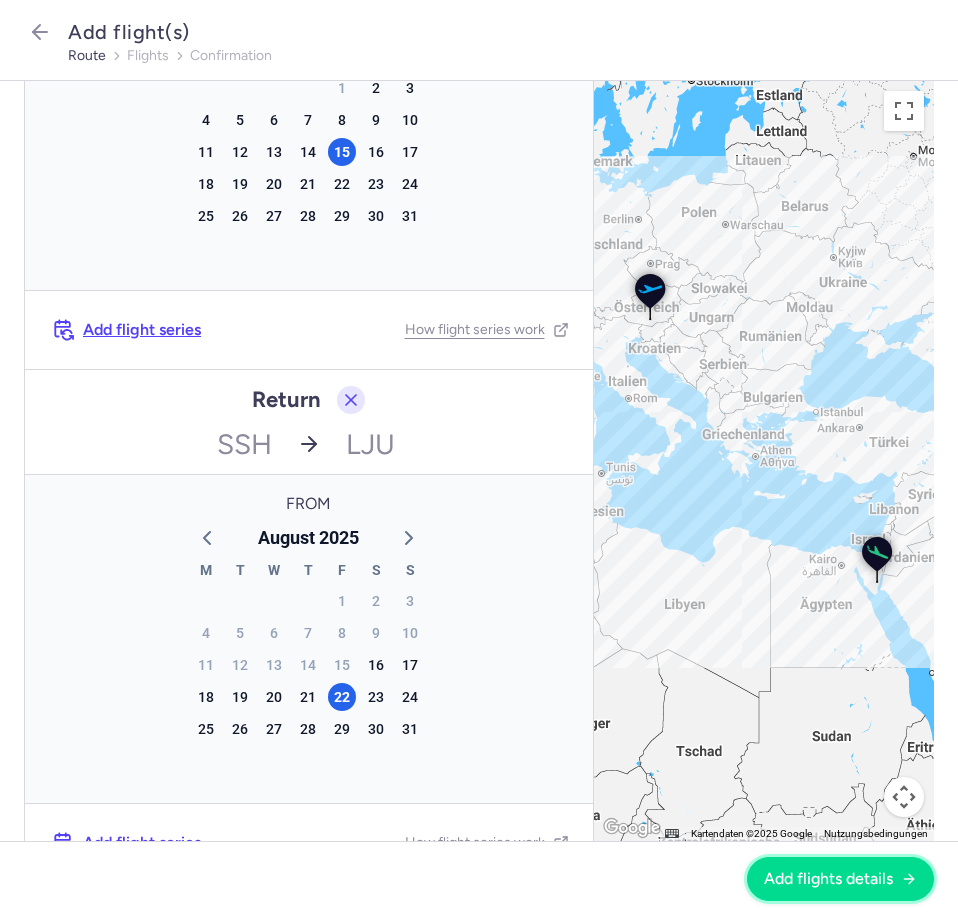 click on "Add flights details" at bounding box center [828, 879] 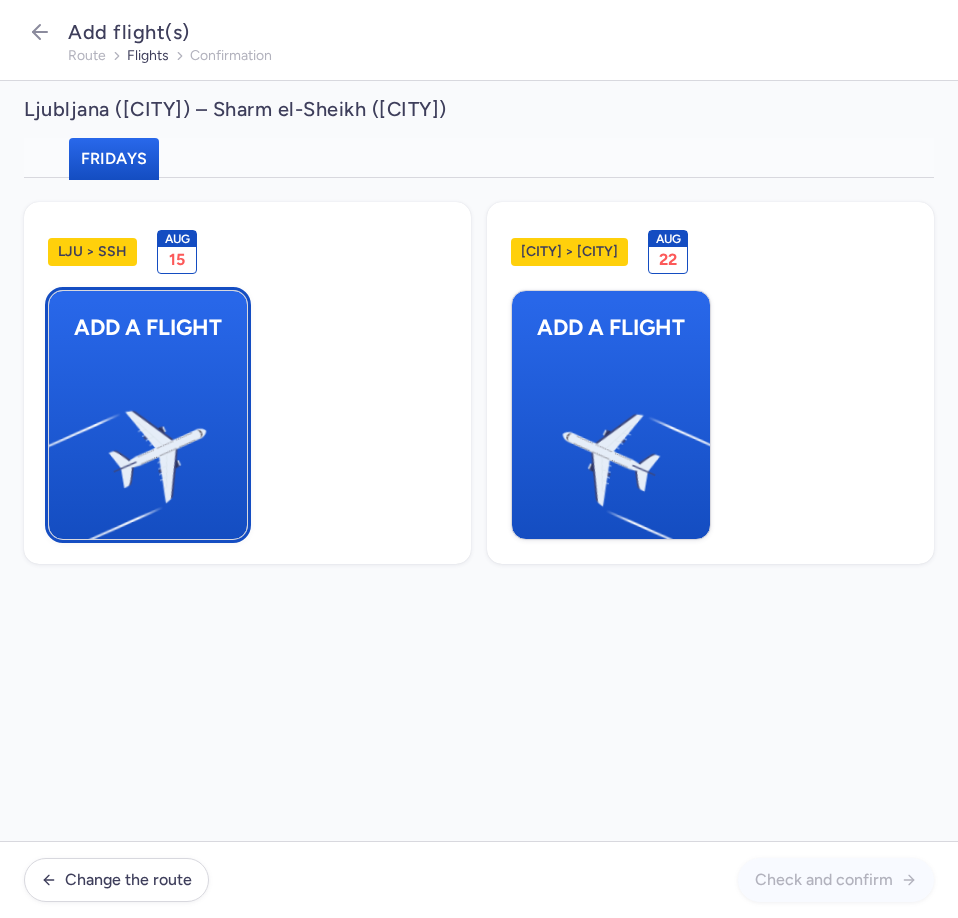 click at bounding box center (59, 448) 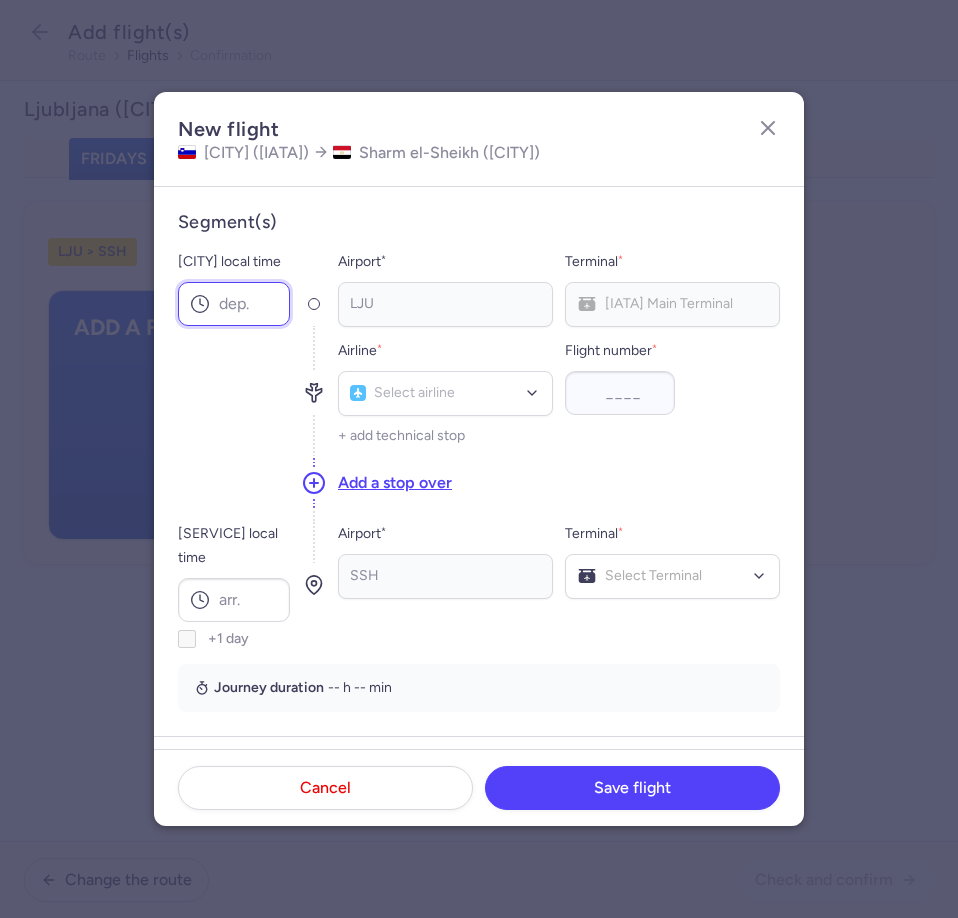 click on "[CITY] local time" at bounding box center [234, 304] 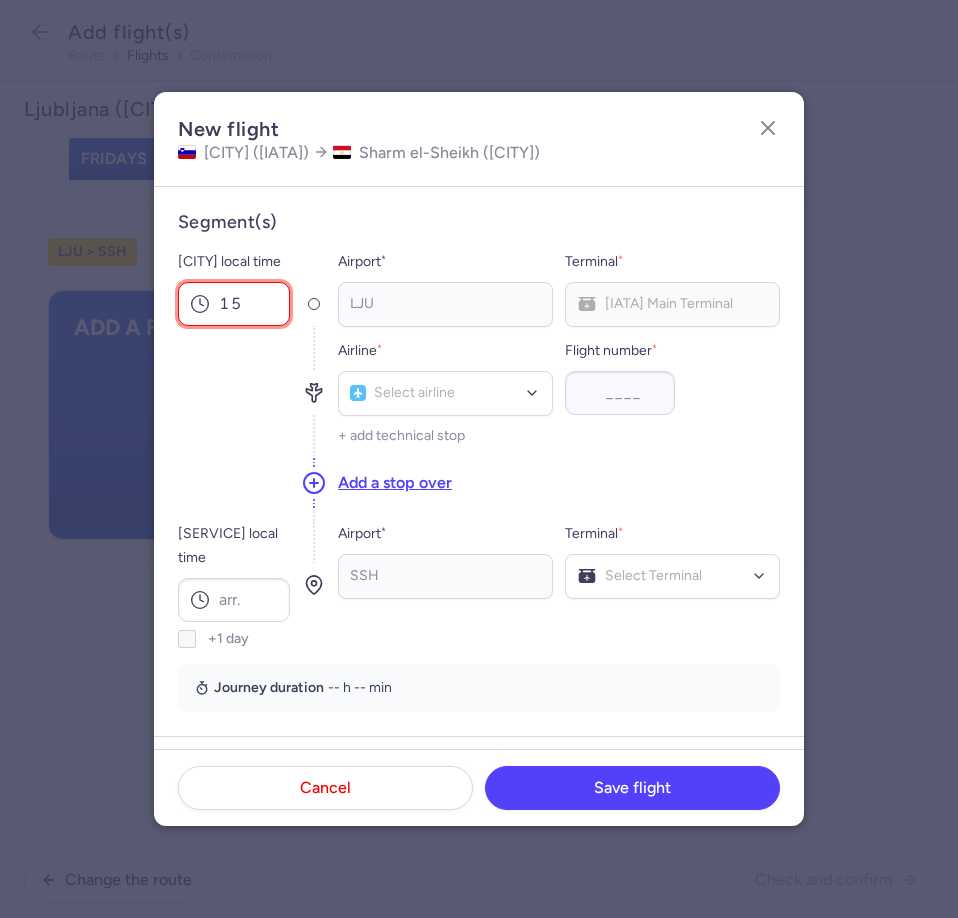 type on "1" 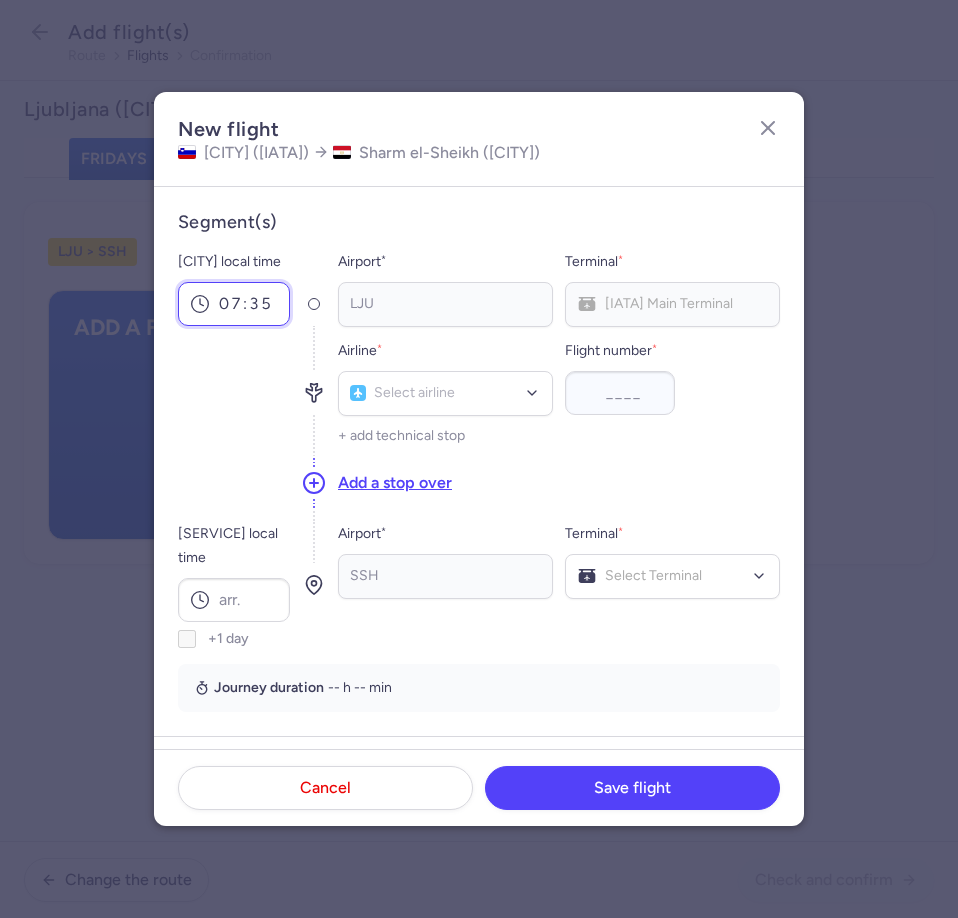 type on "07:35" 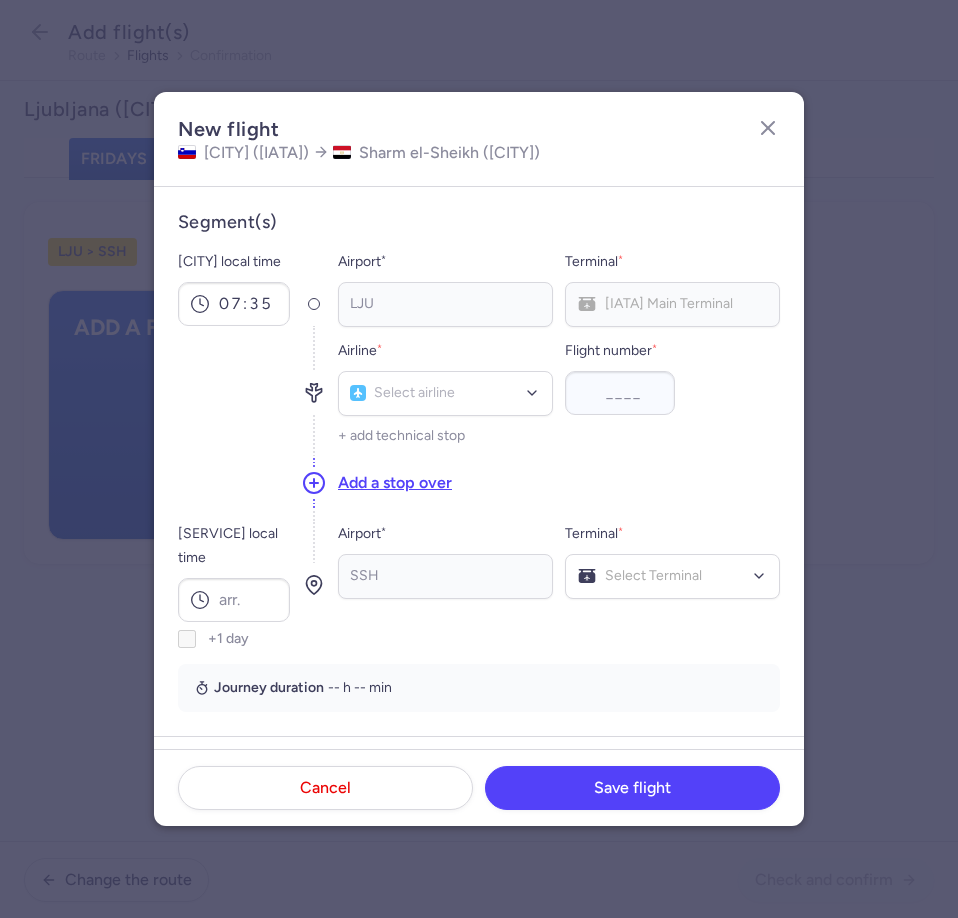 click on "[CITY] No elements found. Consider changing the search query. Type an IATA code, a city, an airport name..." at bounding box center (445, 304) 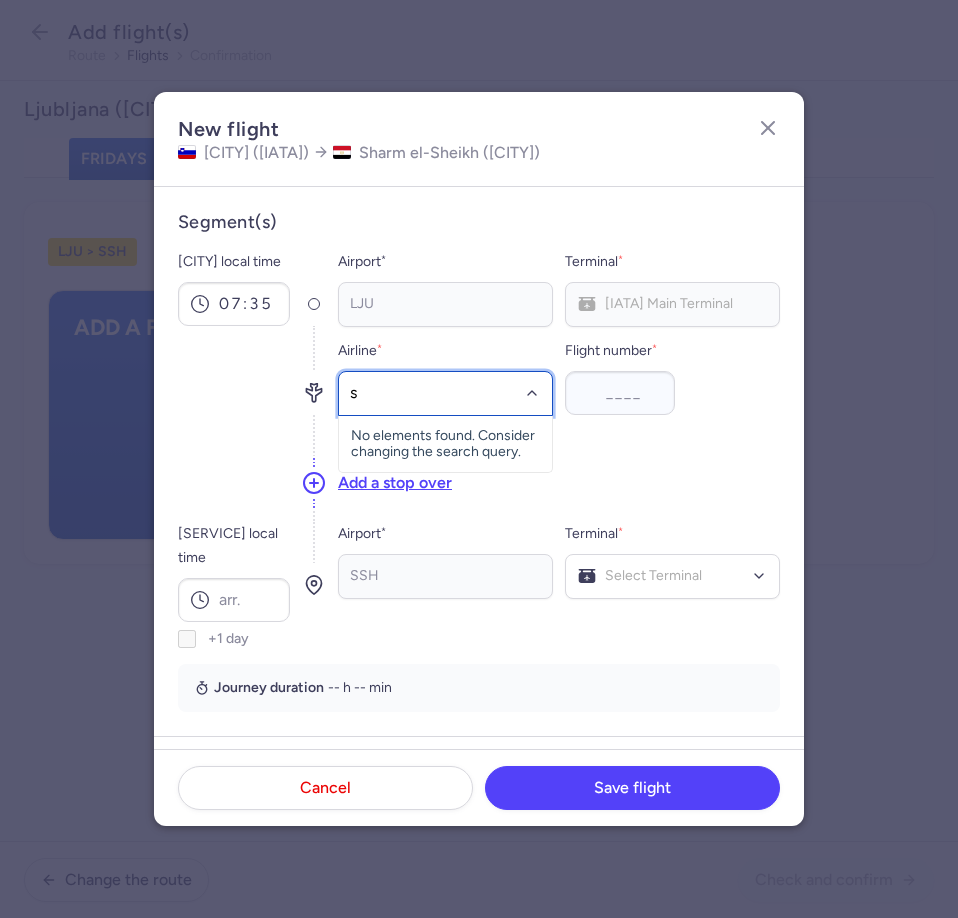 type on "se" 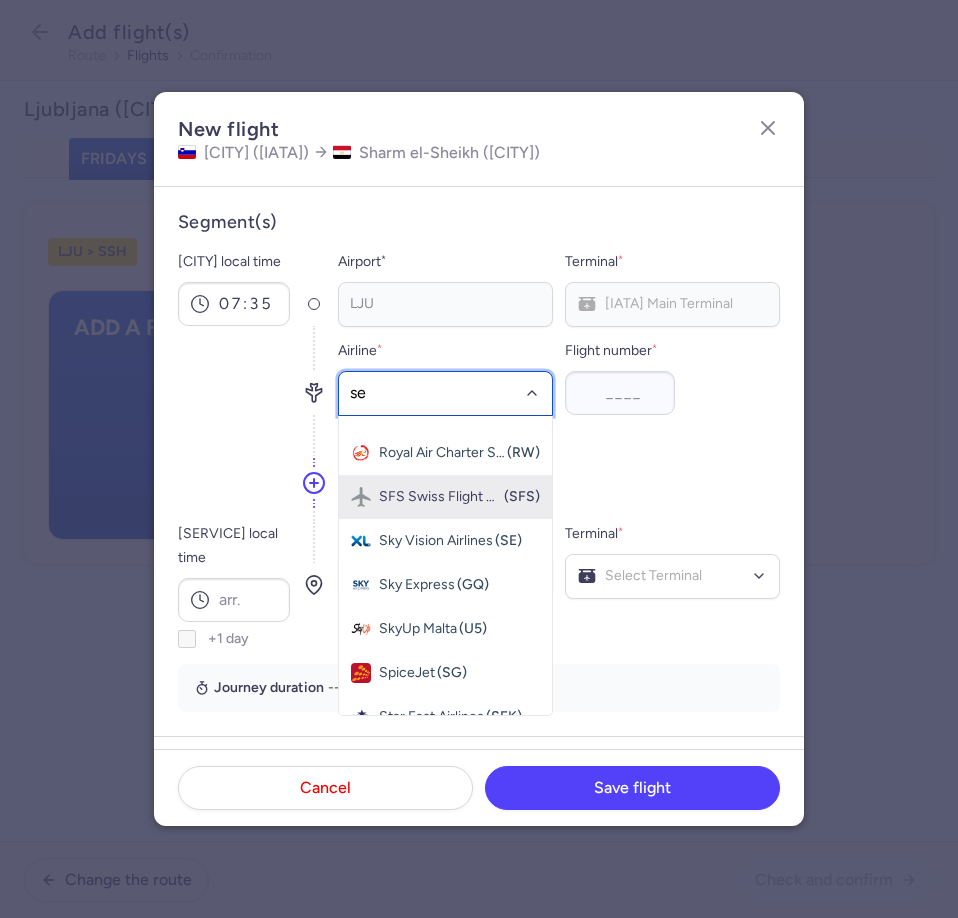 scroll, scrollTop: 570, scrollLeft: 0, axis: vertical 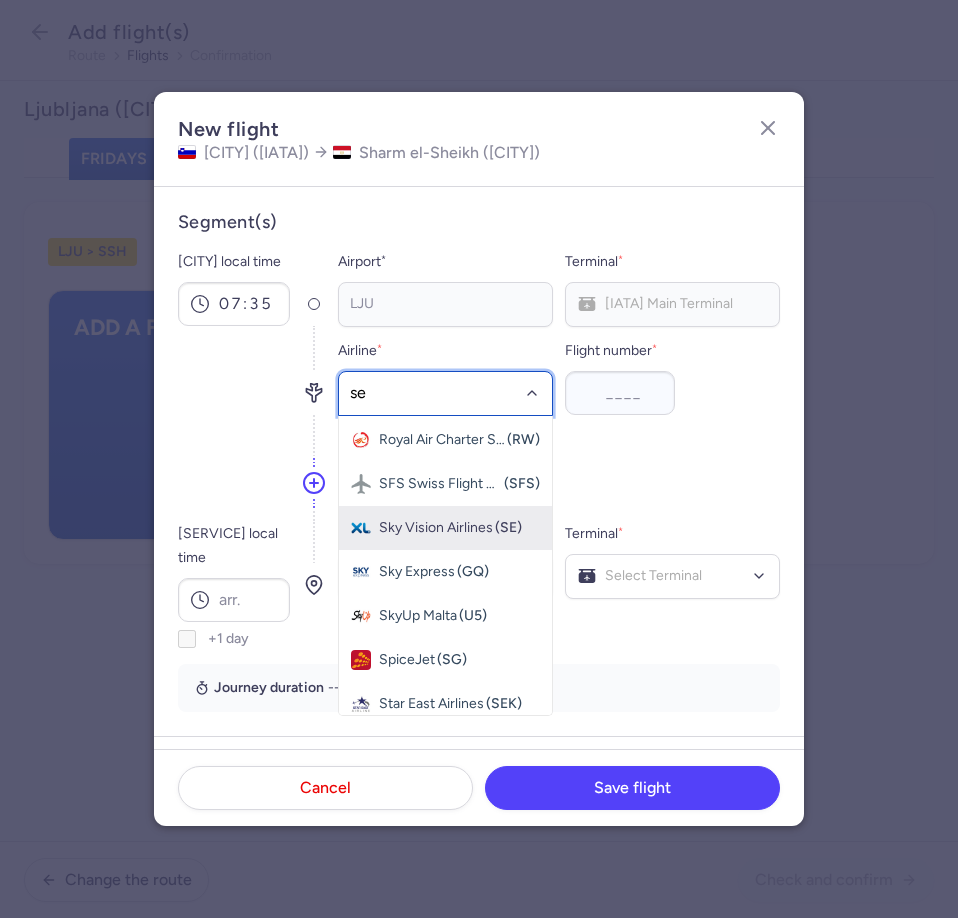 click on "Sky Vision Airlines" at bounding box center (436, 528) 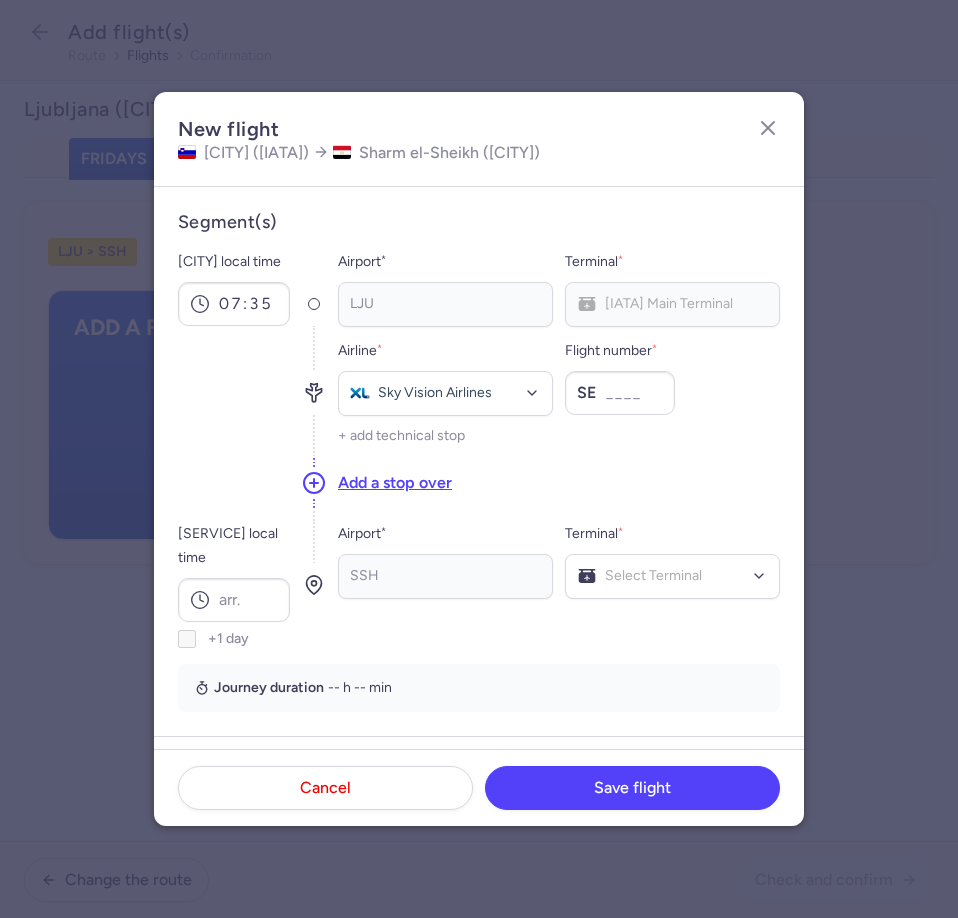 scroll, scrollTop: 0, scrollLeft: 0, axis: both 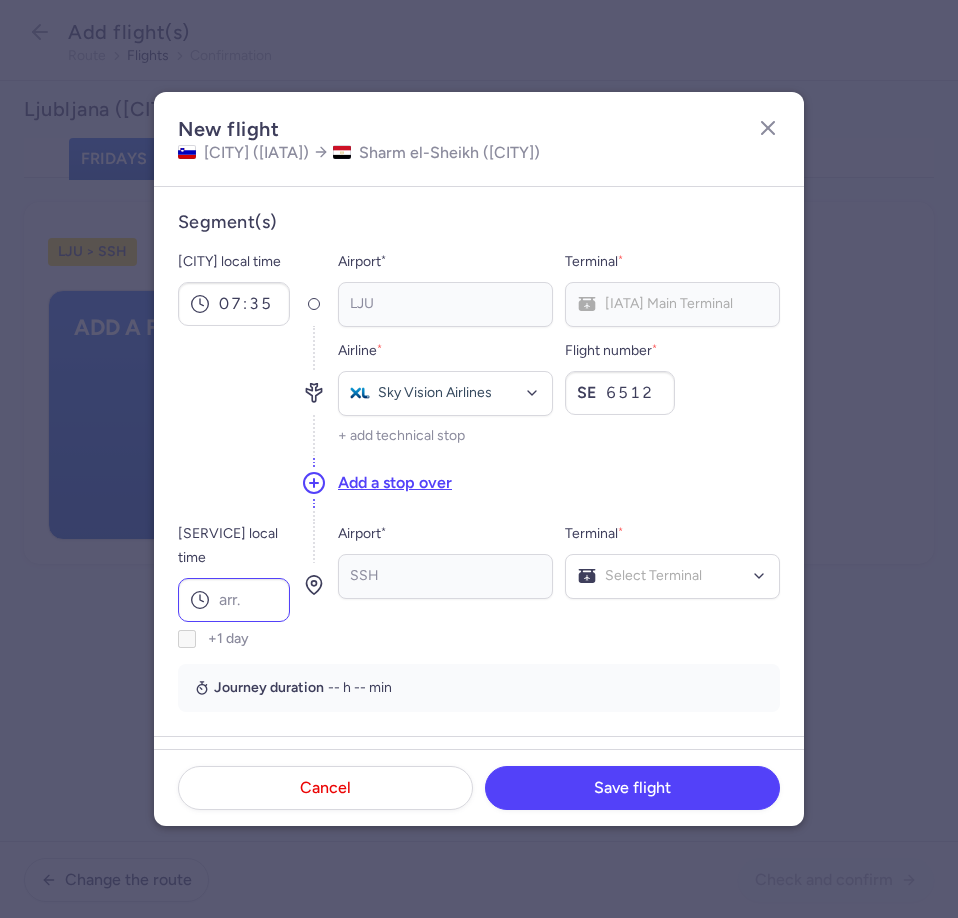 type on "6512" 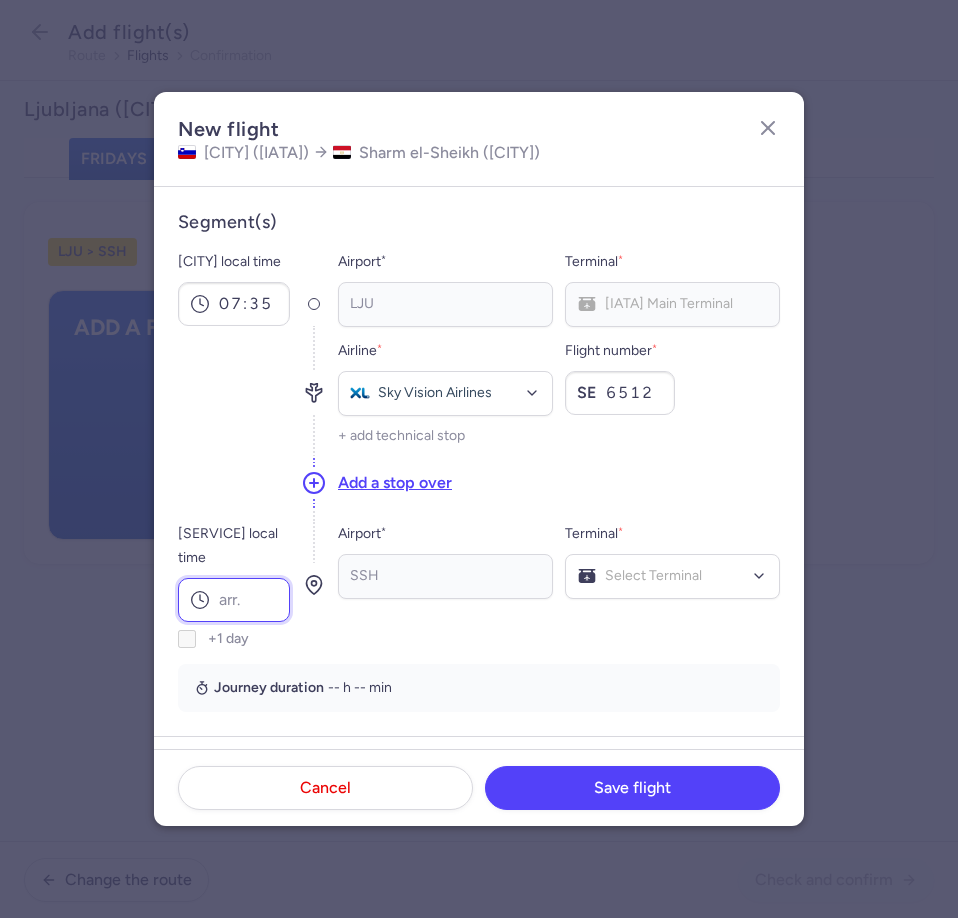 click on "[SERVICE] local time" at bounding box center [234, 600] 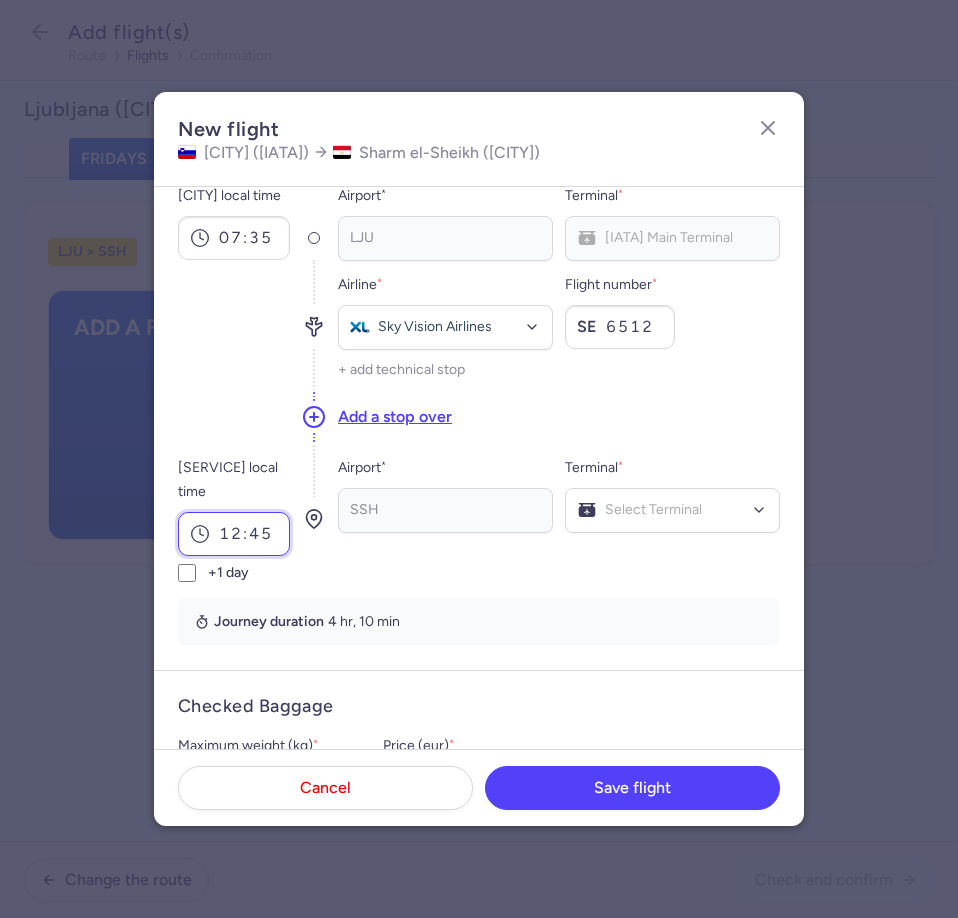 scroll, scrollTop: 114, scrollLeft: 0, axis: vertical 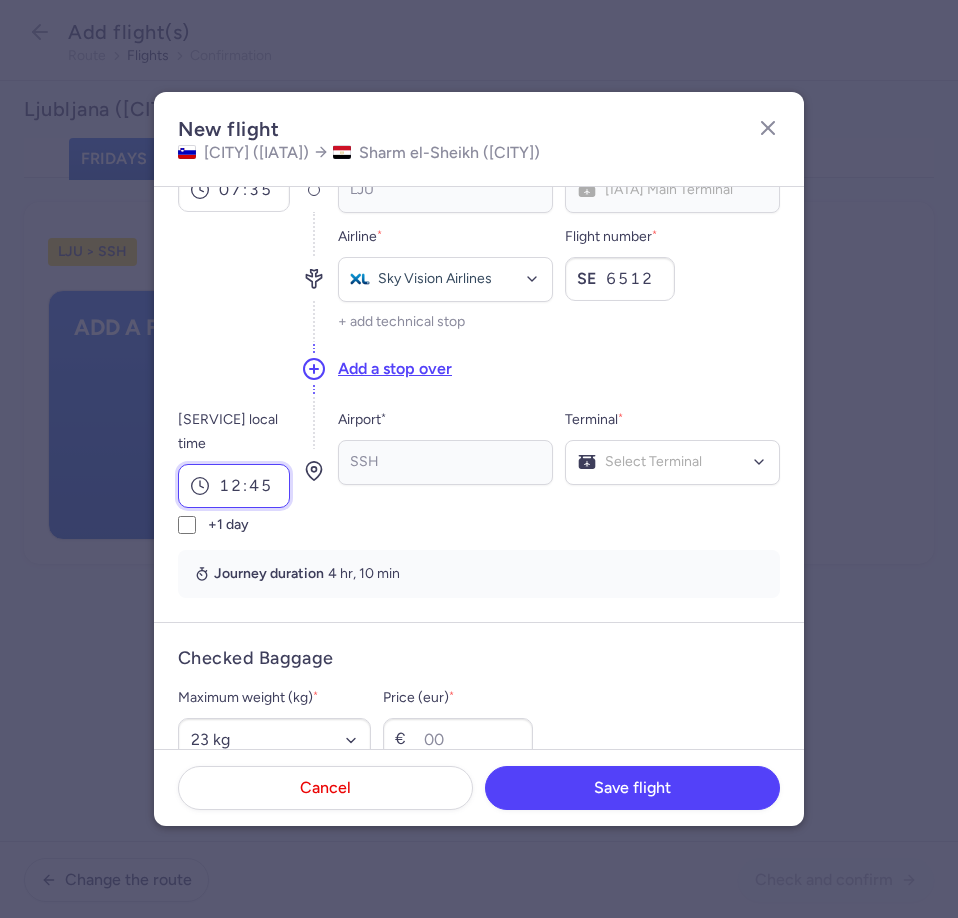 type on "12:45" 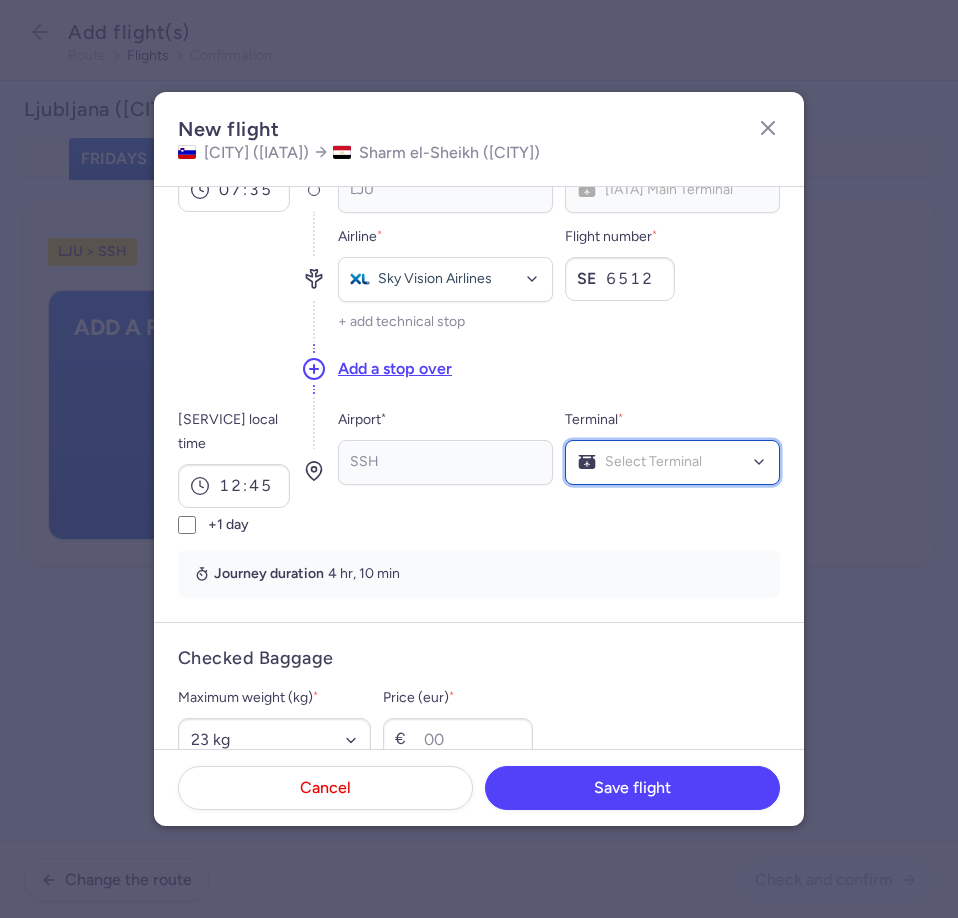 click on "Select Terminal" 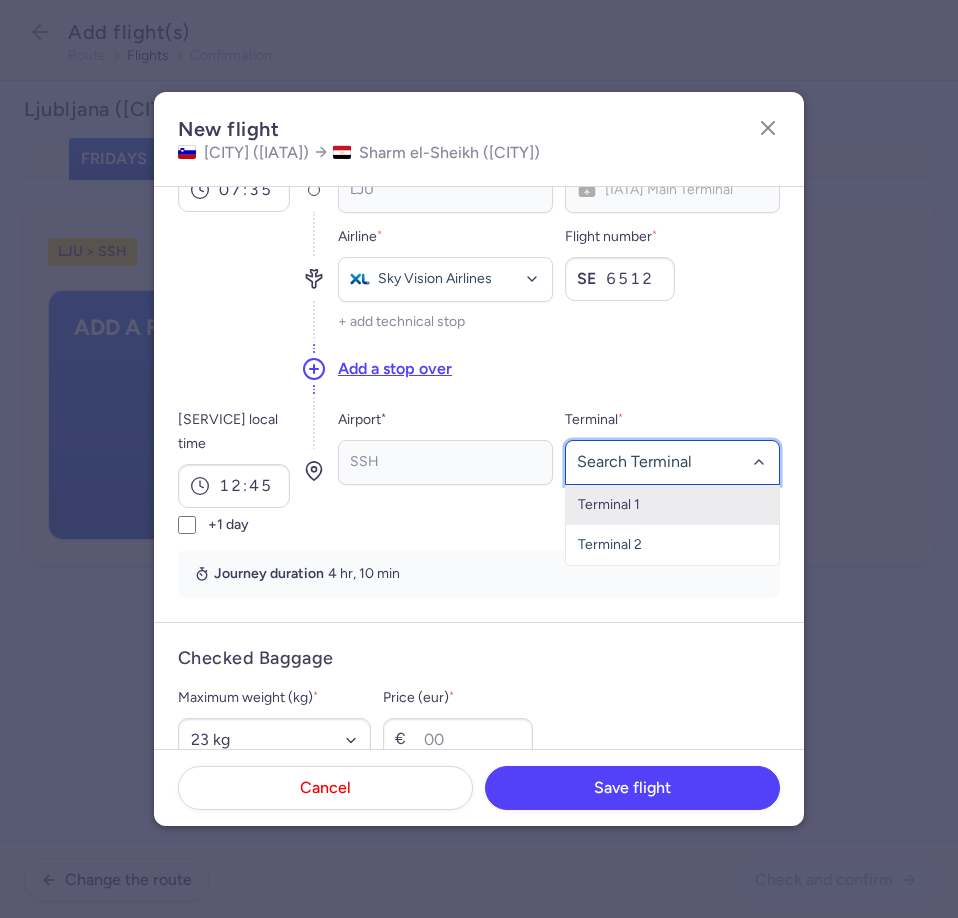 click on "Terminal 1" 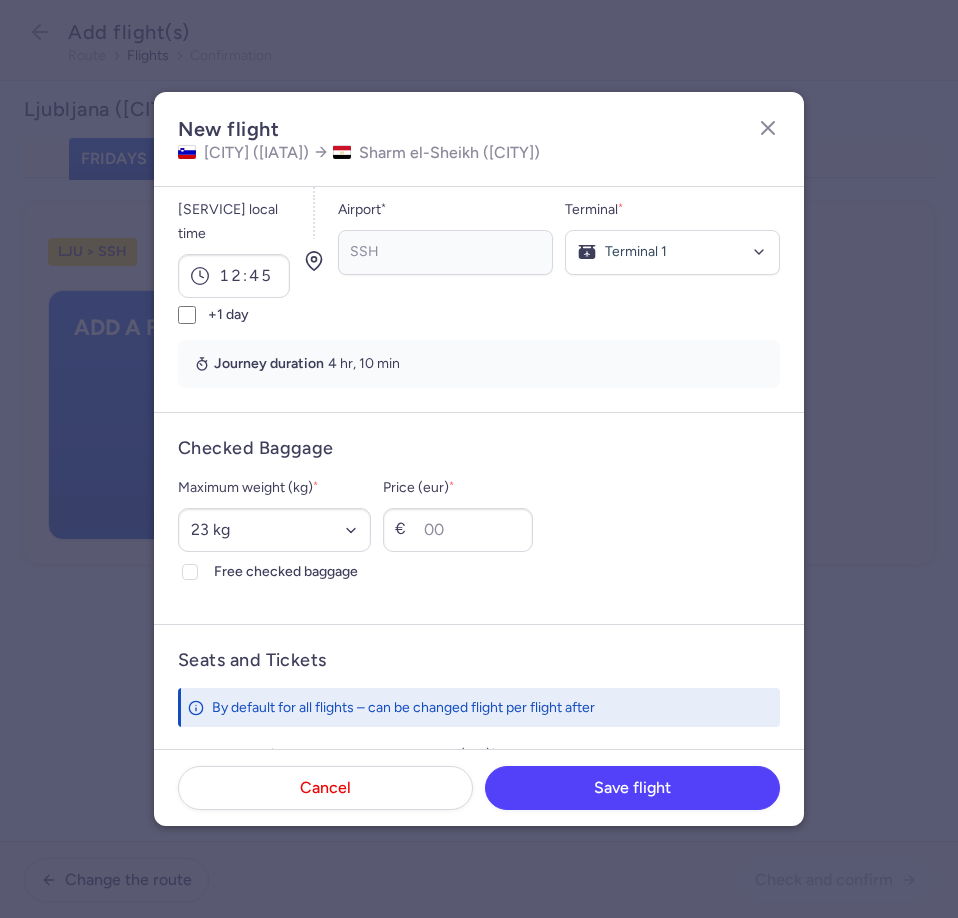 scroll, scrollTop: 342, scrollLeft: 0, axis: vertical 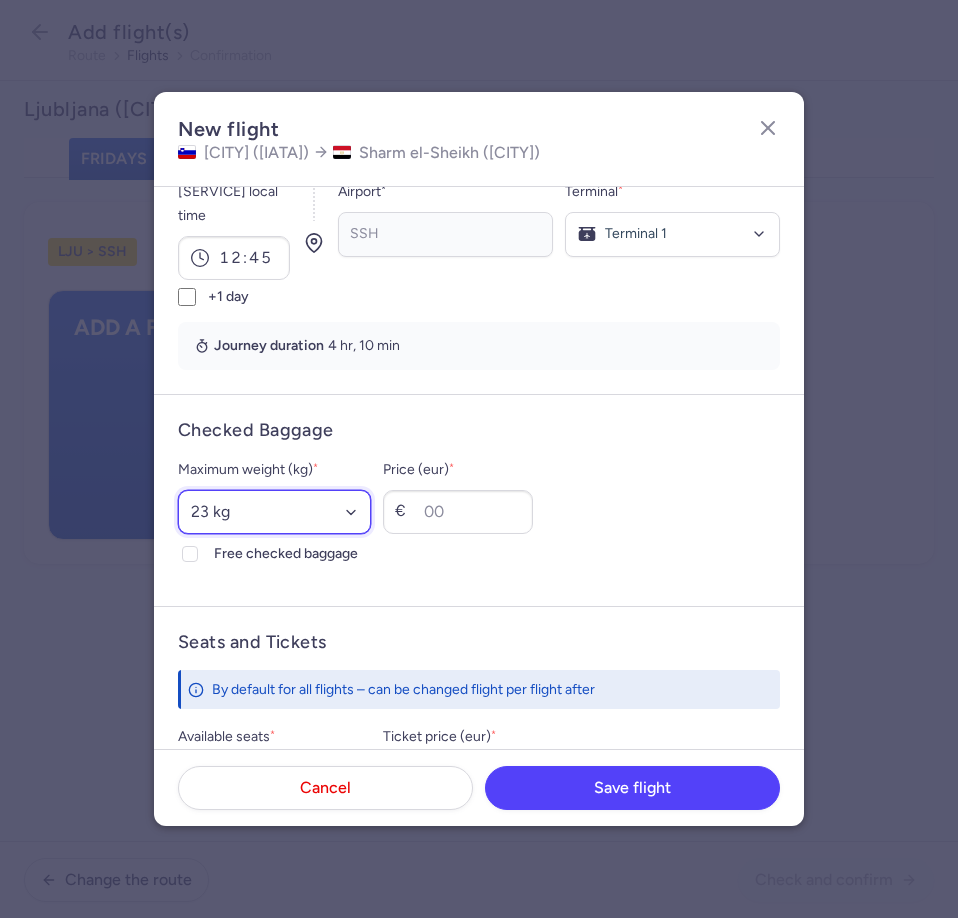 click on "Select an option 15 kg 16 kg 17 kg 18 kg 19 kg 20 kg 21 kg 22 kg 23 kg 24 kg 25 kg 26 kg 27 kg 28 kg 29 kg 30 kg 31 kg 32 kg 33 kg 34 kg 35 kg" at bounding box center [274, 512] 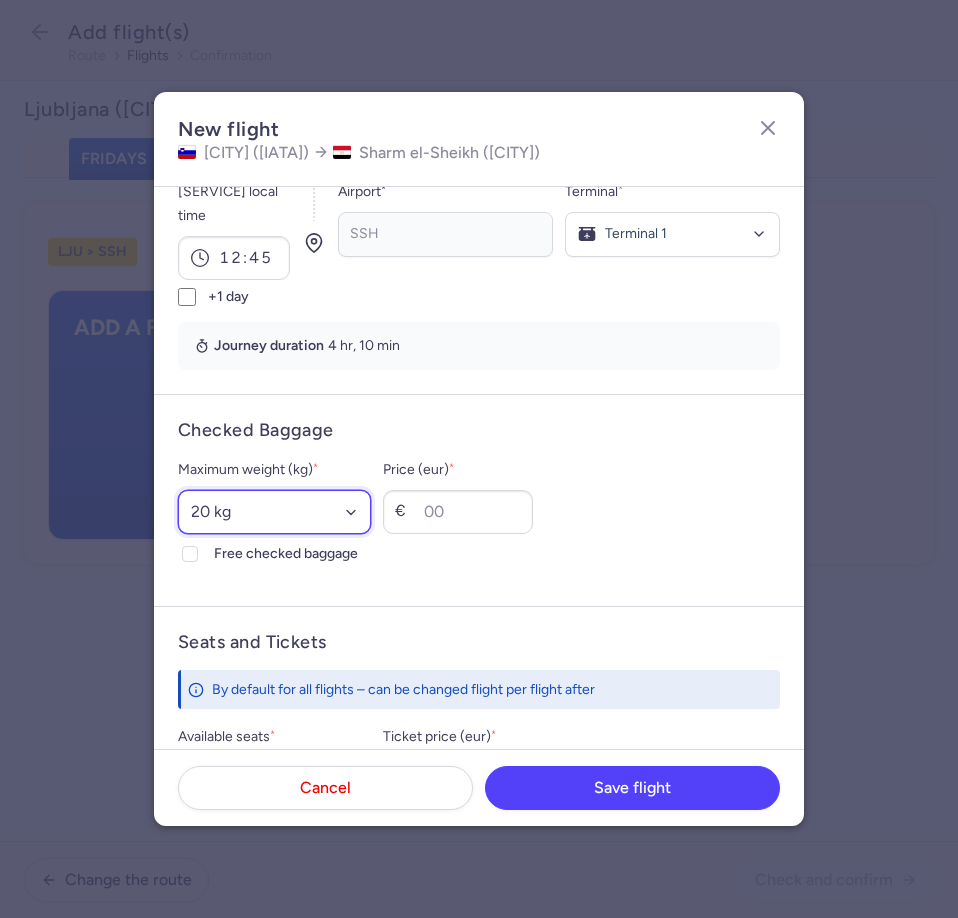 click on "20 kg" 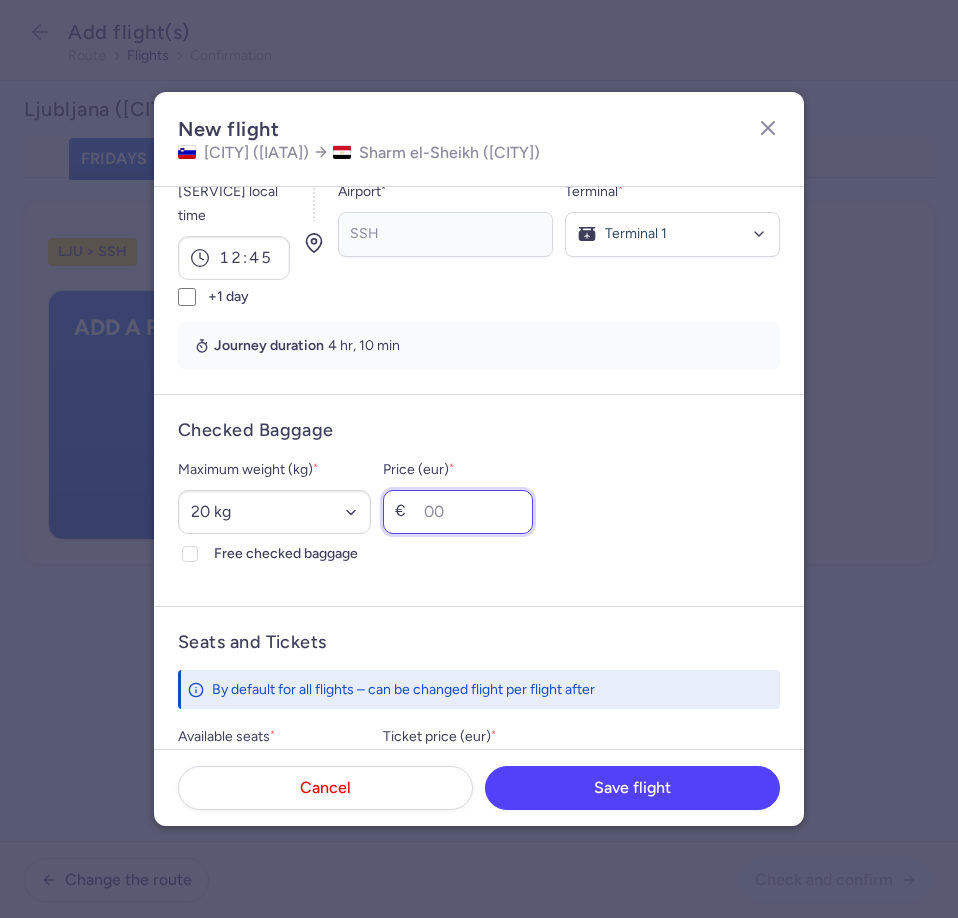 click on "Price (eur)  *" at bounding box center (458, 512) 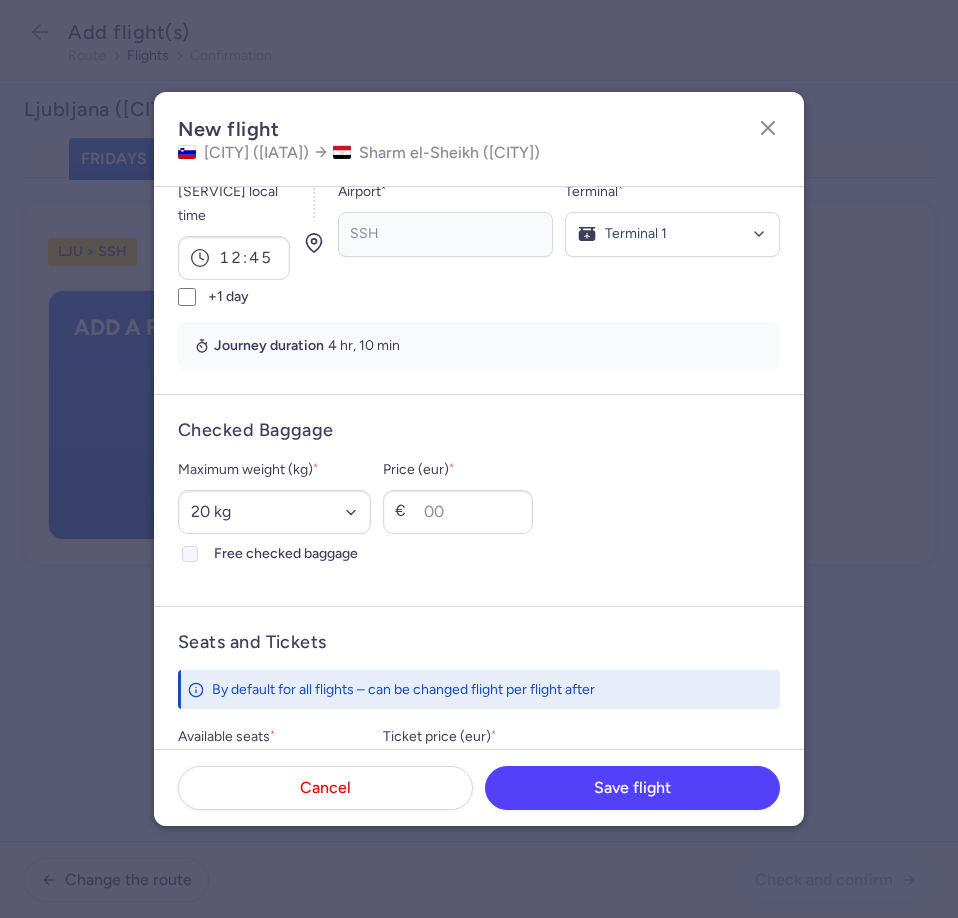 click on "Free checked baggage" at bounding box center (190, 554) 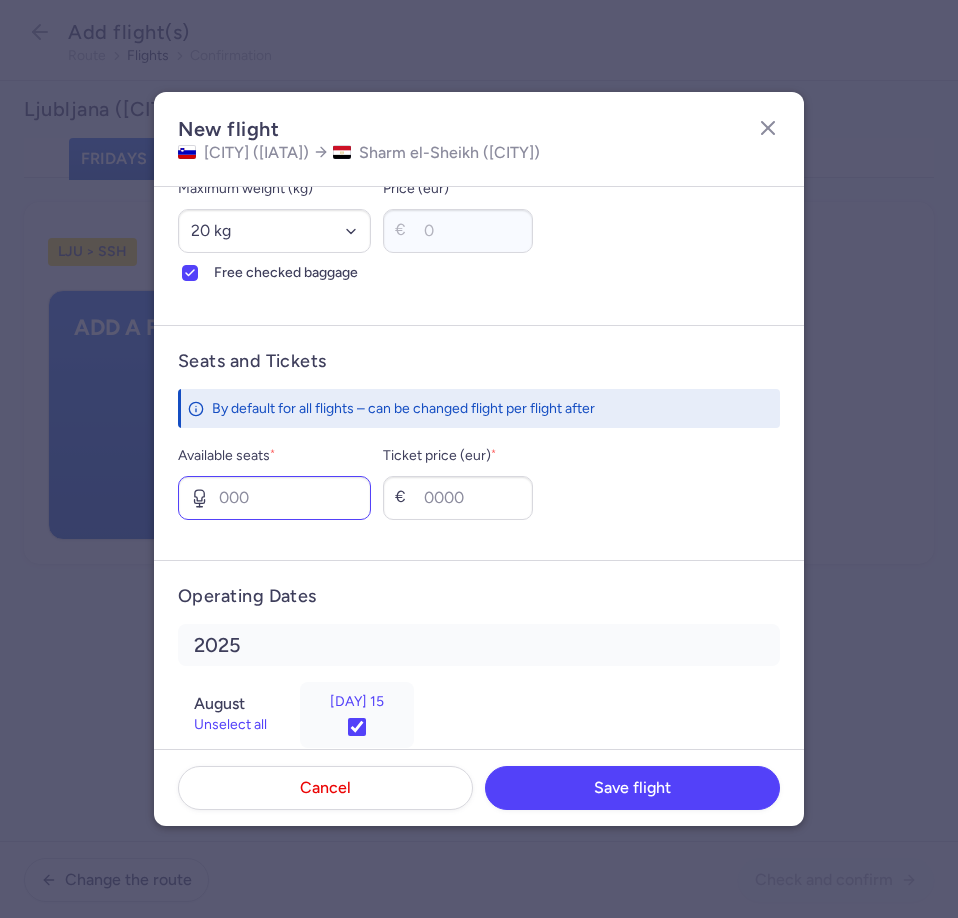 scroll, scrollTop: 638, scrollLeft: 0, axis: vertical 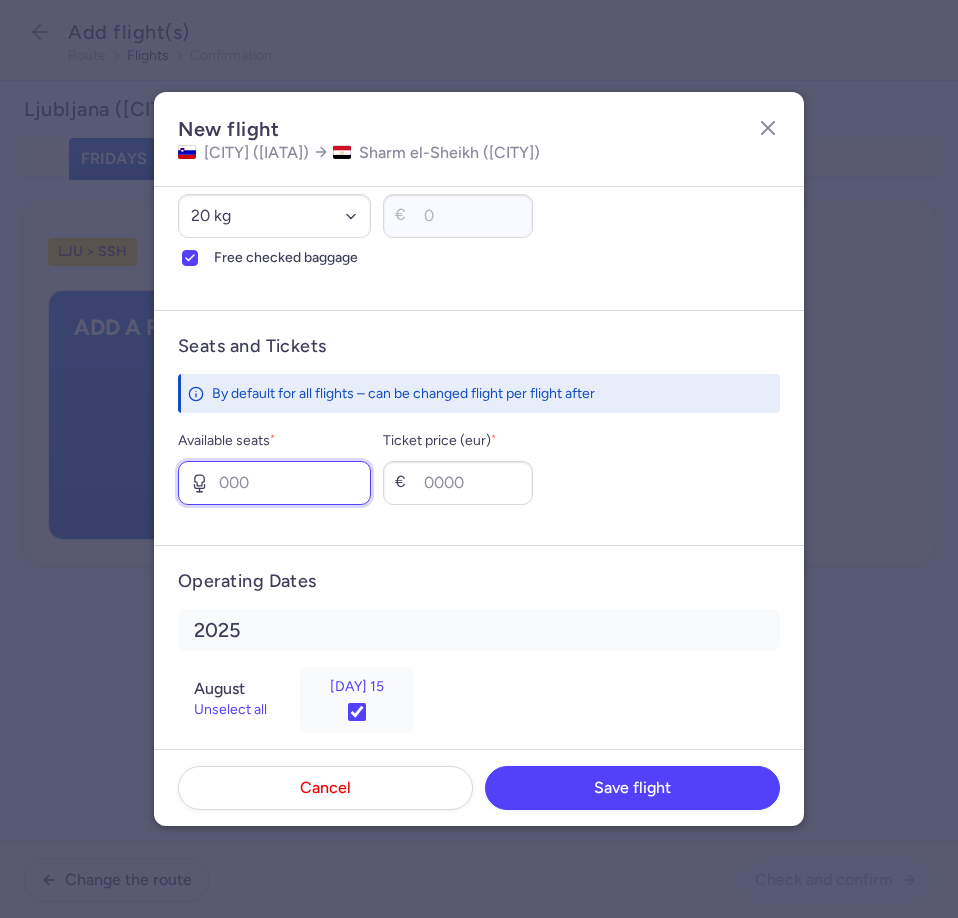 click on "Available seats  *" at bounding box center (274, 483) 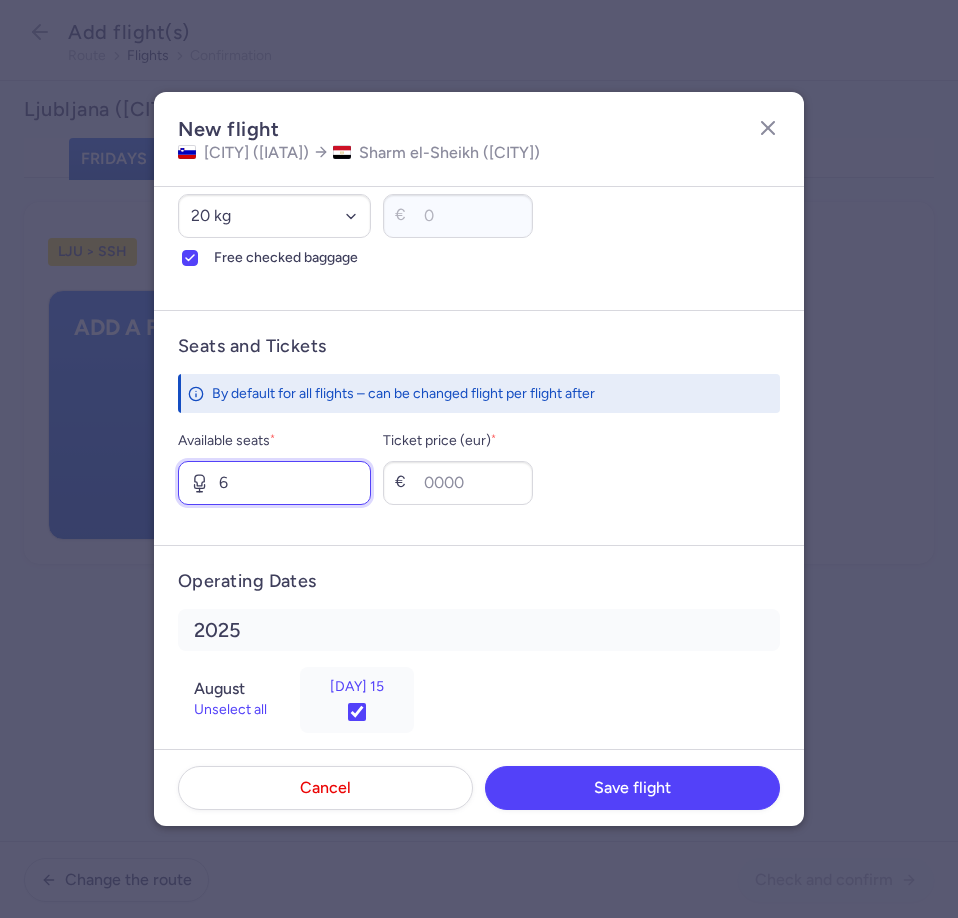 type on "6" 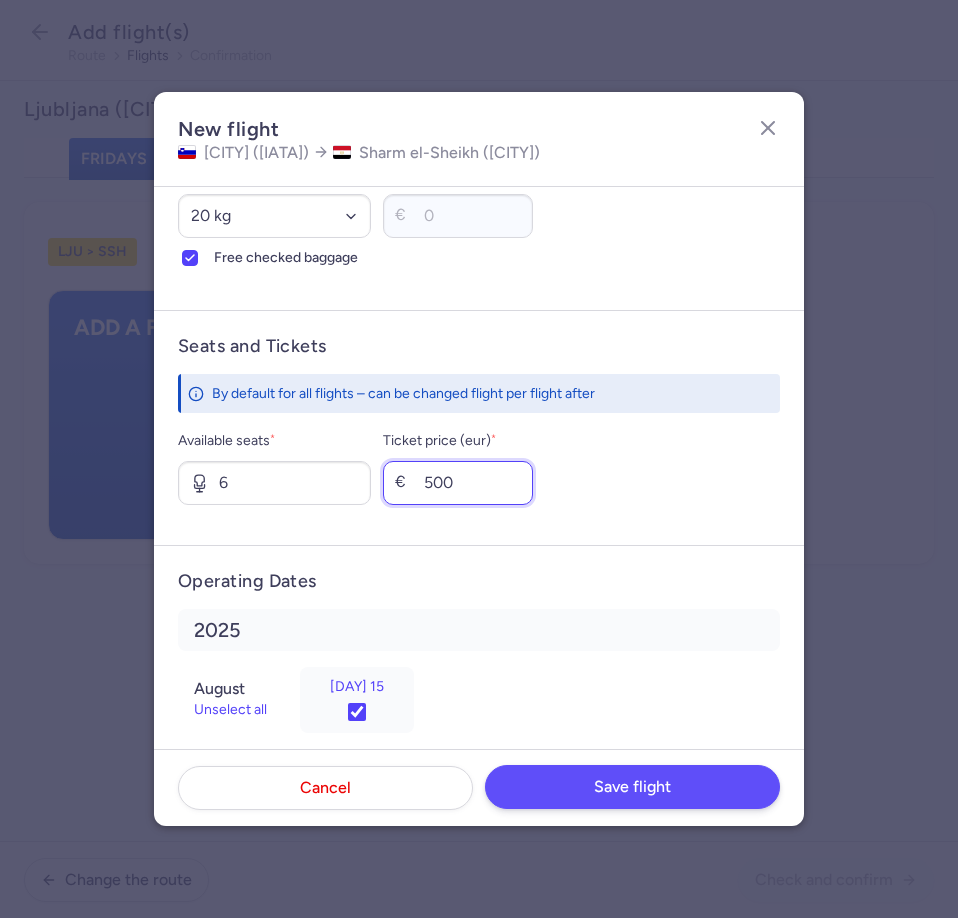 type on "500" 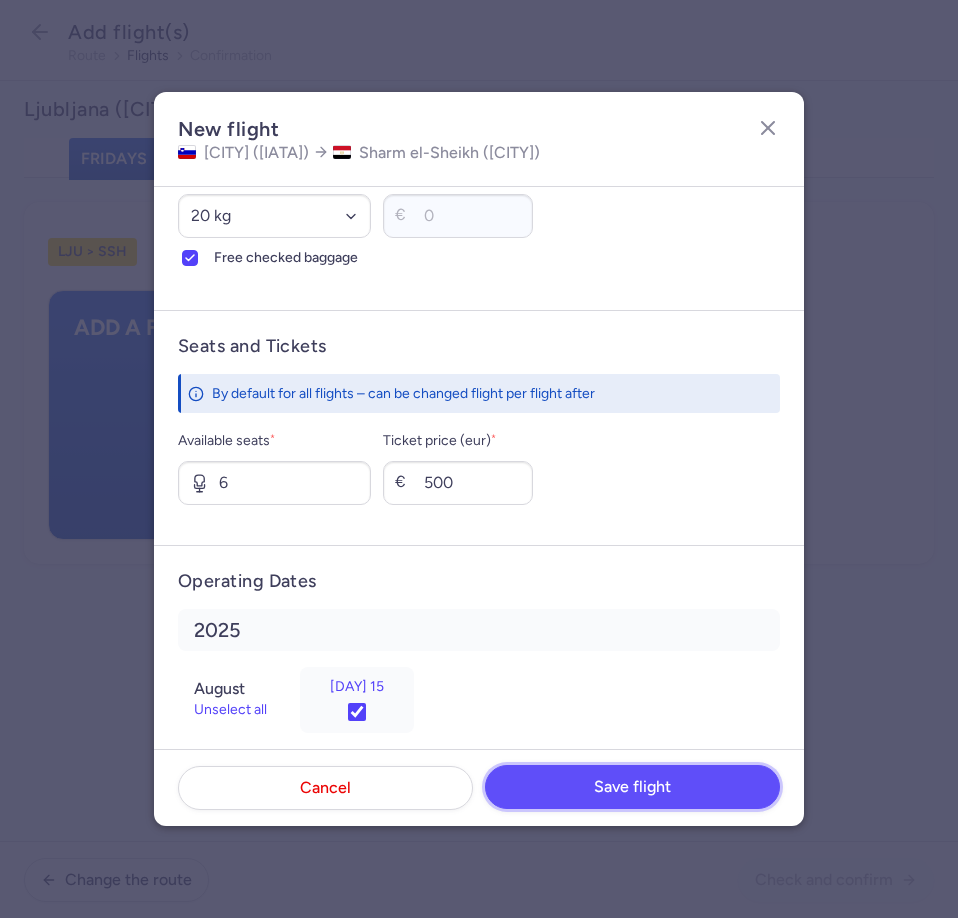 click on "Save flight" at bounding box center [632, 787] 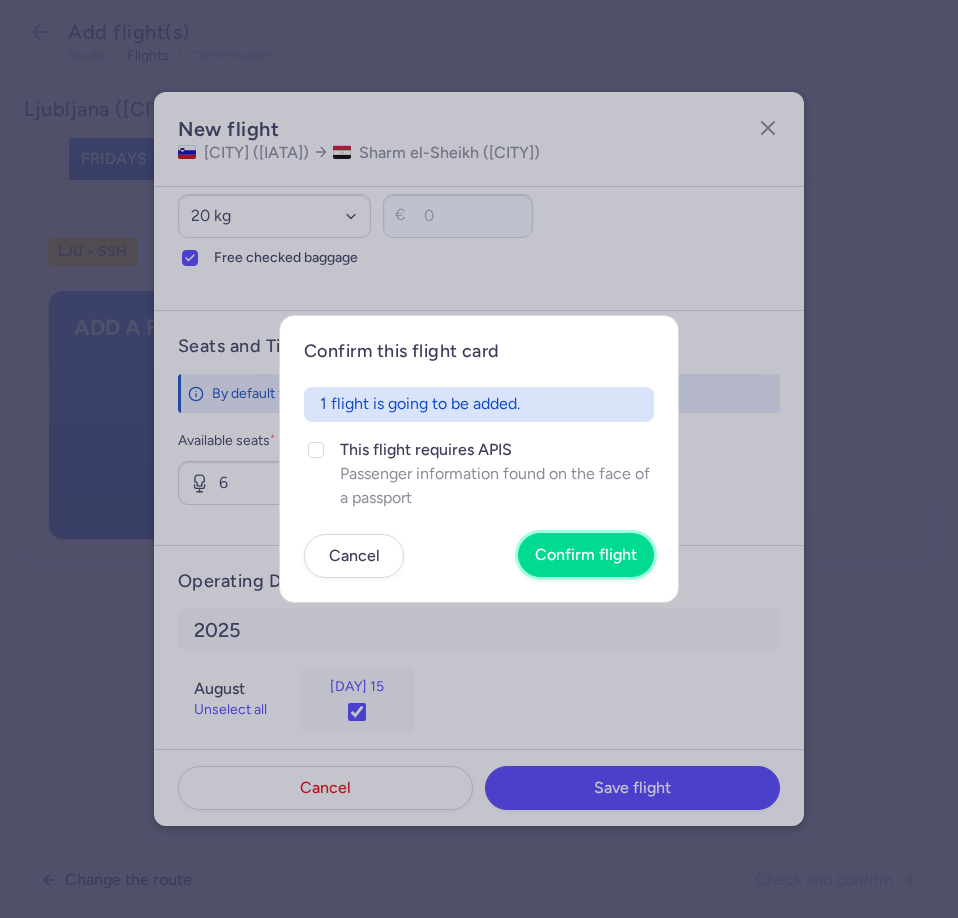 click on "Confirm flight" at bounding box center [586, 555] 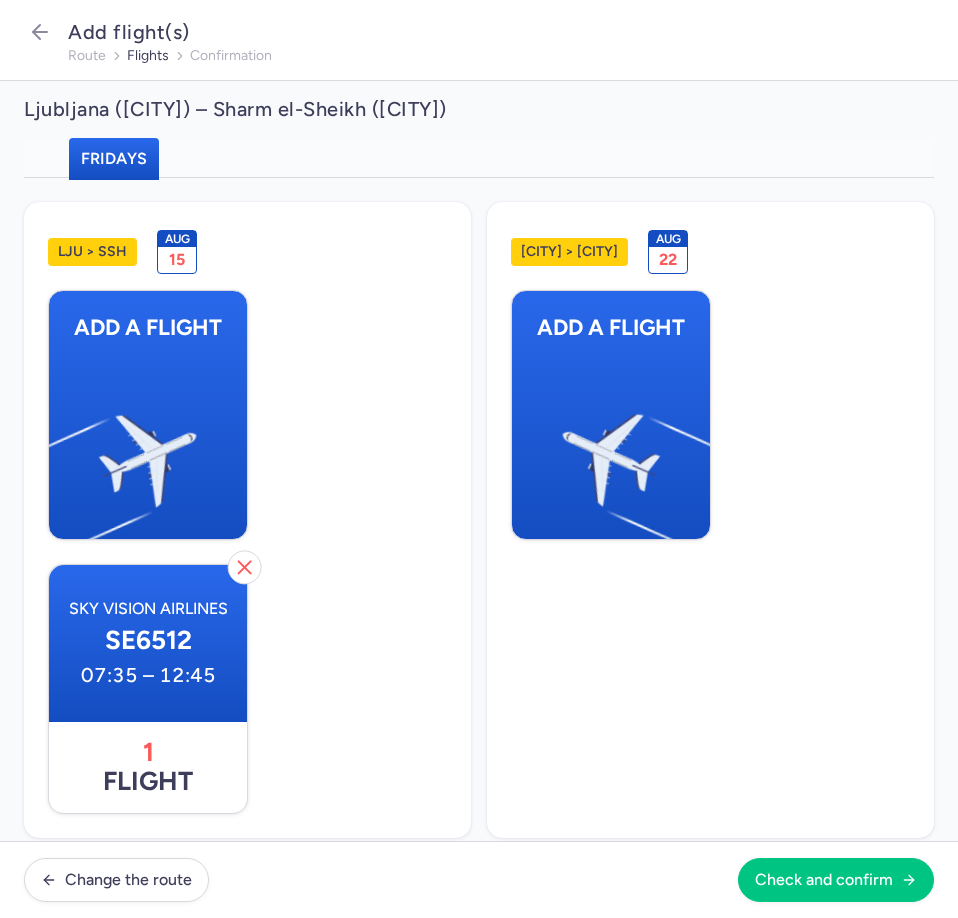 scroll, scrollTop: 638, scrollLeft: 0, axis: vertical 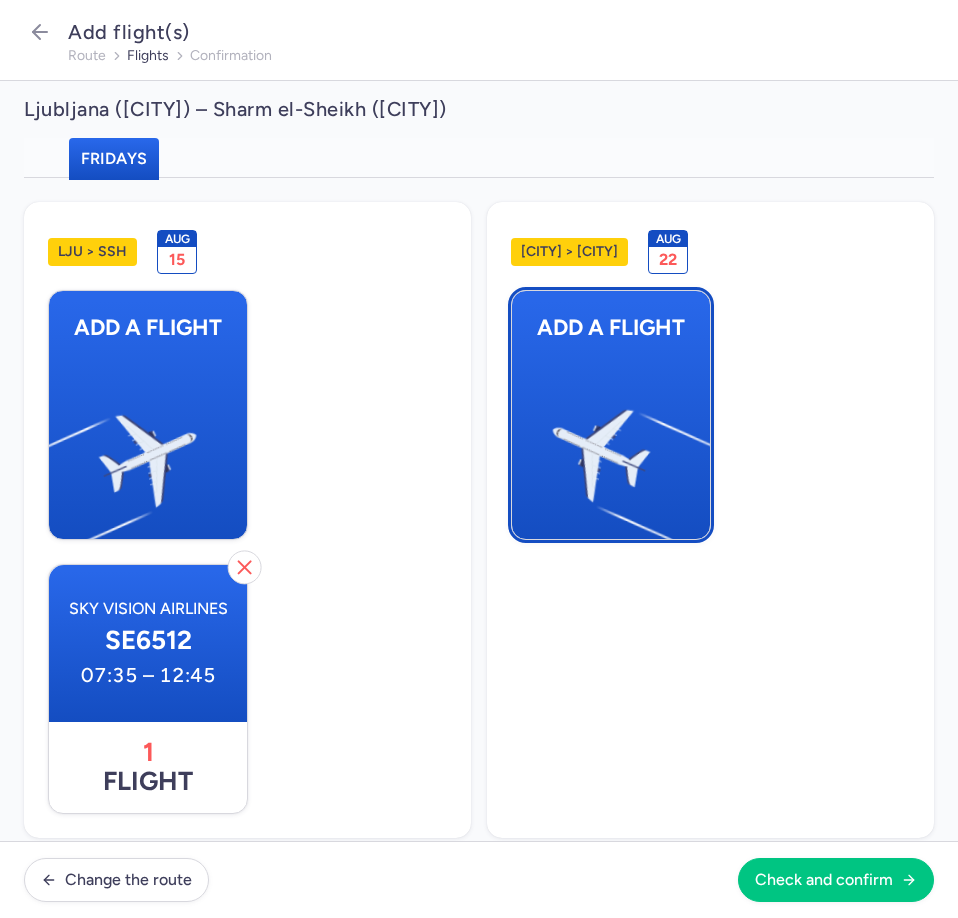 click at bounding box center [700, 448] 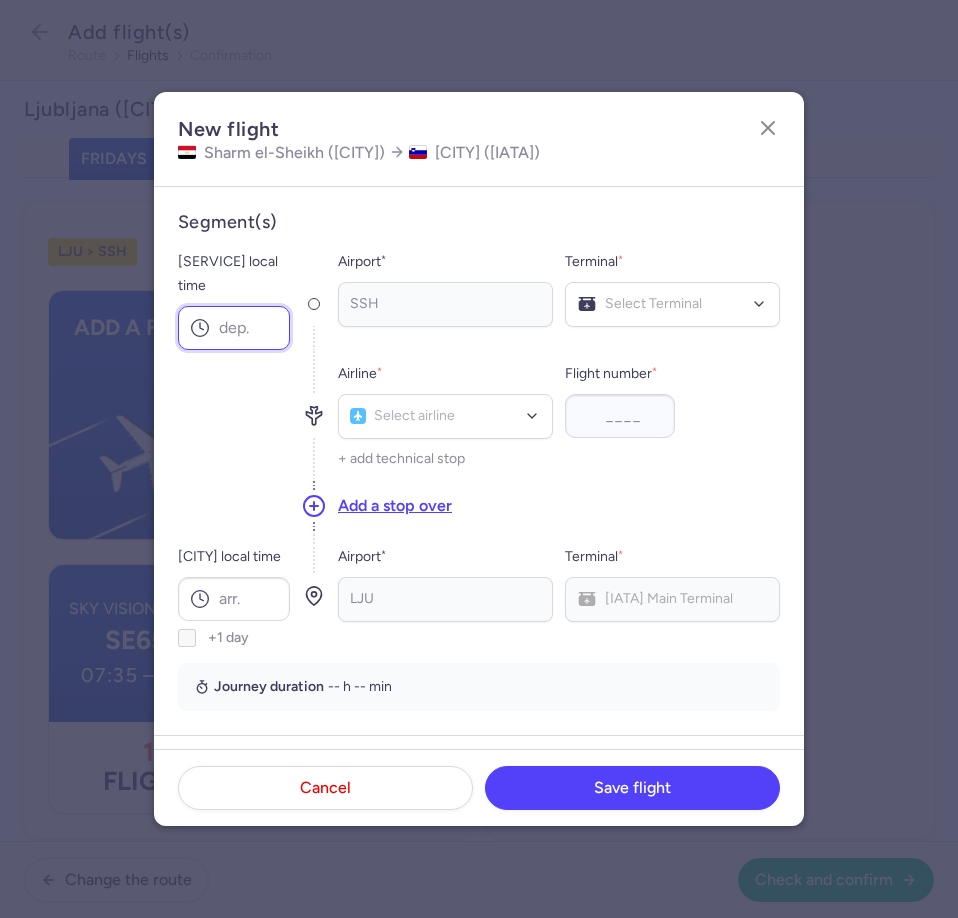 click on "[SERVICE] local time" at bounding box center [234, 328] 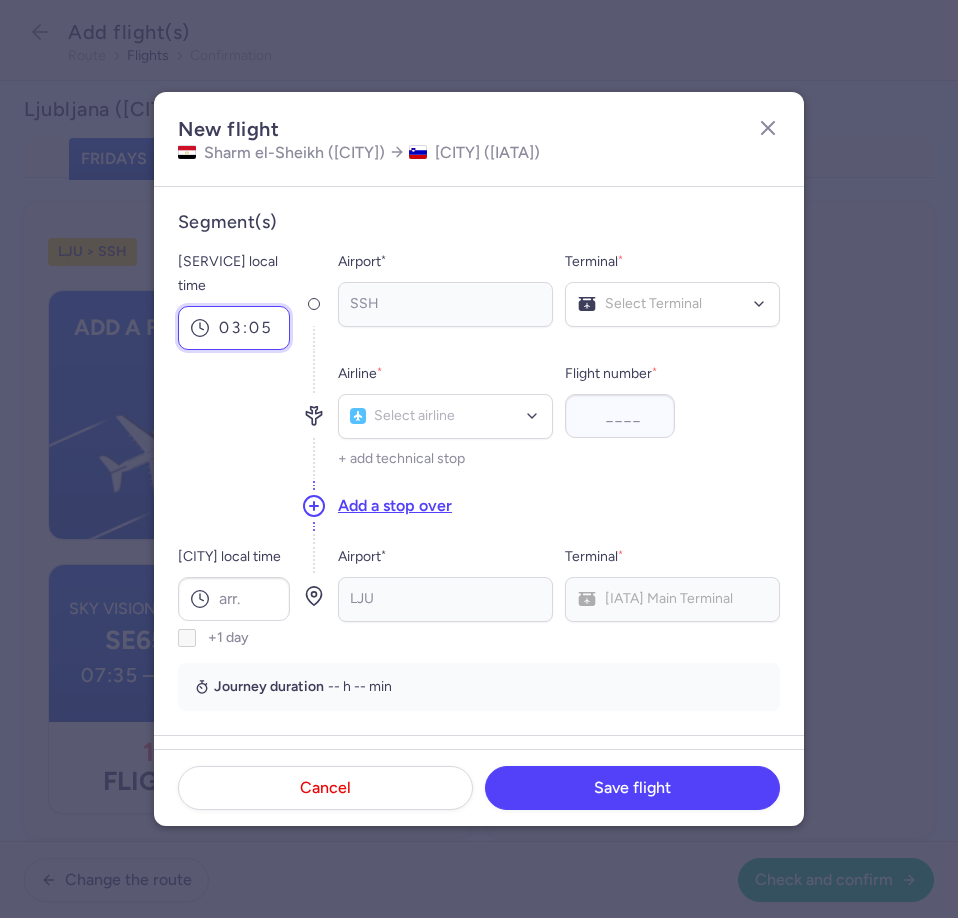 type on "03:05" 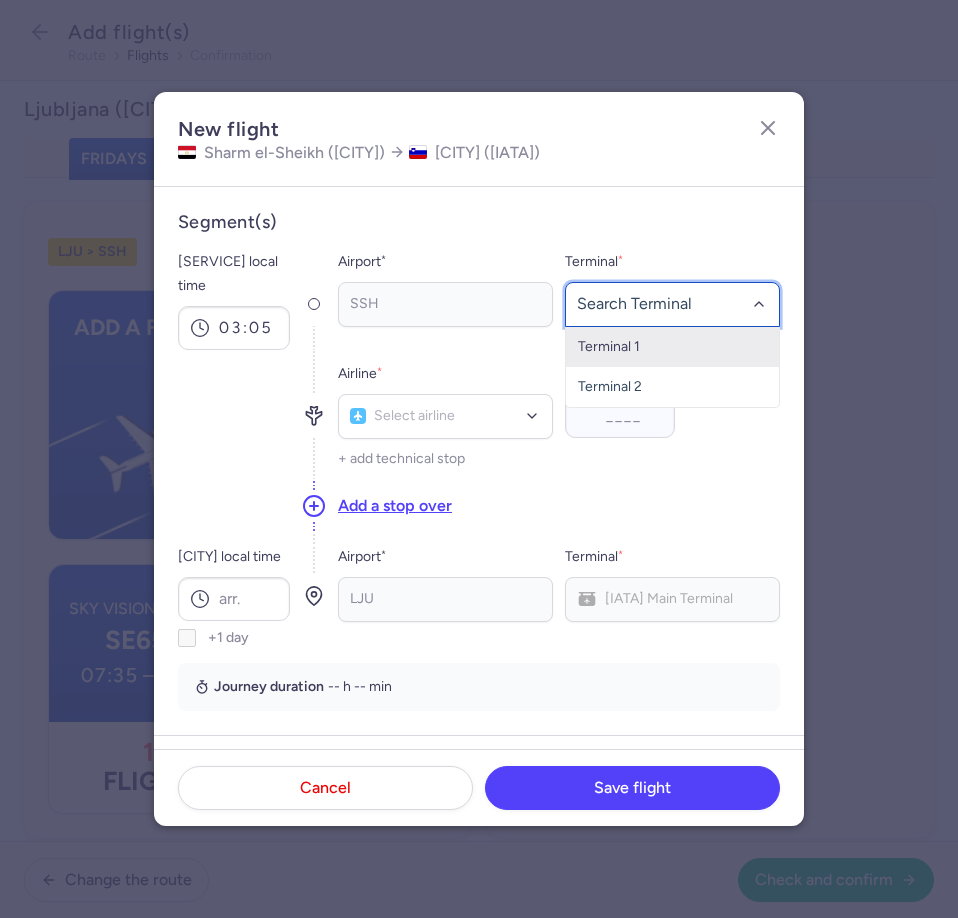 click on "Terminal 1" 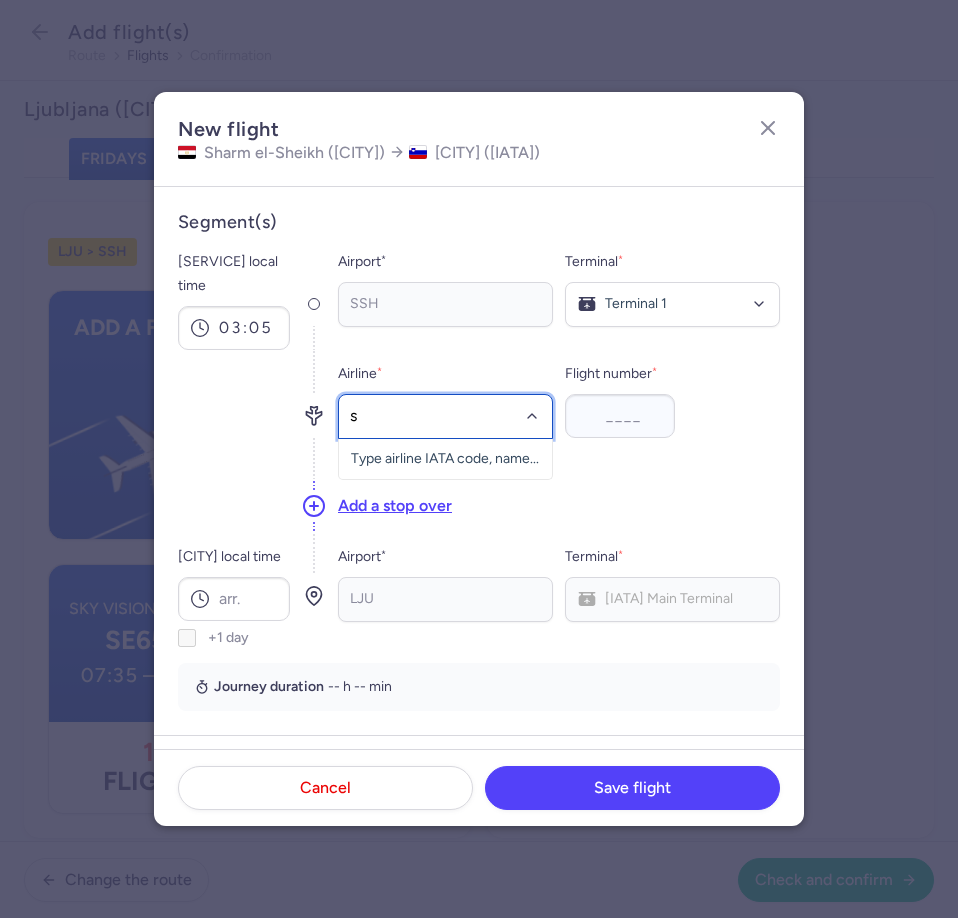 type on "se" 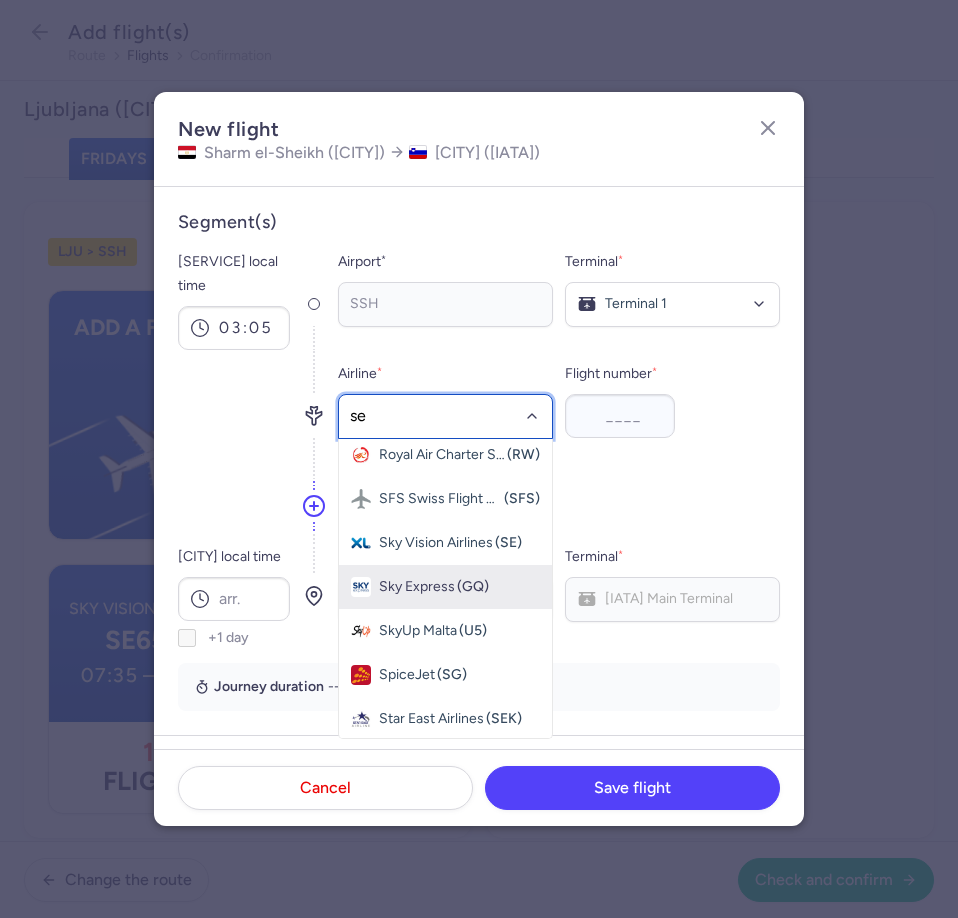 scroll, scrollTop: 581, scrollLeft: 0, axis: vertical 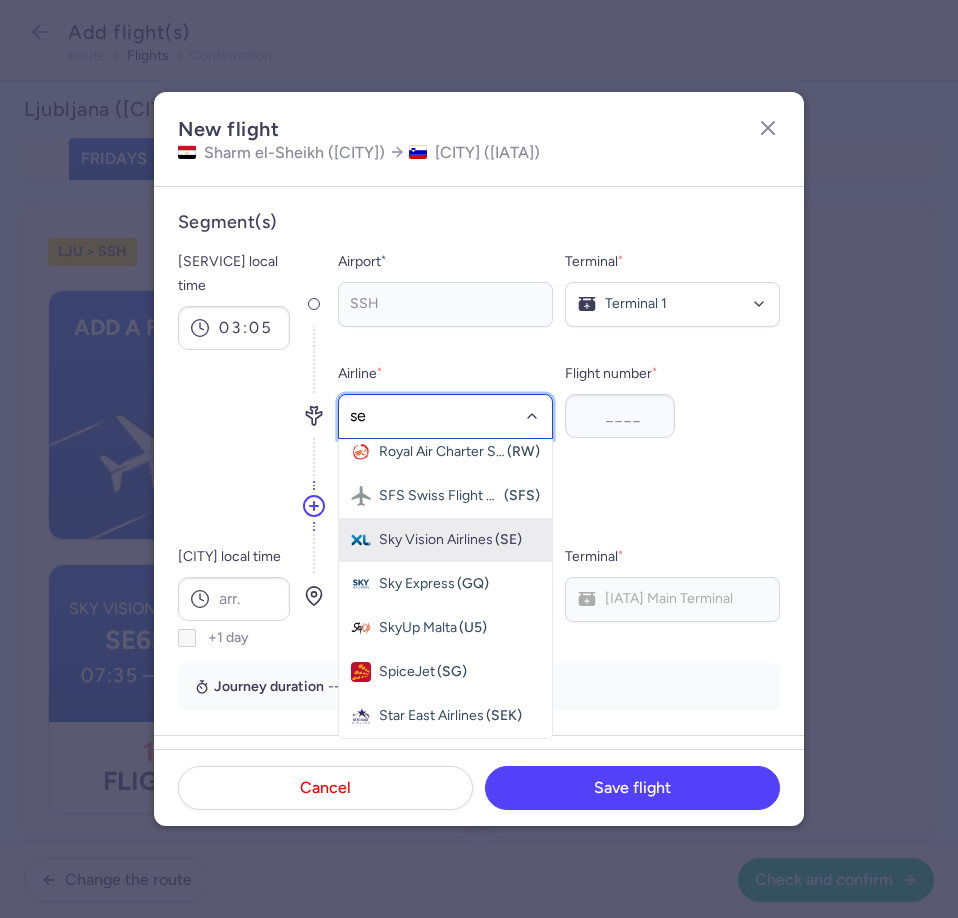 click on "Sky Vision Airlines" at bounding box center (436, 540) 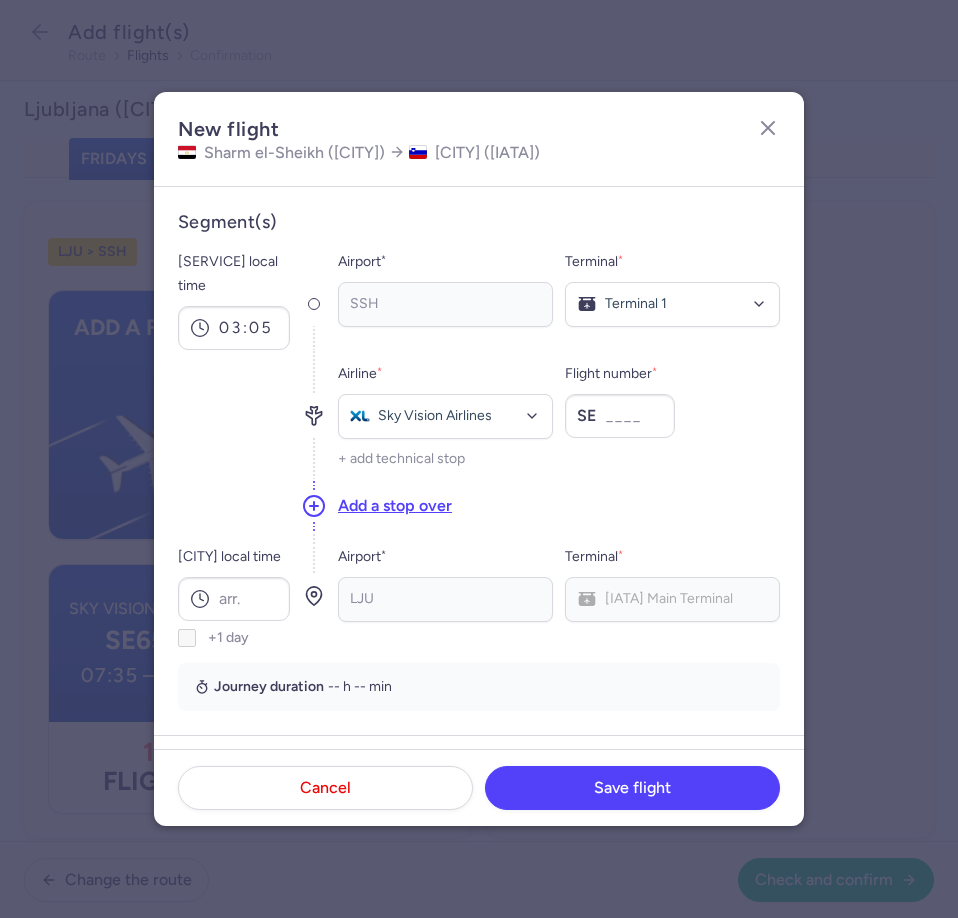 scroll, scrollTop: 0, scrollLeft: 0, axis: both 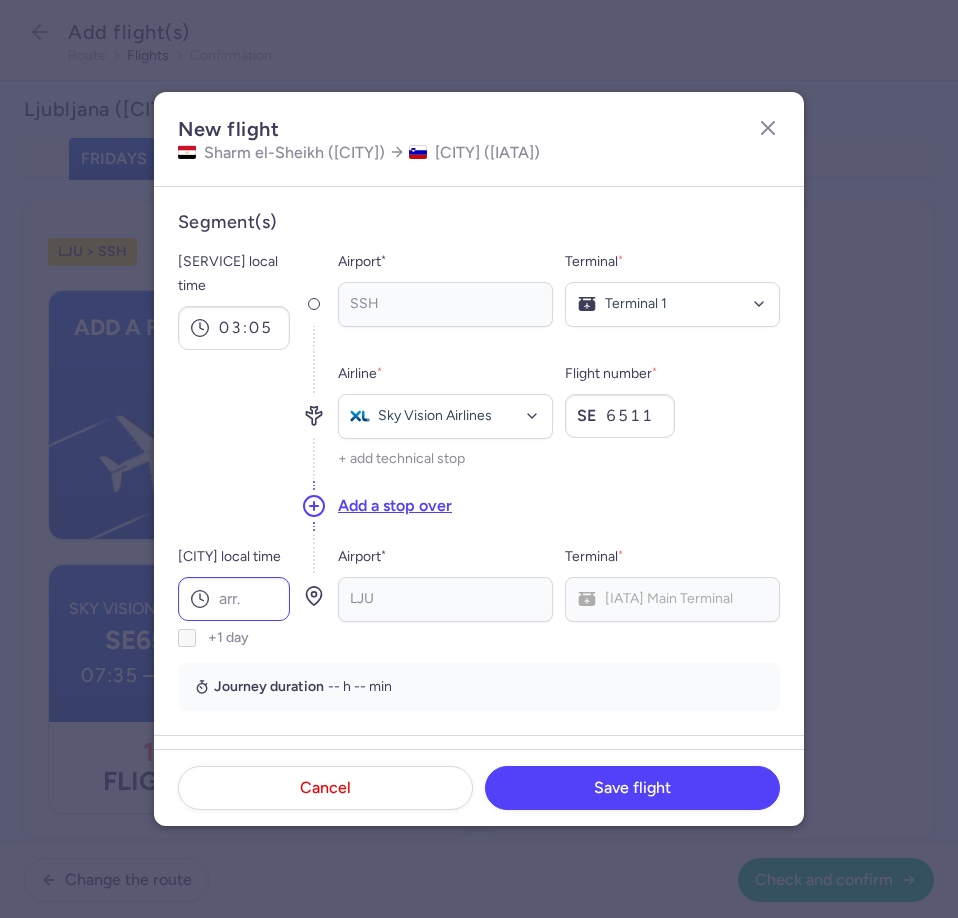 type on "6511" 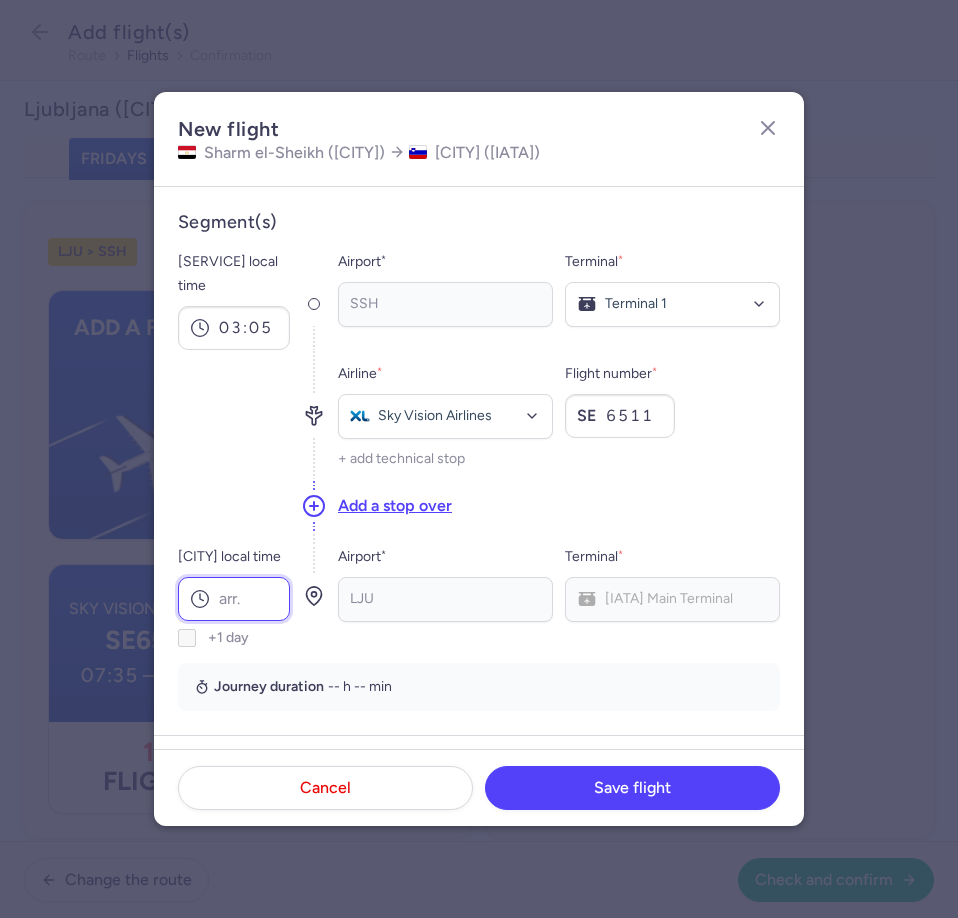 click on "[CITY] local time" at bounding box center [234, 599] 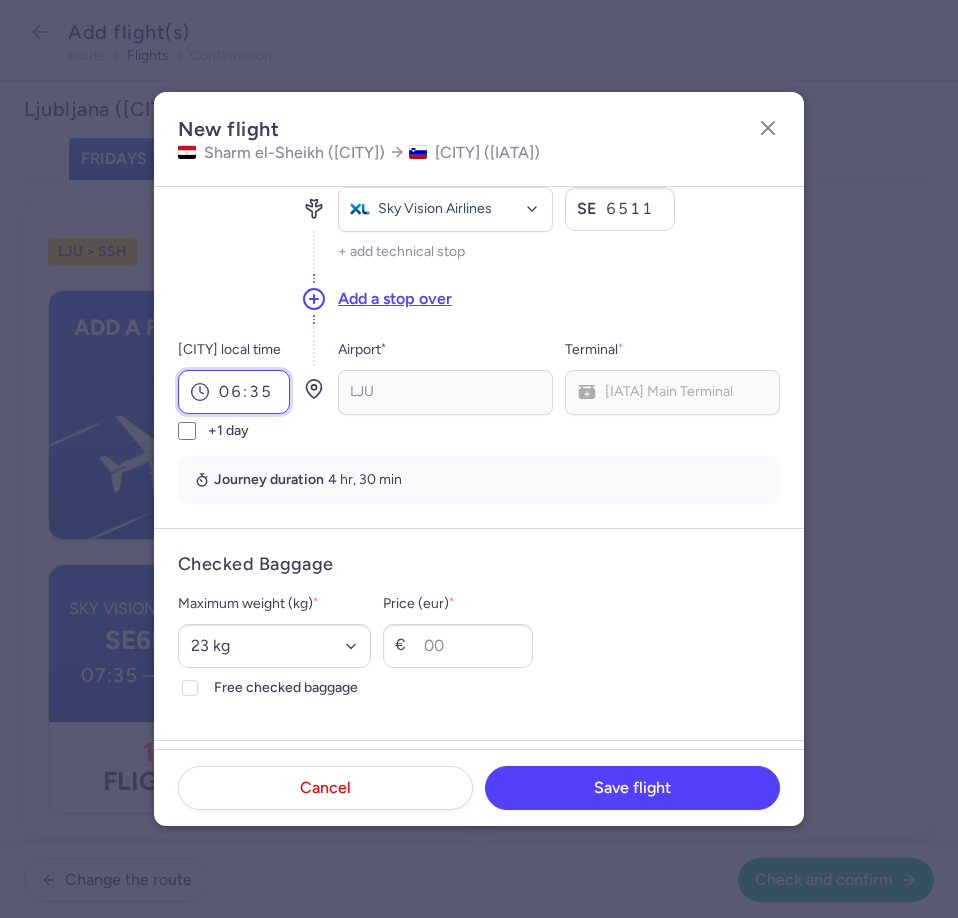 scroll, scrollTop: 228, scrollLeft: 0, axis: vertical 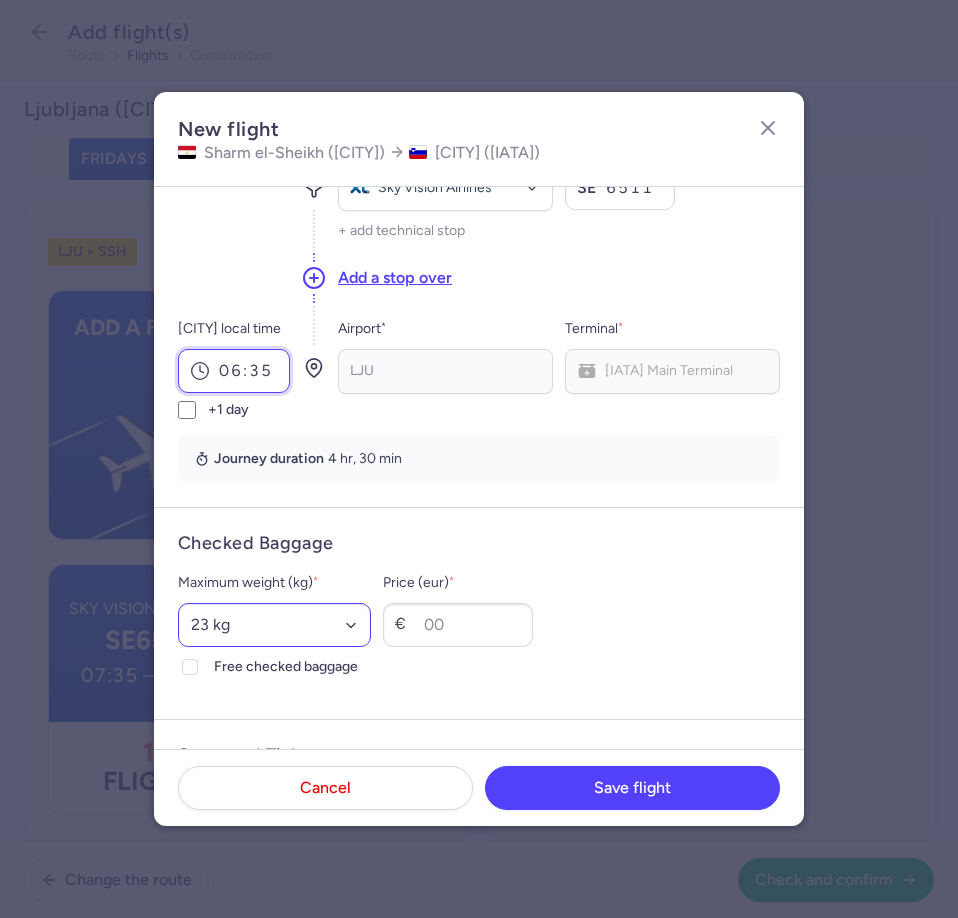 type on "06:35" 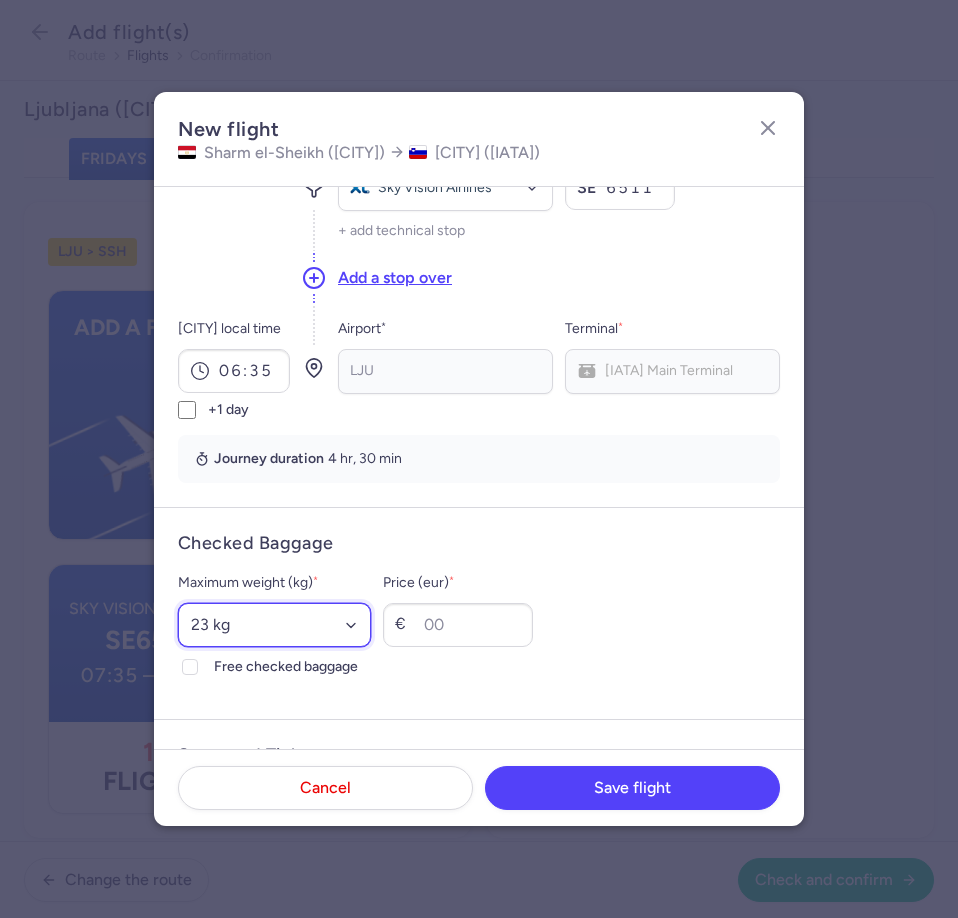 click on "Select an option 15 kg 16 kg 17 kg 18 kg 19 kg 20 kg 21 kg 22 kg 23 kg 24 kg 25 kg 26 kg 27 kg 28 kg 29 kg 30 kg 31 kg 32 kg 33 kg 34 kg 35 kg" at bounding box center (274, 625) 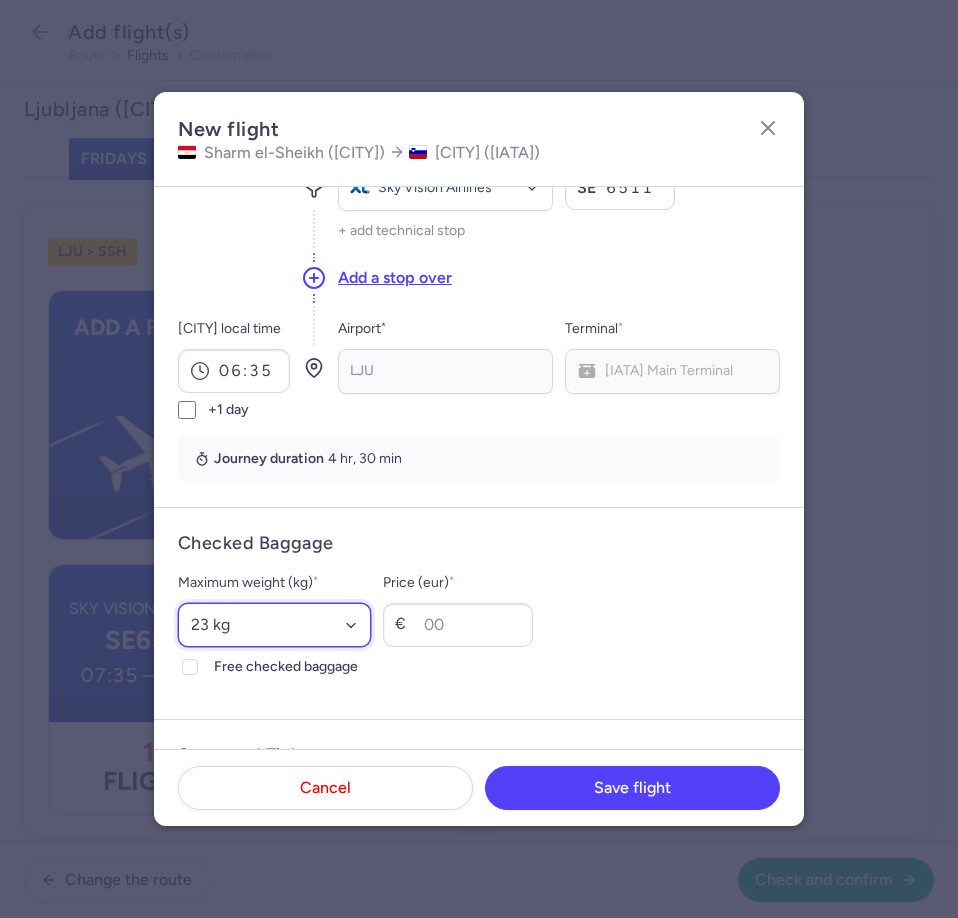 select on "20" 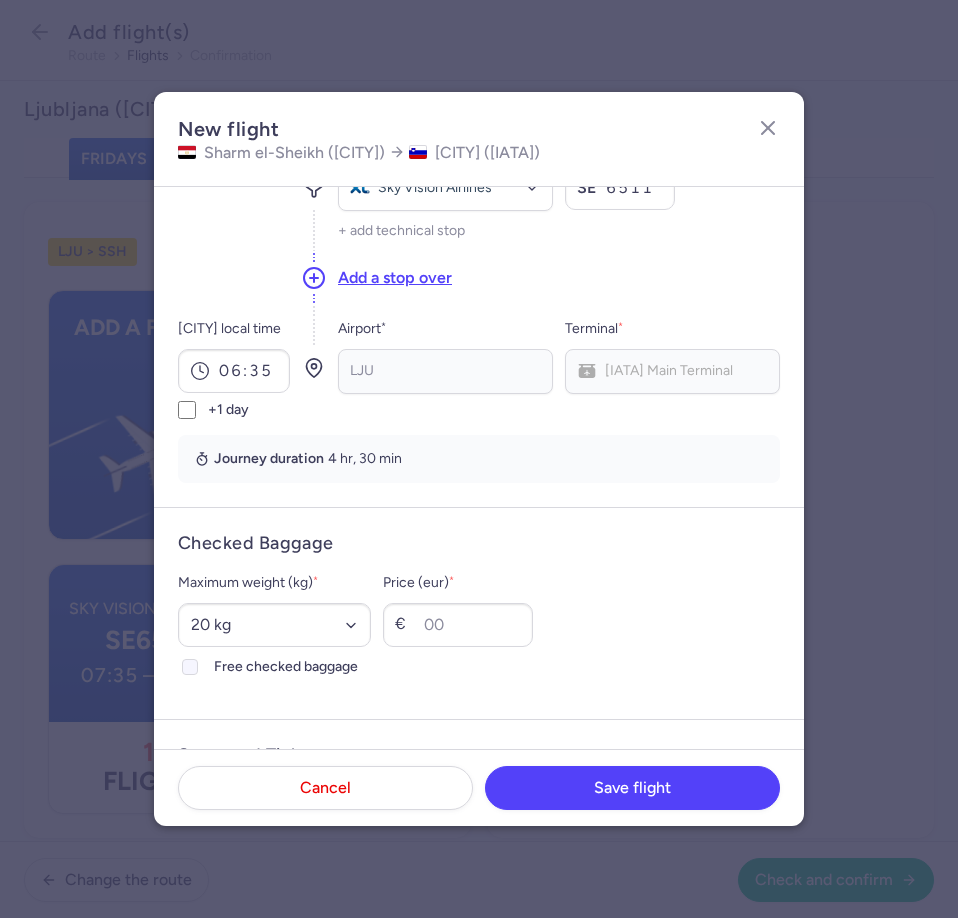 click at bounding box center (190, 667) 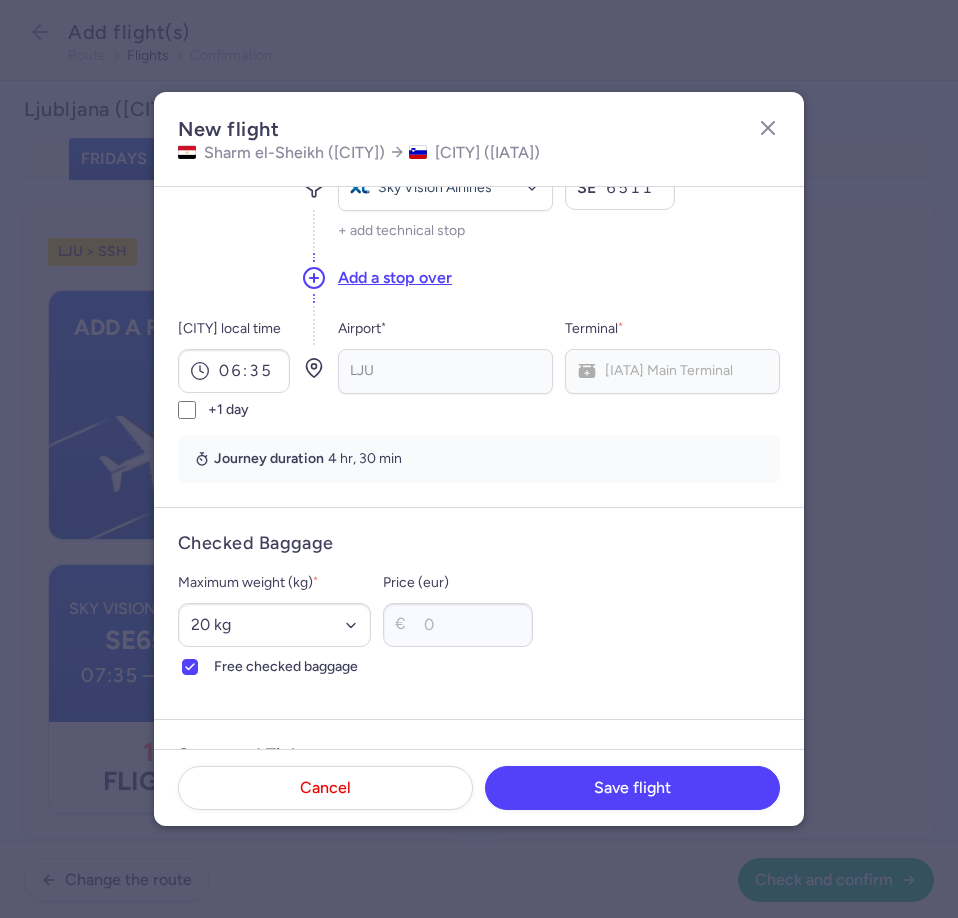 scroll, scrollTop: 570, scrollLeft: 0, axis: vertical 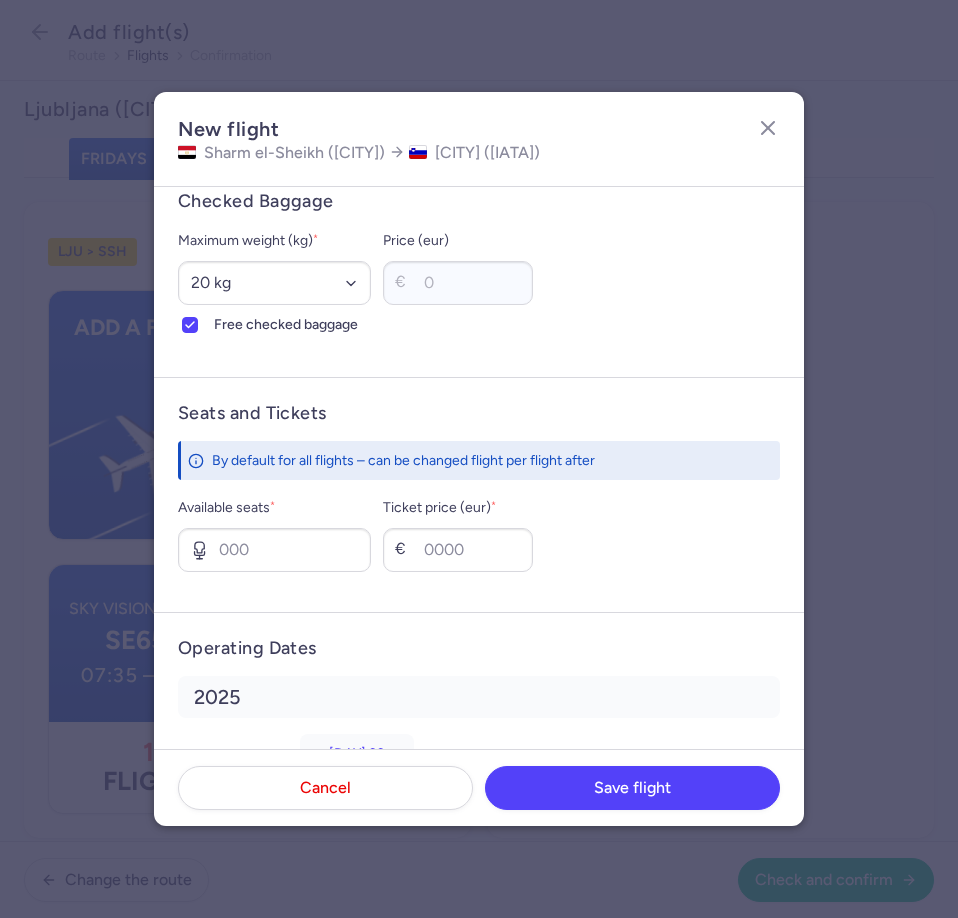 click on "Available seats  *" at bounding box center (274, 508) 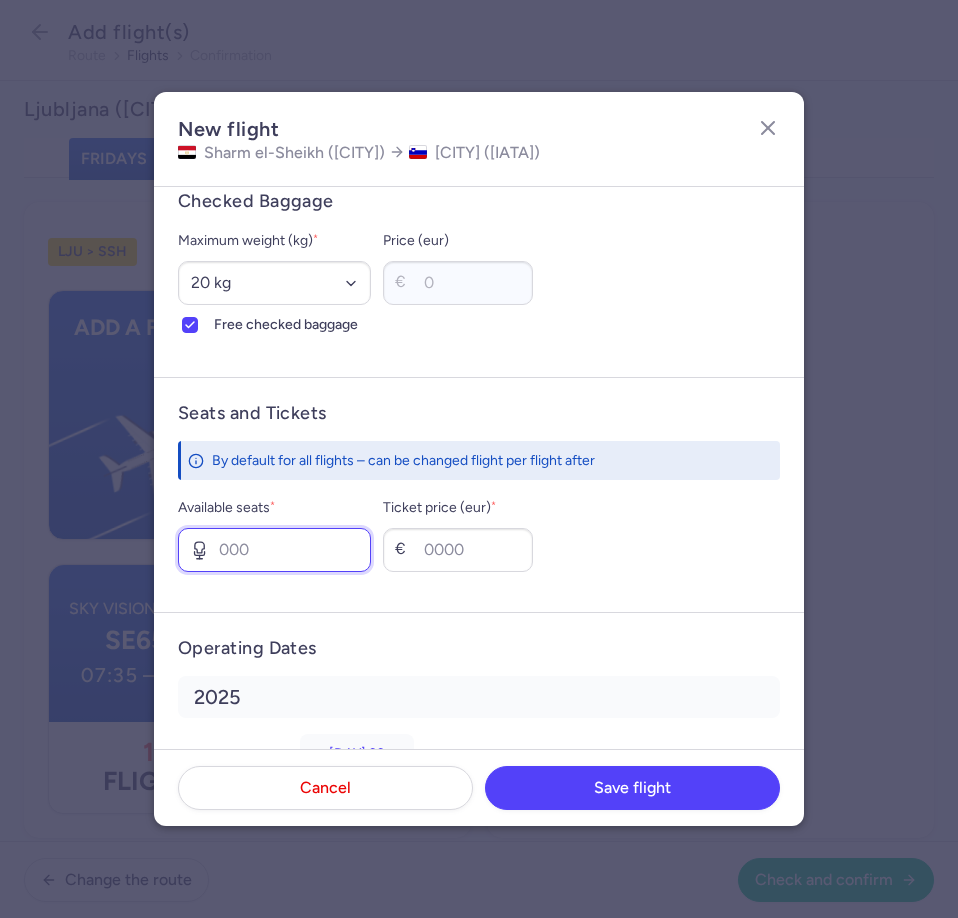 click on "Available seats  *" at bounding box center [274, 550] 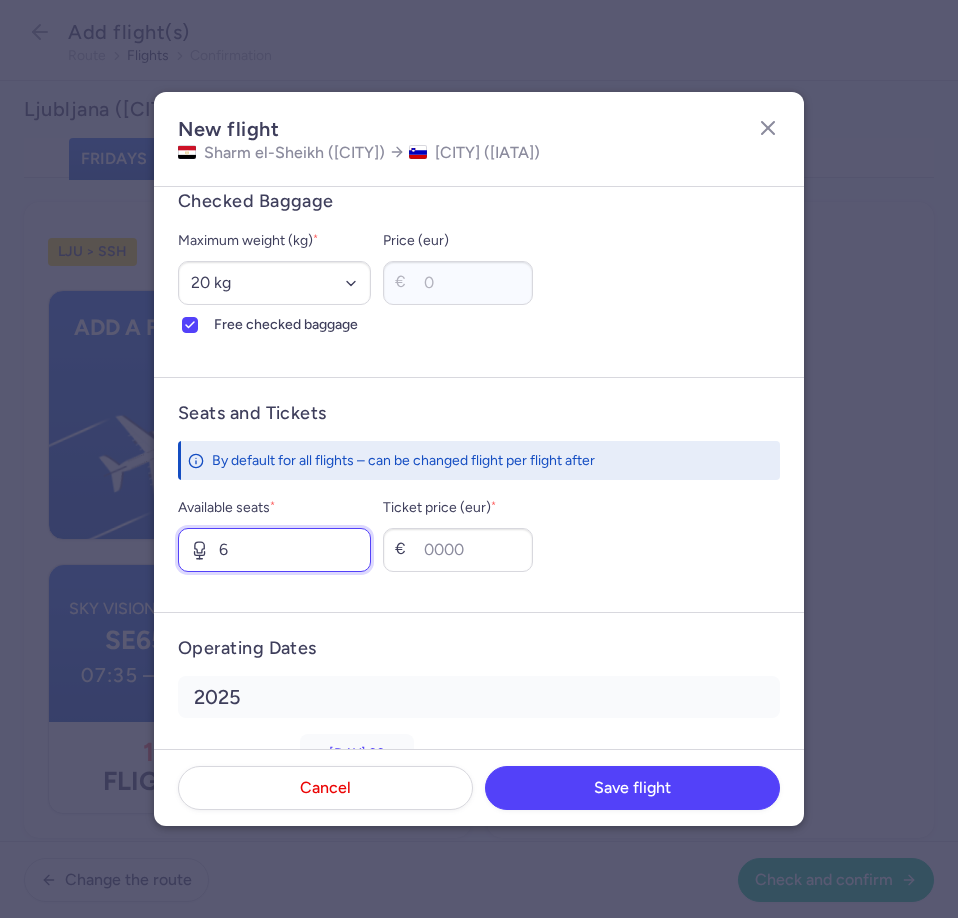 type on "6" 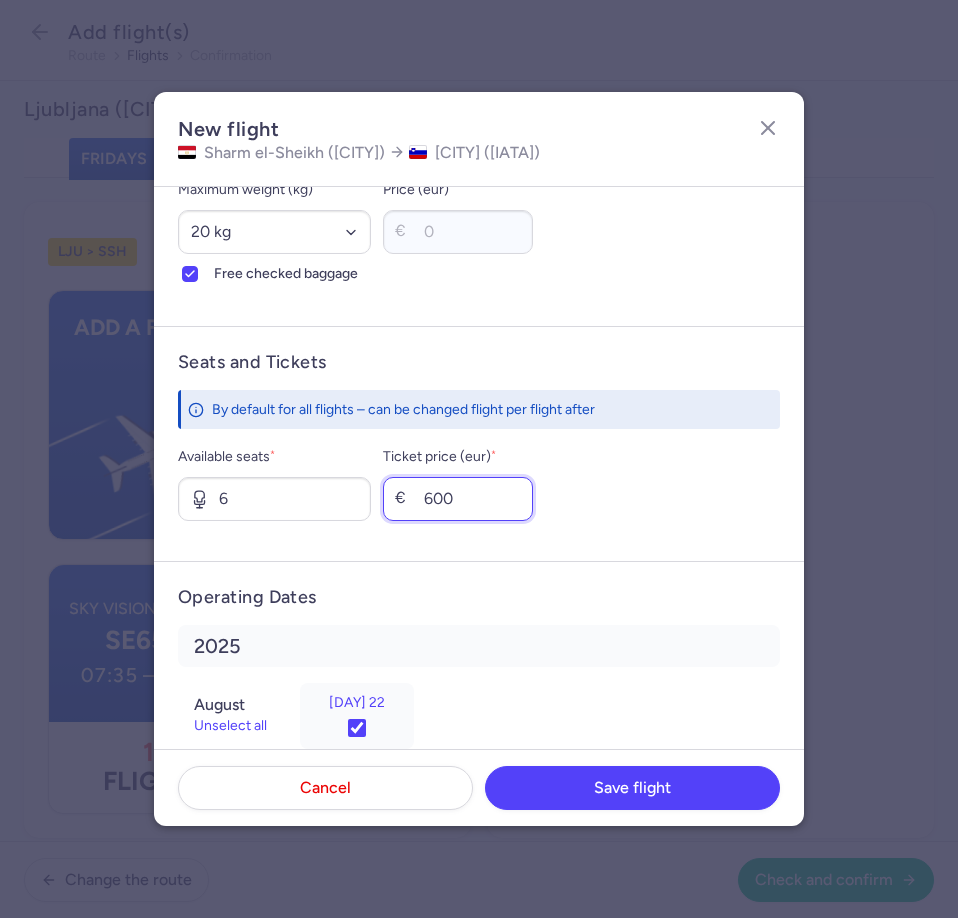 scroll, scrollTop: 638, scrollLeft: 0, axis: vertical 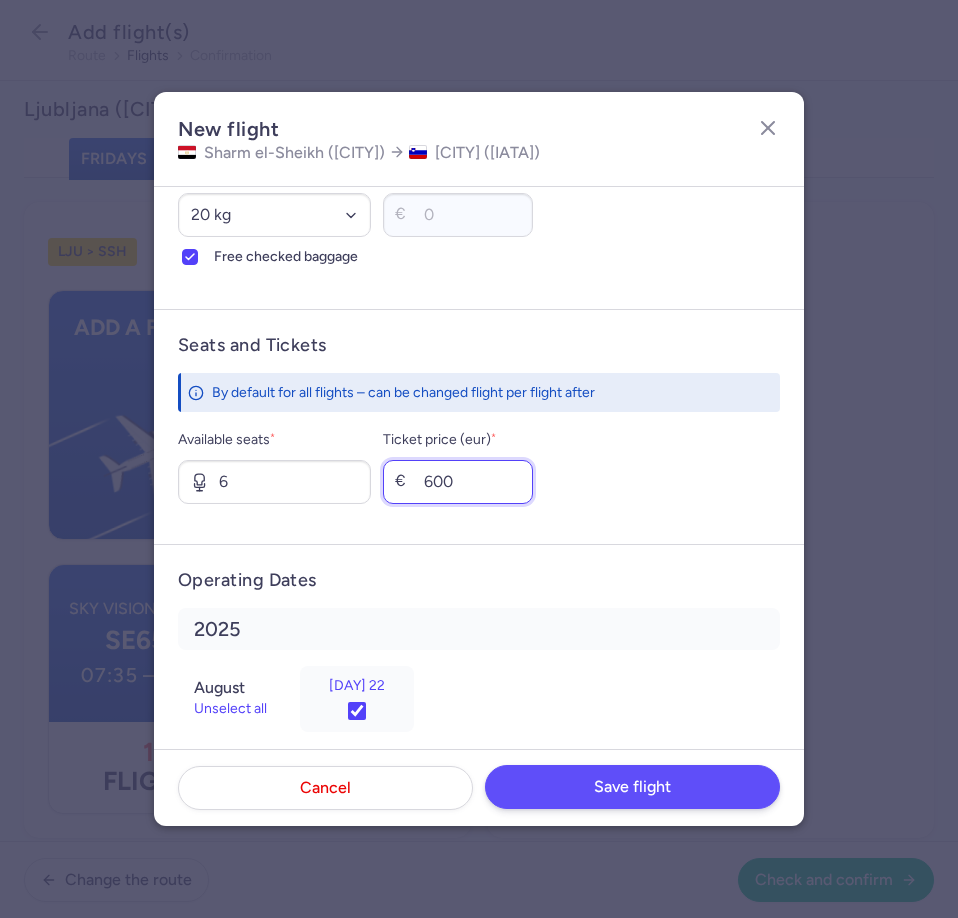 type on "600" 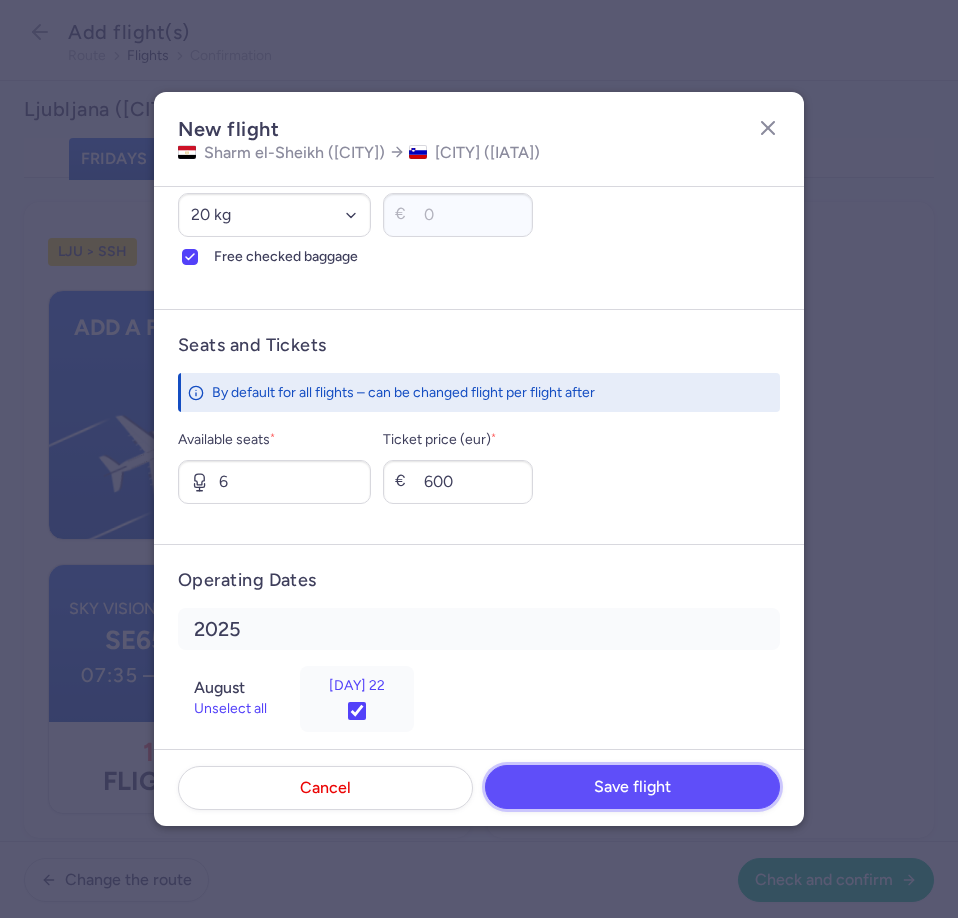 click on "Save flight" at bounding box center (632, 787) 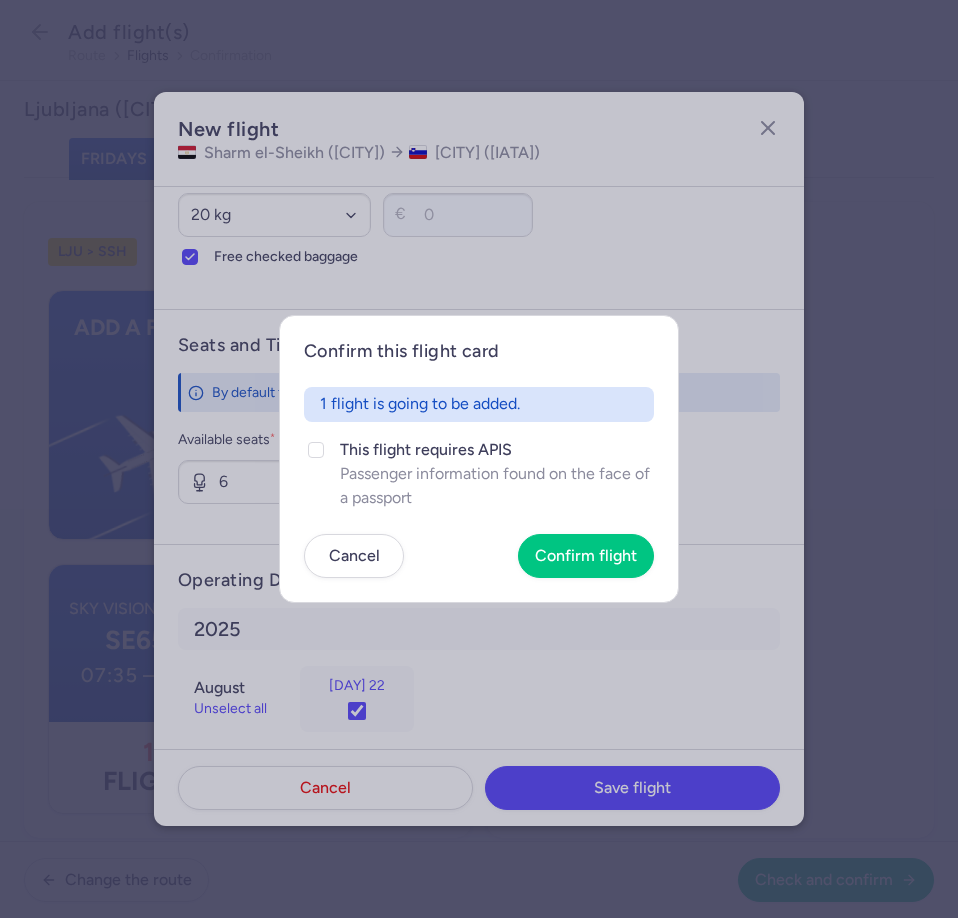 click on "Confirm this flight card 1 flight is going to be added. This flight requires APIS Passenger information found on the face of a passport Cancel Confirm flight" at bounding box center (479, 458) 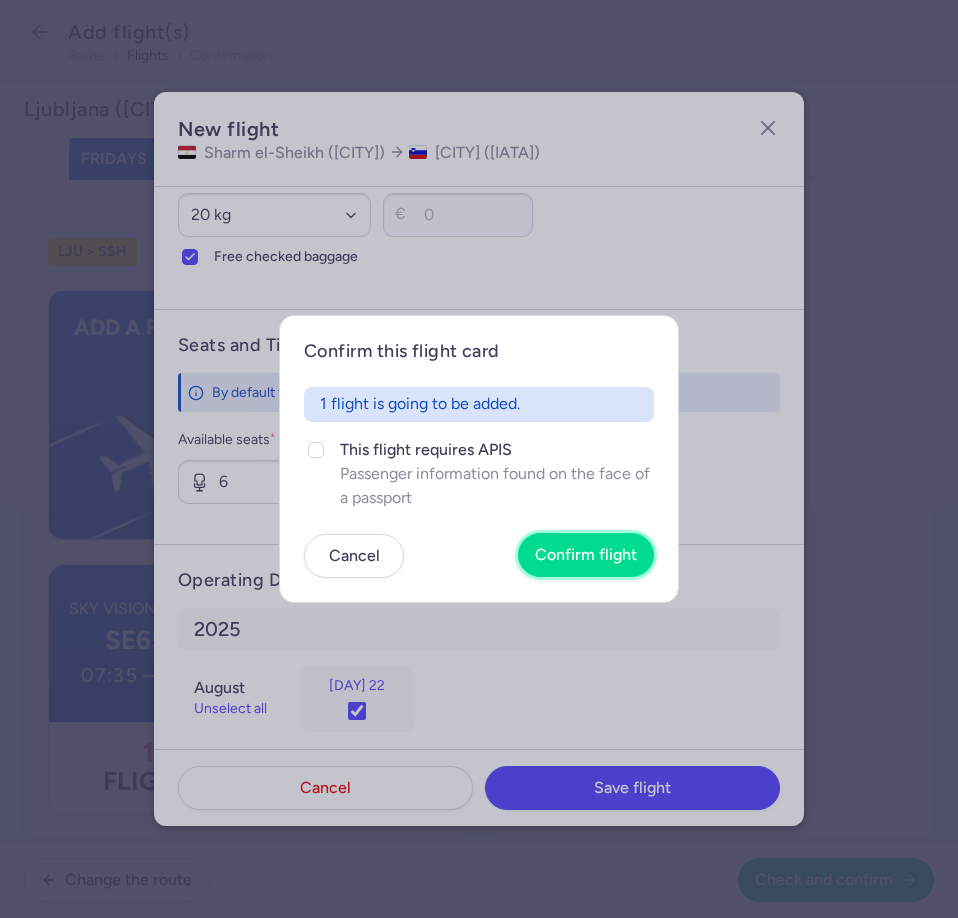 click on "Confirm flight" at bounding box center (586, 555) 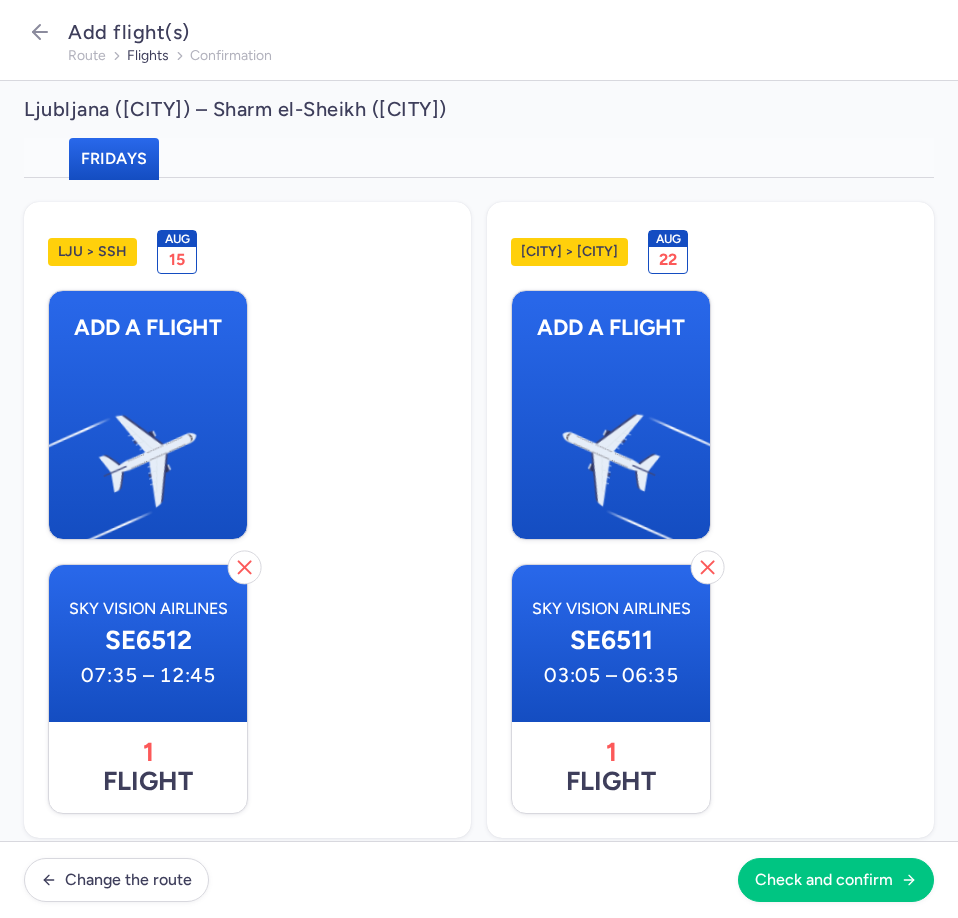 scroll, scrollTop: 638, scrollLeft: 0, axis: vertical 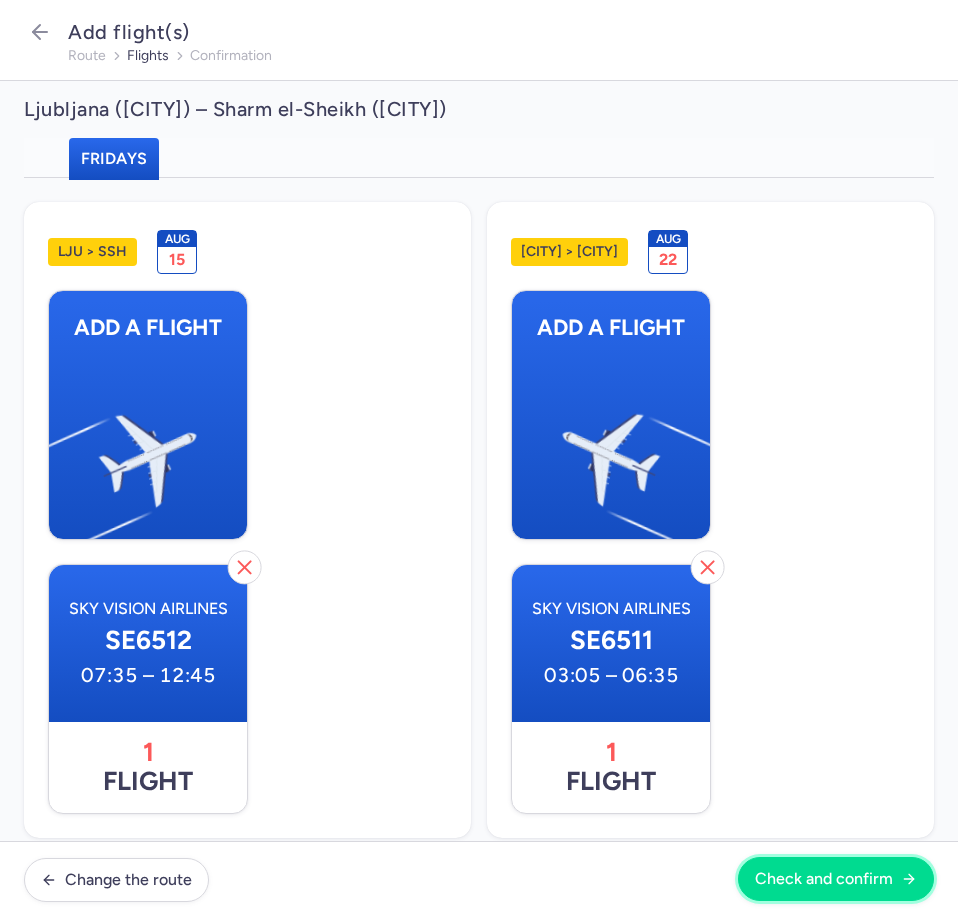 click on "Check and confirm" at bounding box center [824, 879] 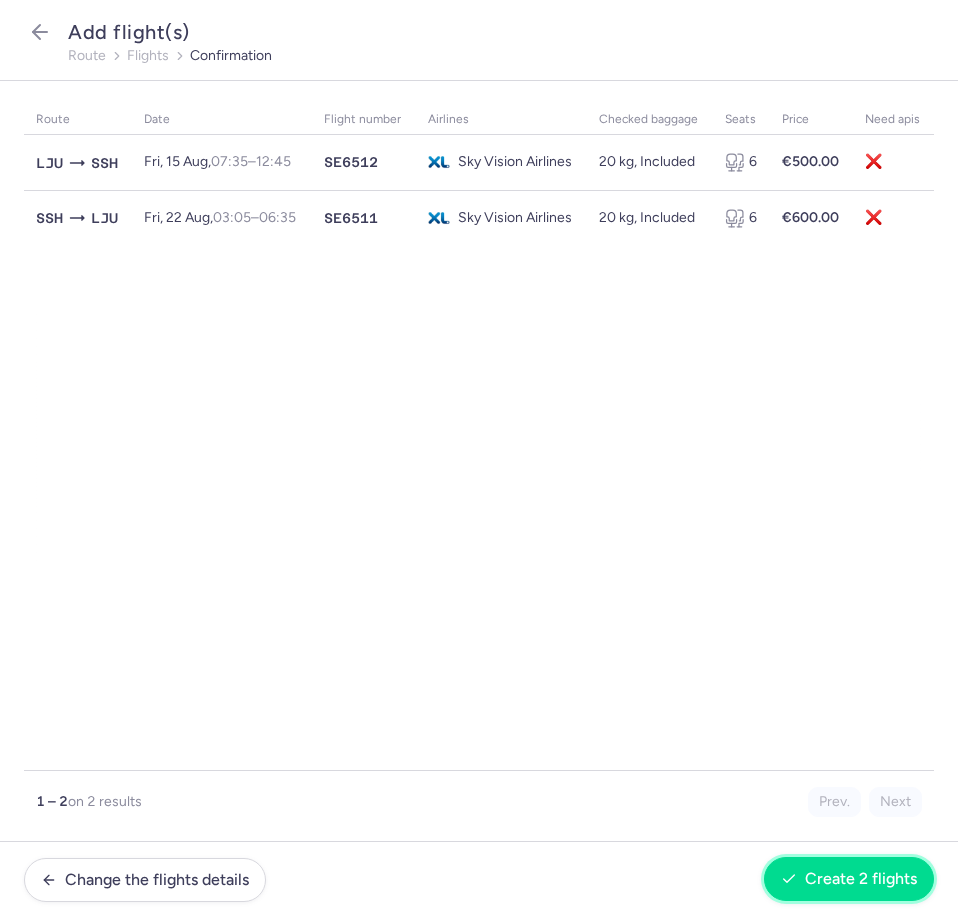 click on "Create 2 flights" at bounding box center (861, 879) 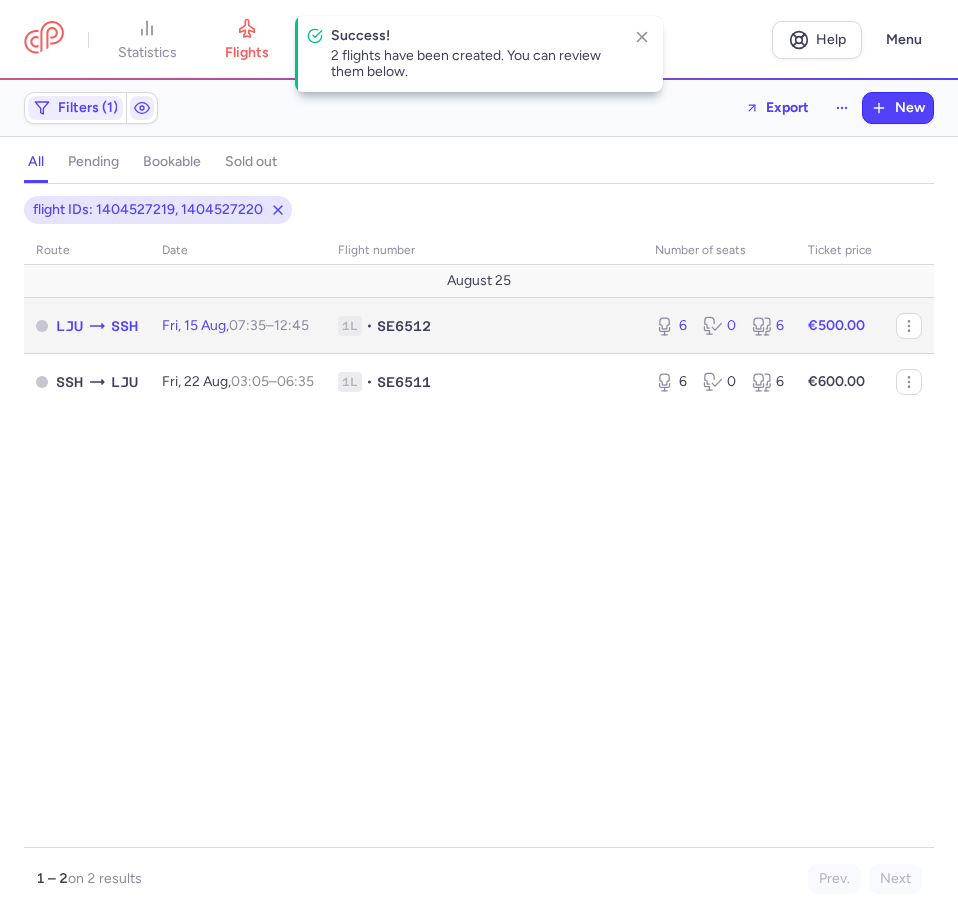 click 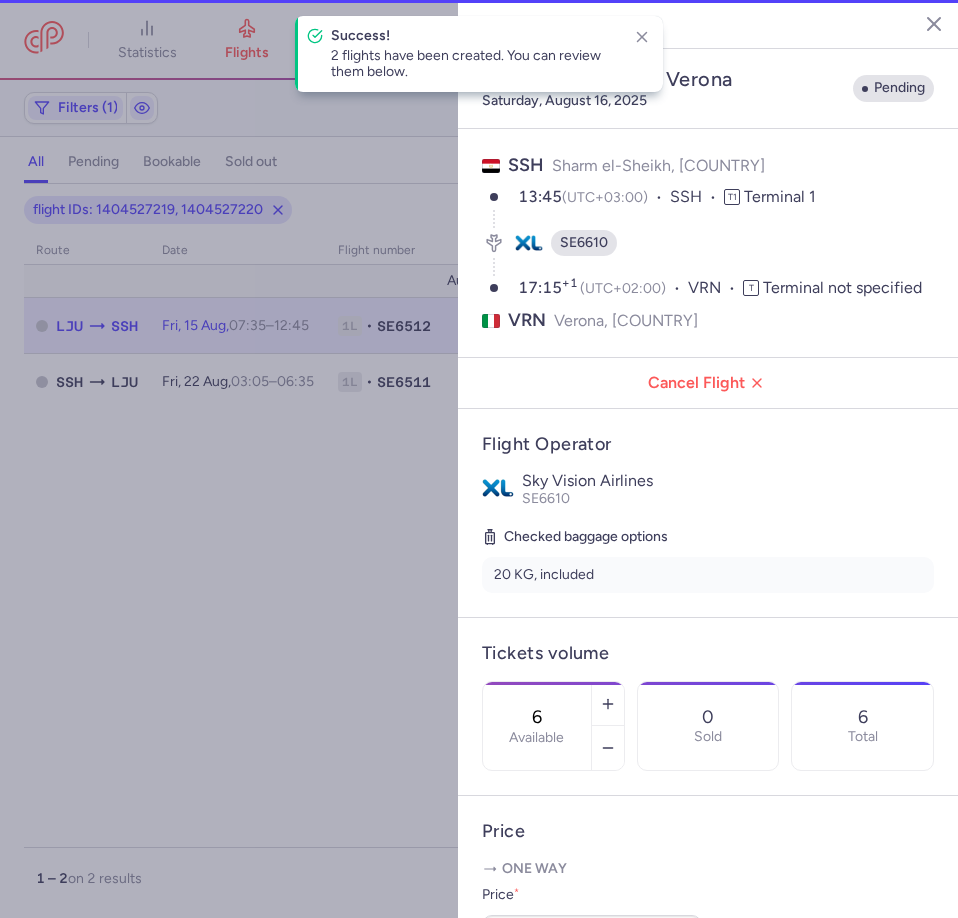 type on "2" 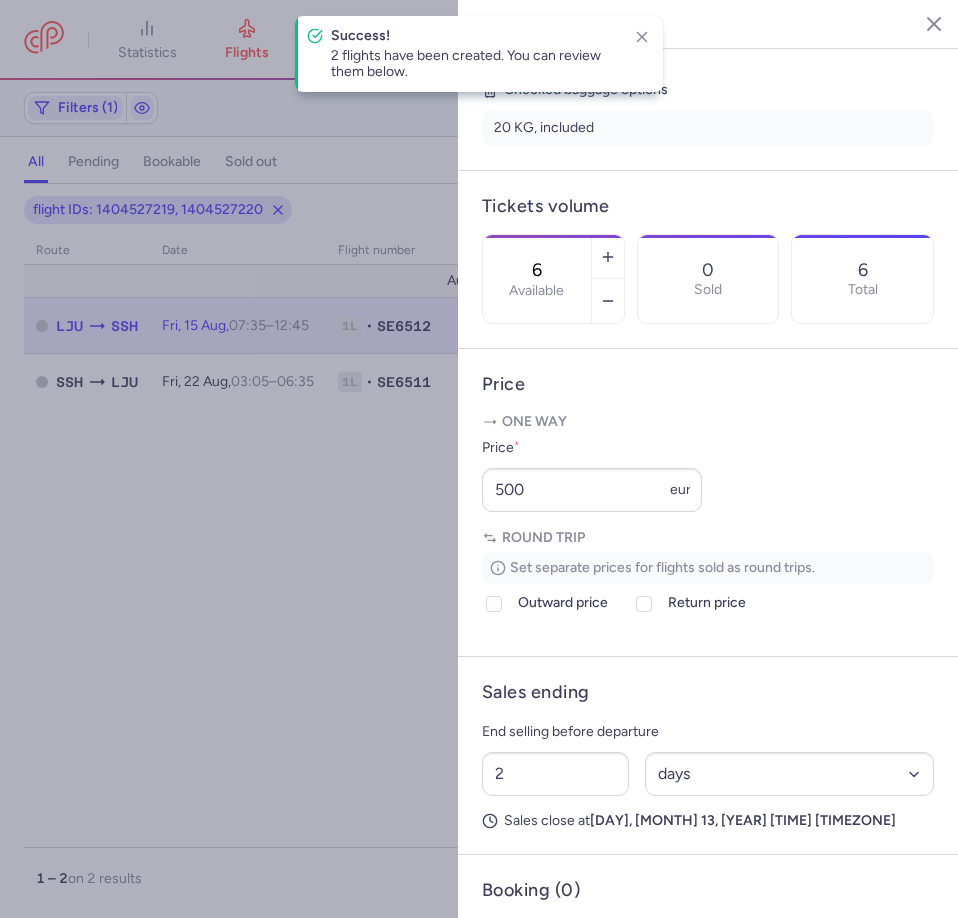 scroll, scrollTop: 473, scrollLeft: 0, axis: vertical 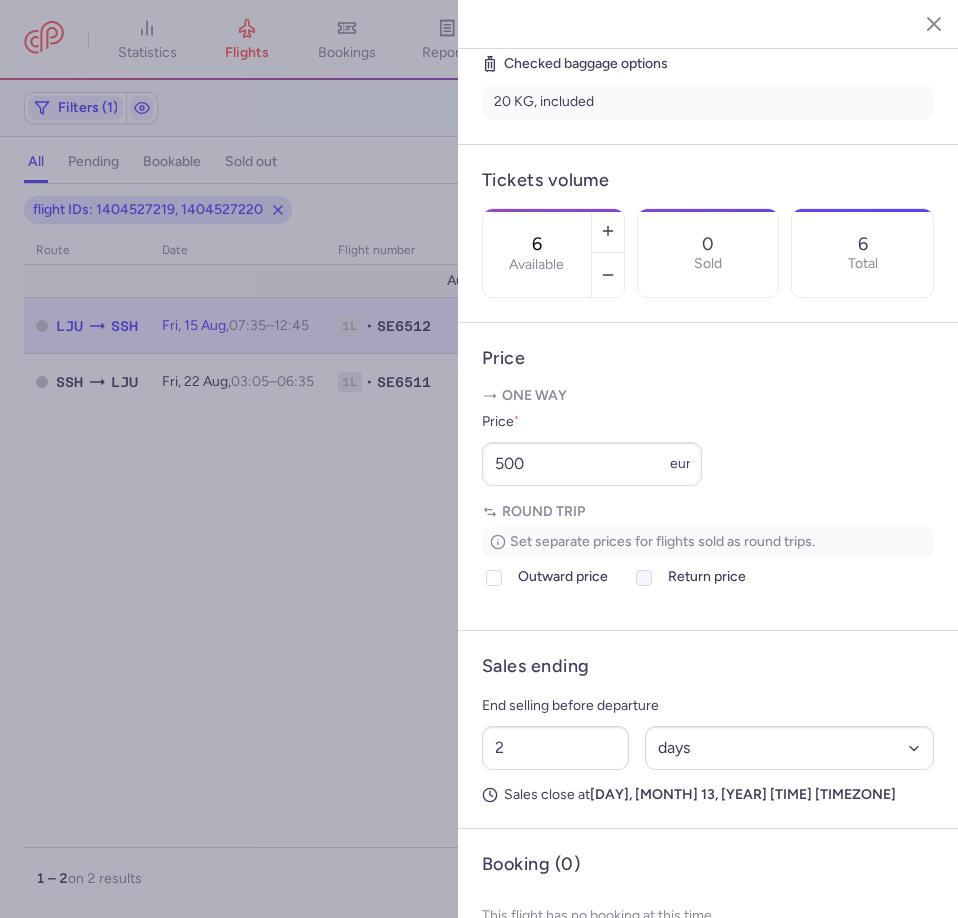 click 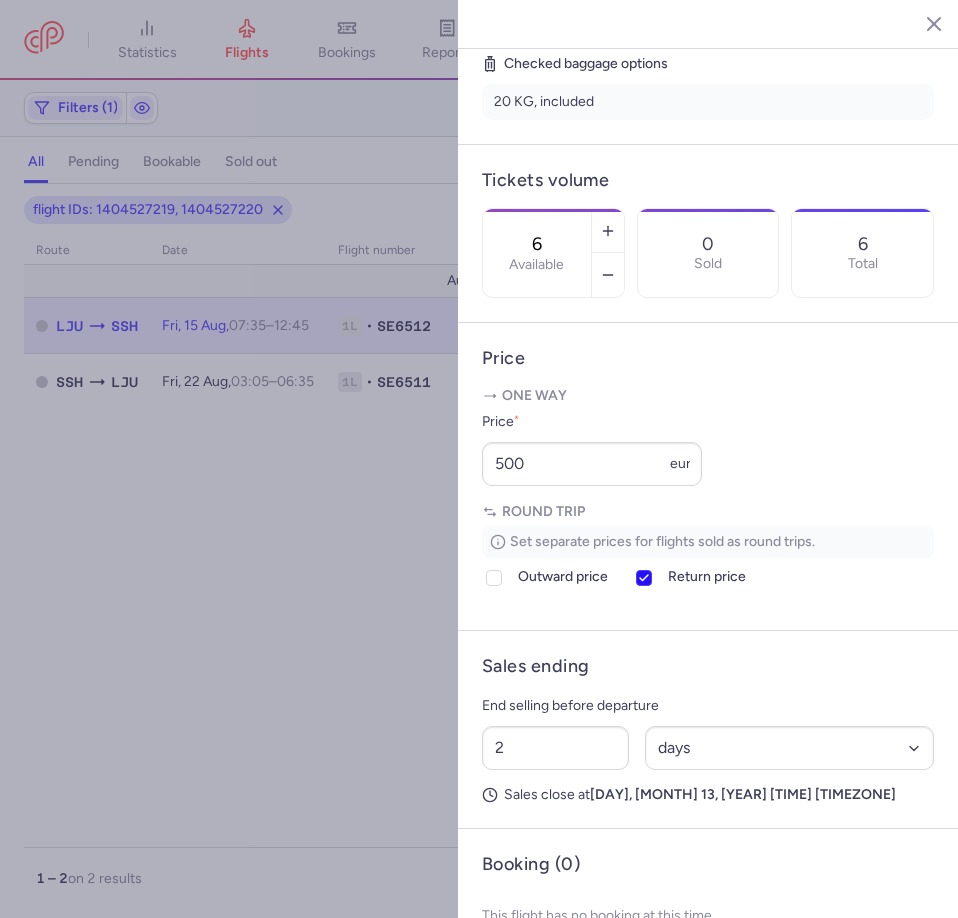scroll, scrollTop: 0, scrollLeft: 0, axis: both 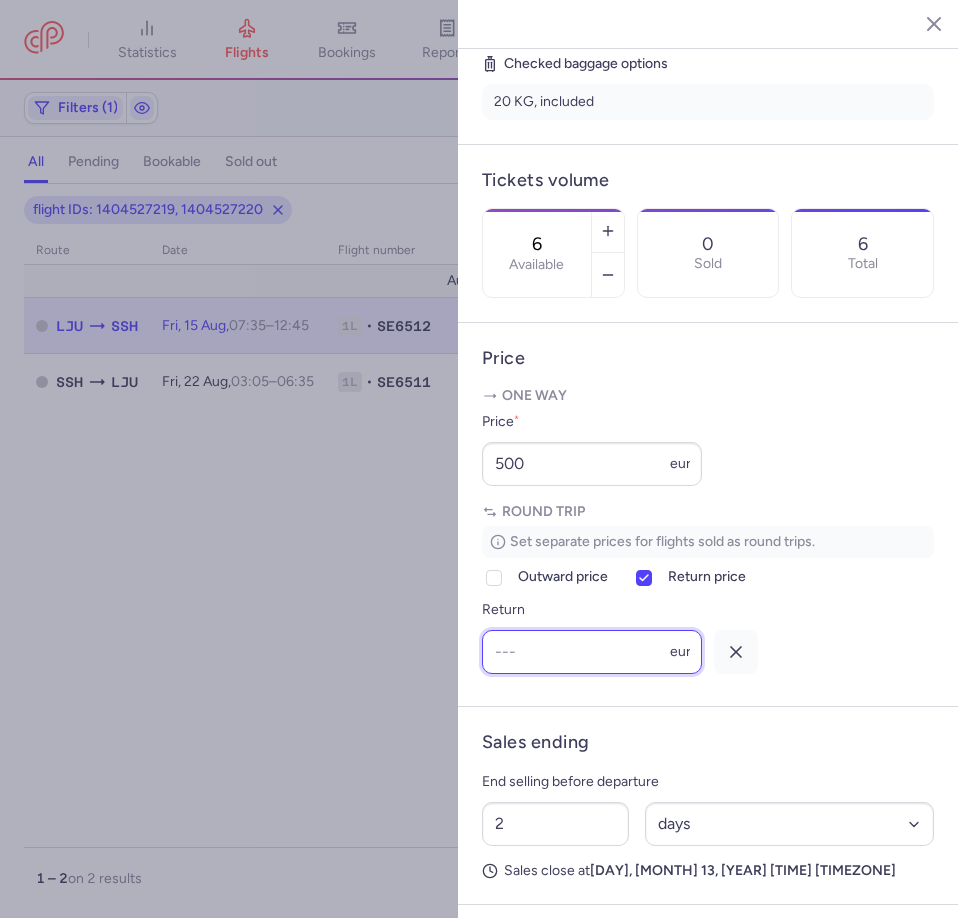 click on "Return" at bounding box center (592, 652) 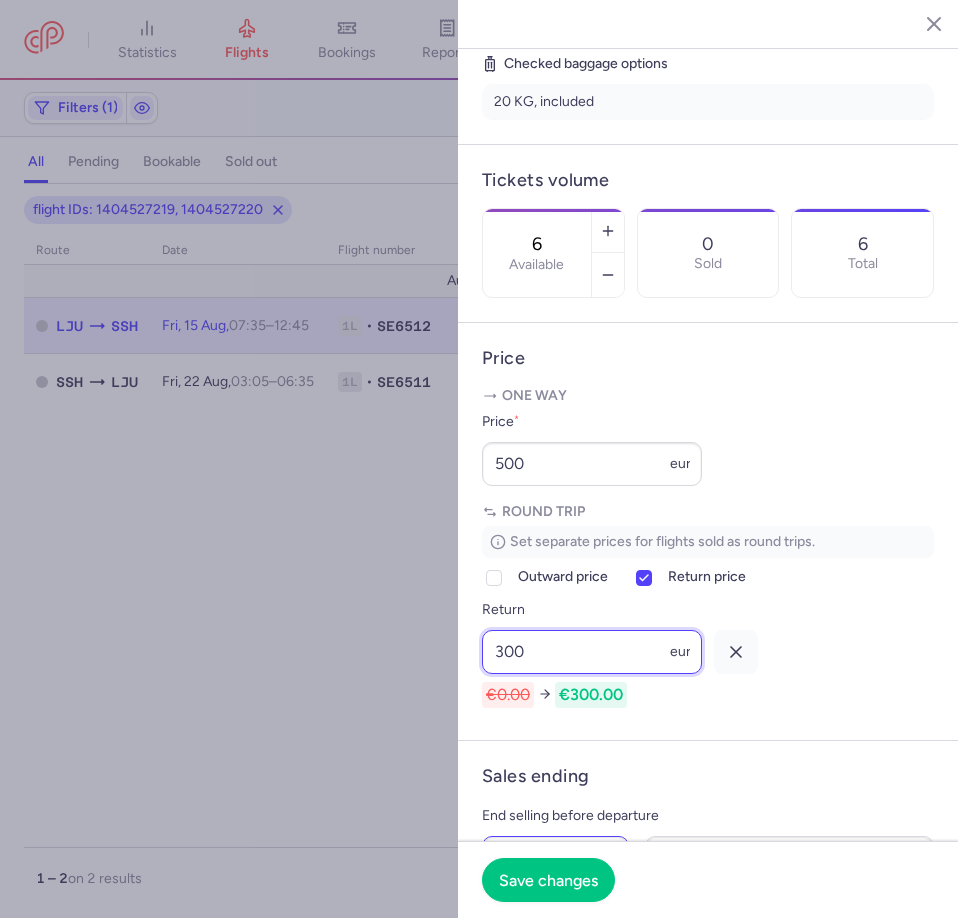 type on "300" 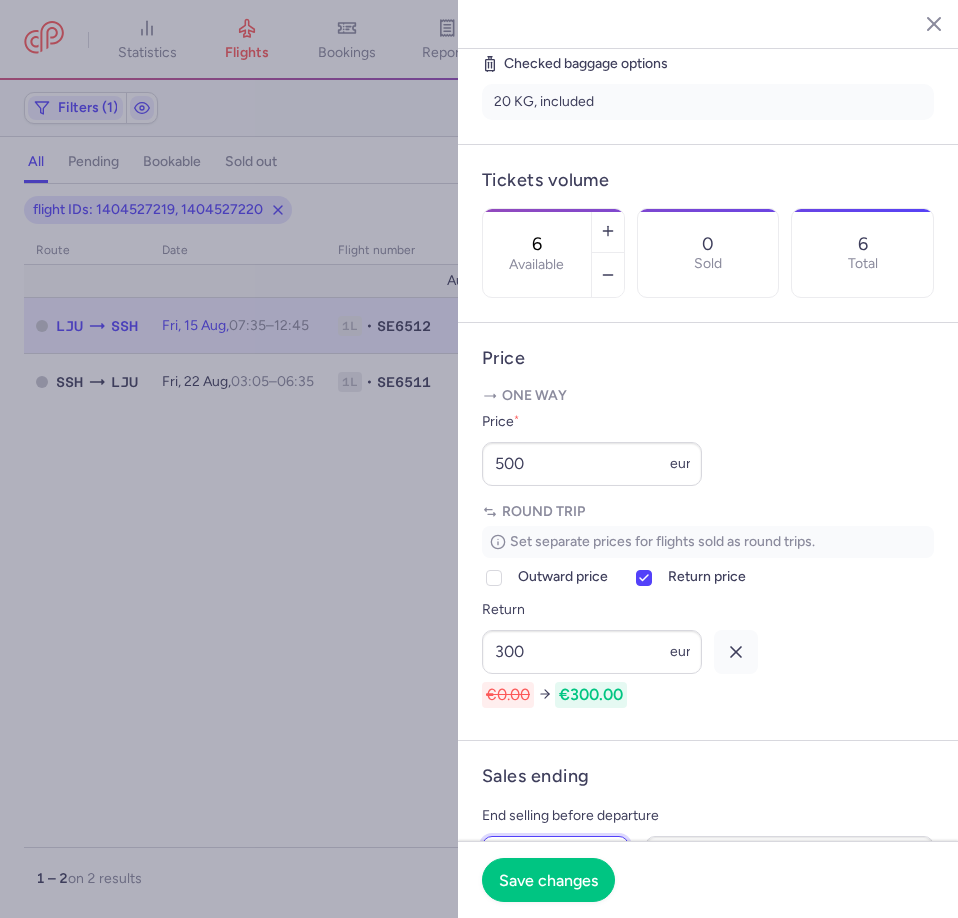 click on "2" at bounding box center (555, 858) 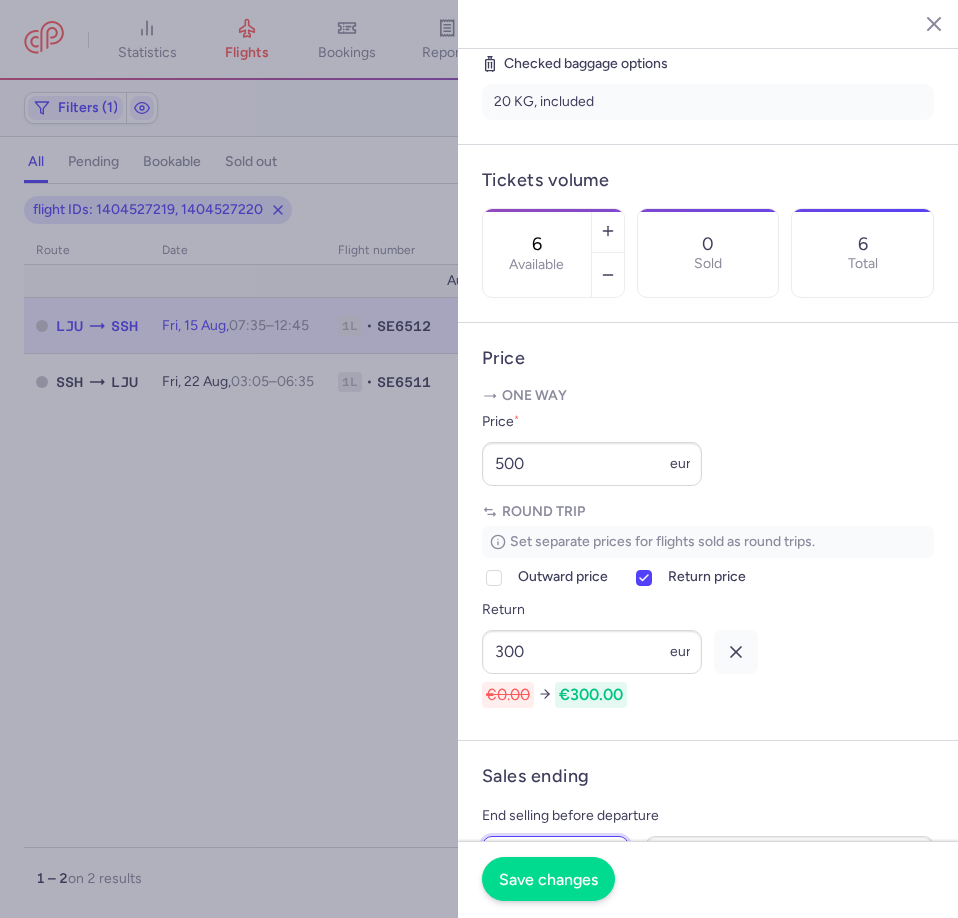 type on "1" 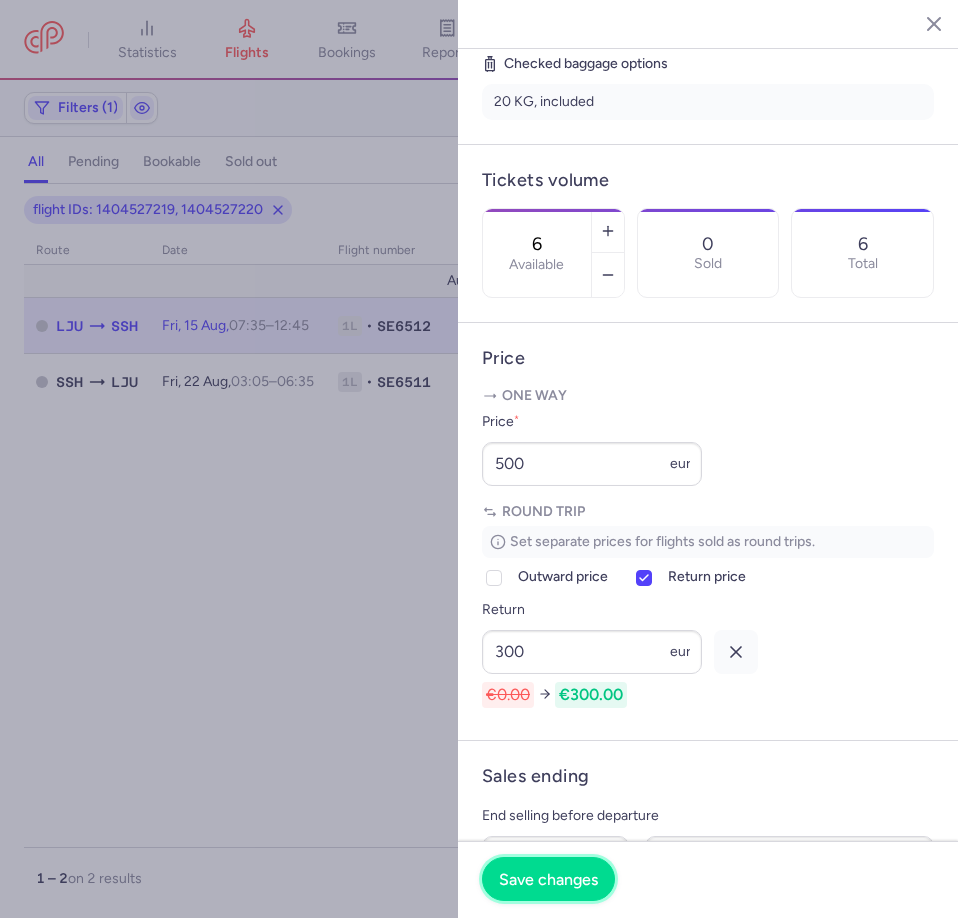 click on "Save changes" at bounding box center [548, 879] 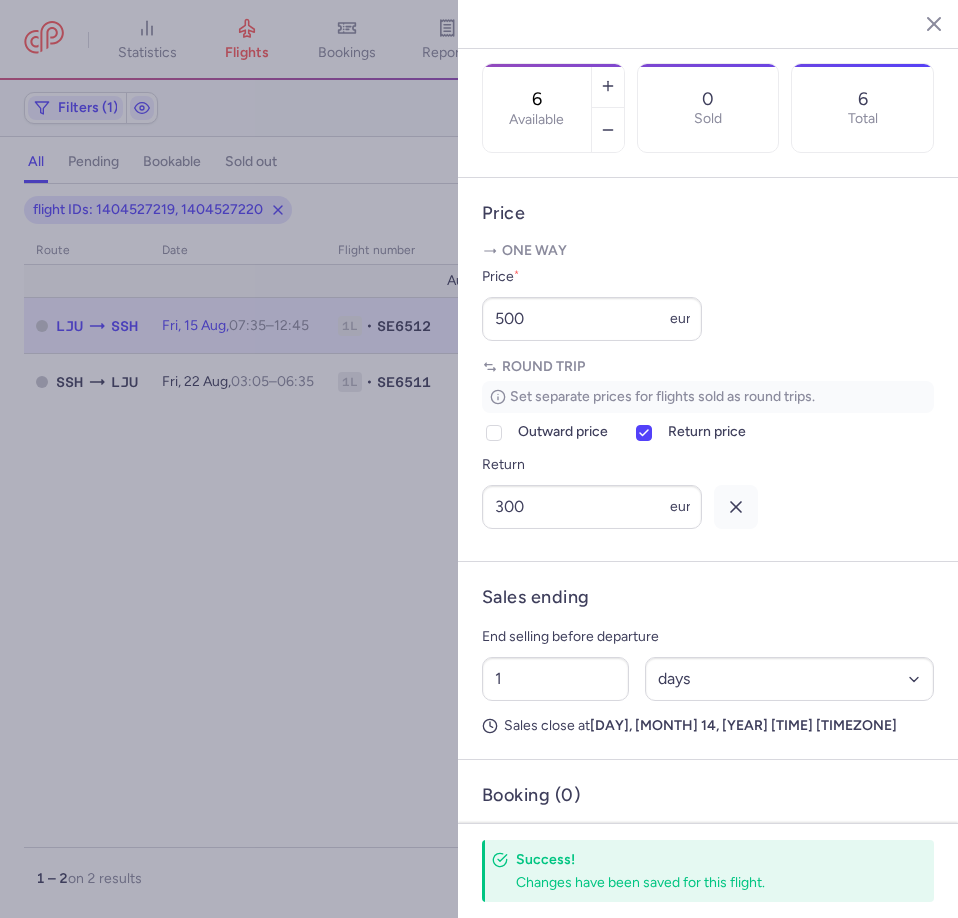 scroll, scrollTop: 644, scrollLeft: 0, axis: vertical 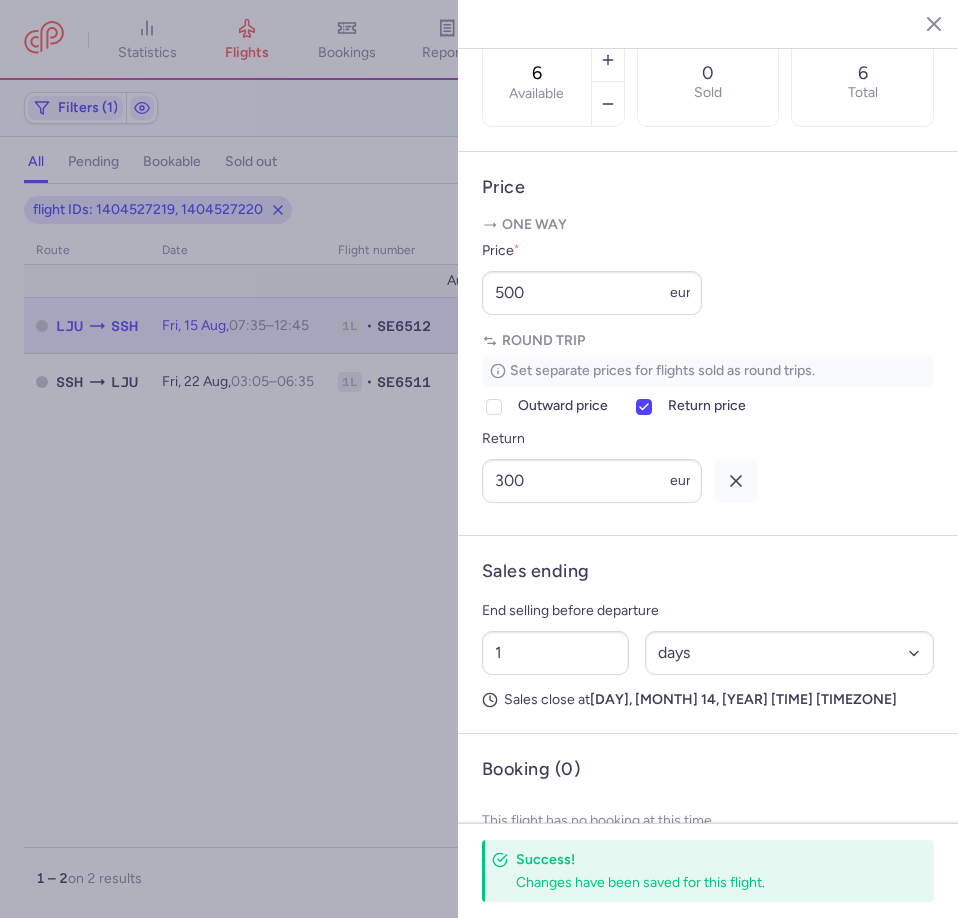 click at bounding box center (479, 459) 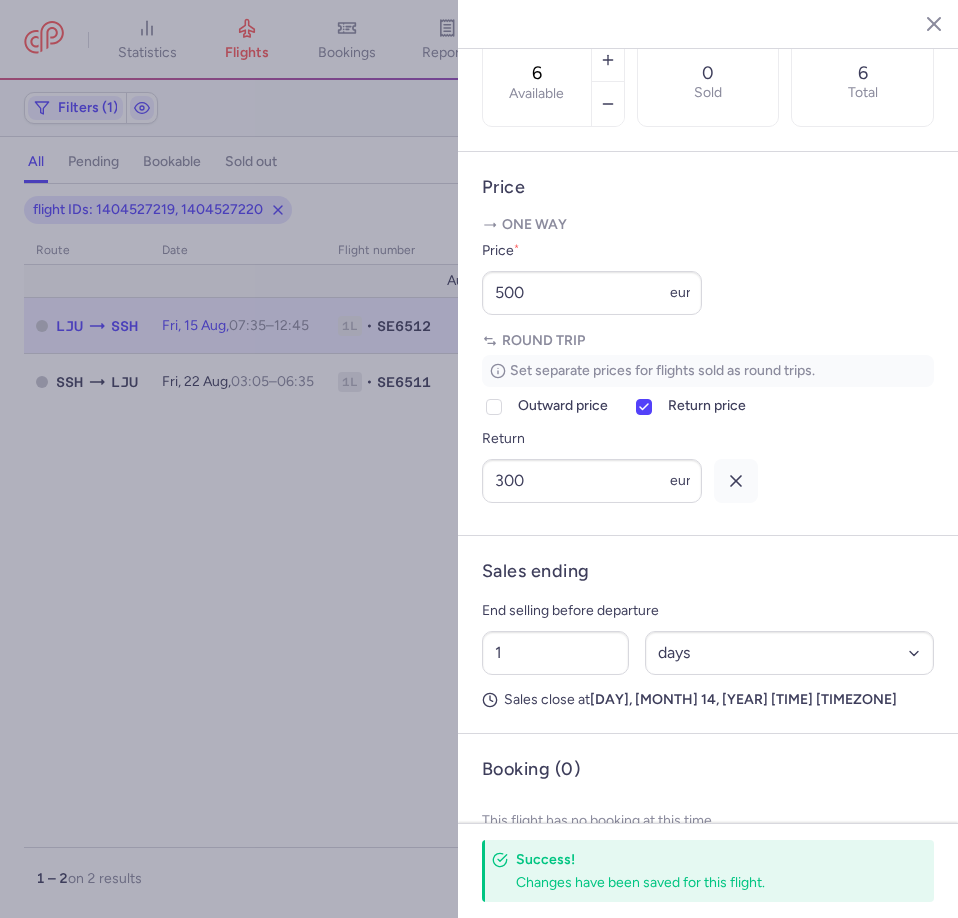 click at bounding box center (479, 459) 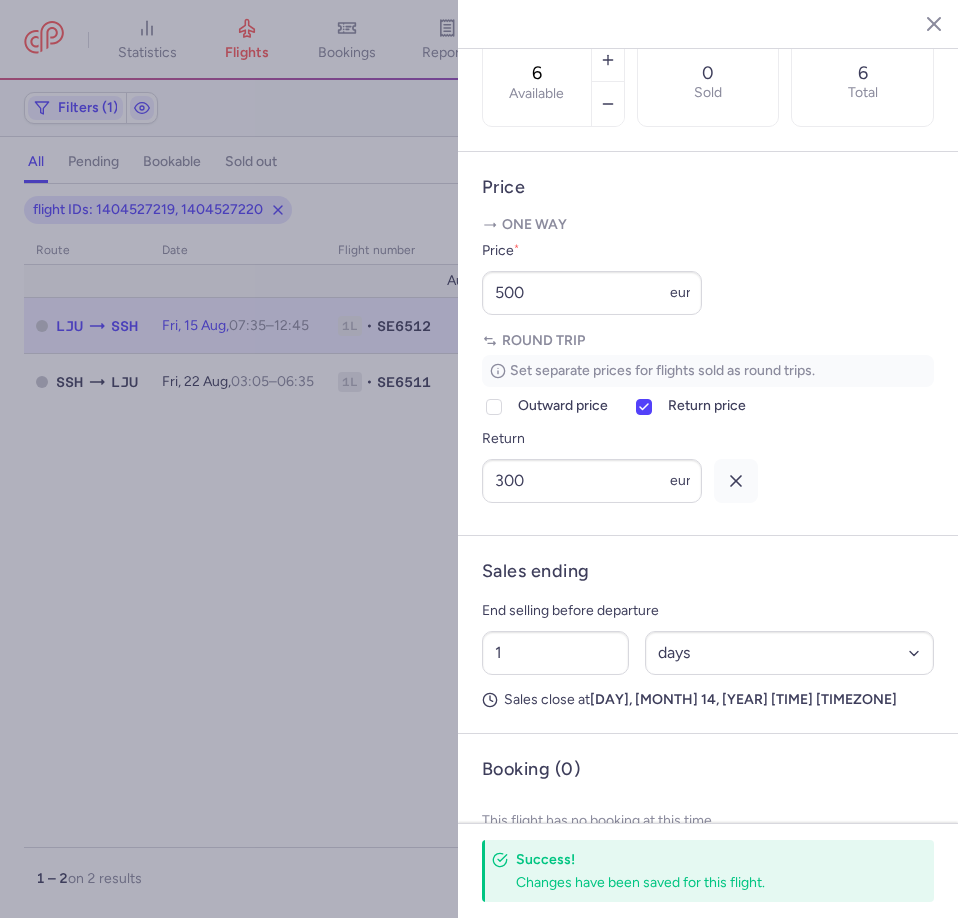click at bounding box center [479, 459] 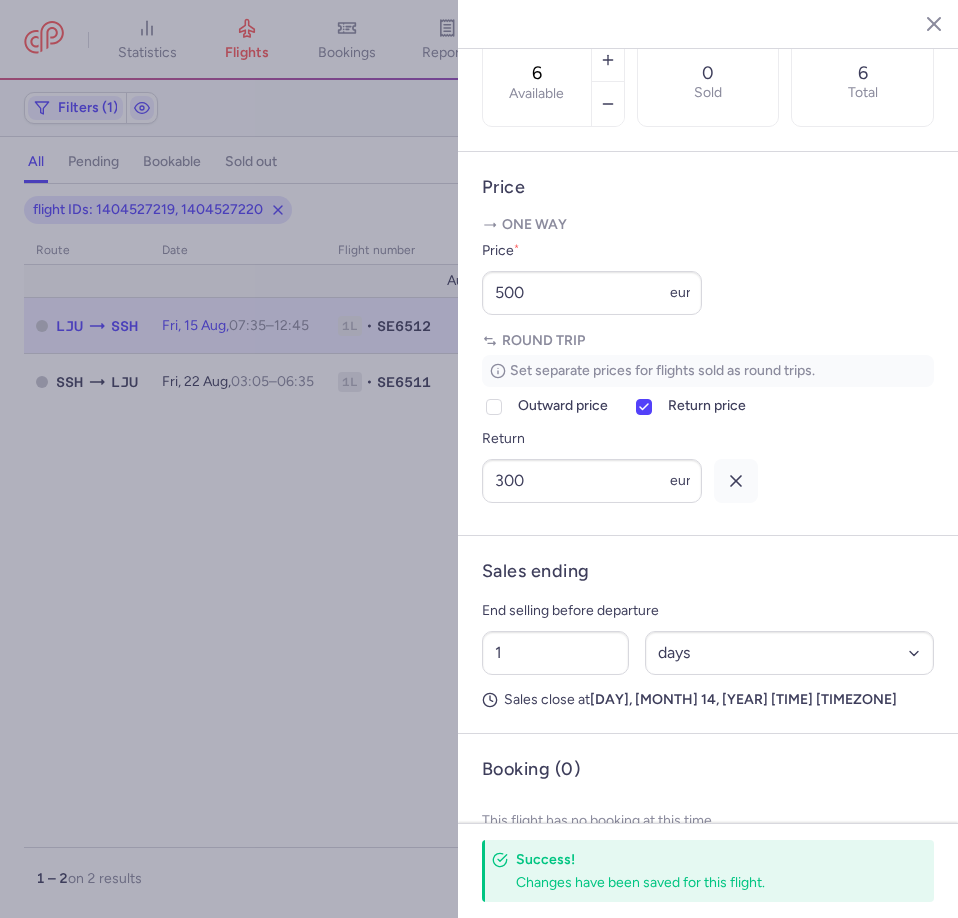 drag, startPoint x: 327, startPoint y: 707, endPoint x: 470, endPoint y: 522, distance: 233.82472 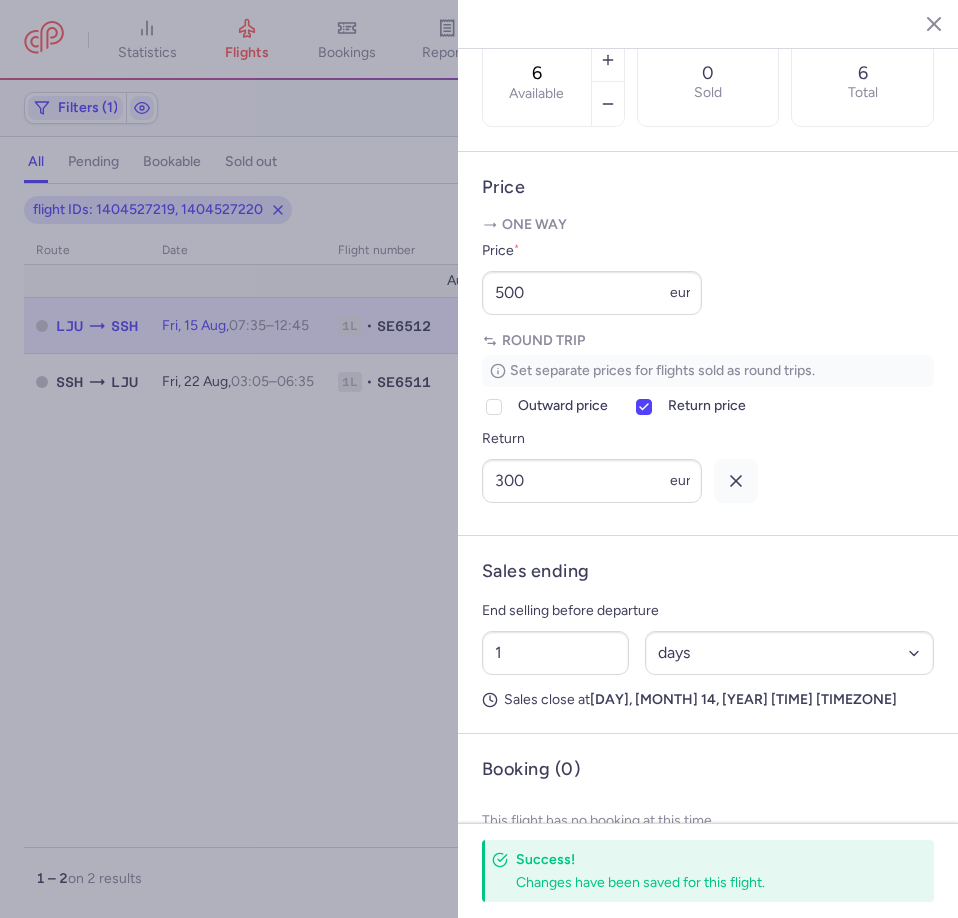 click at bounding box center (479, 459) 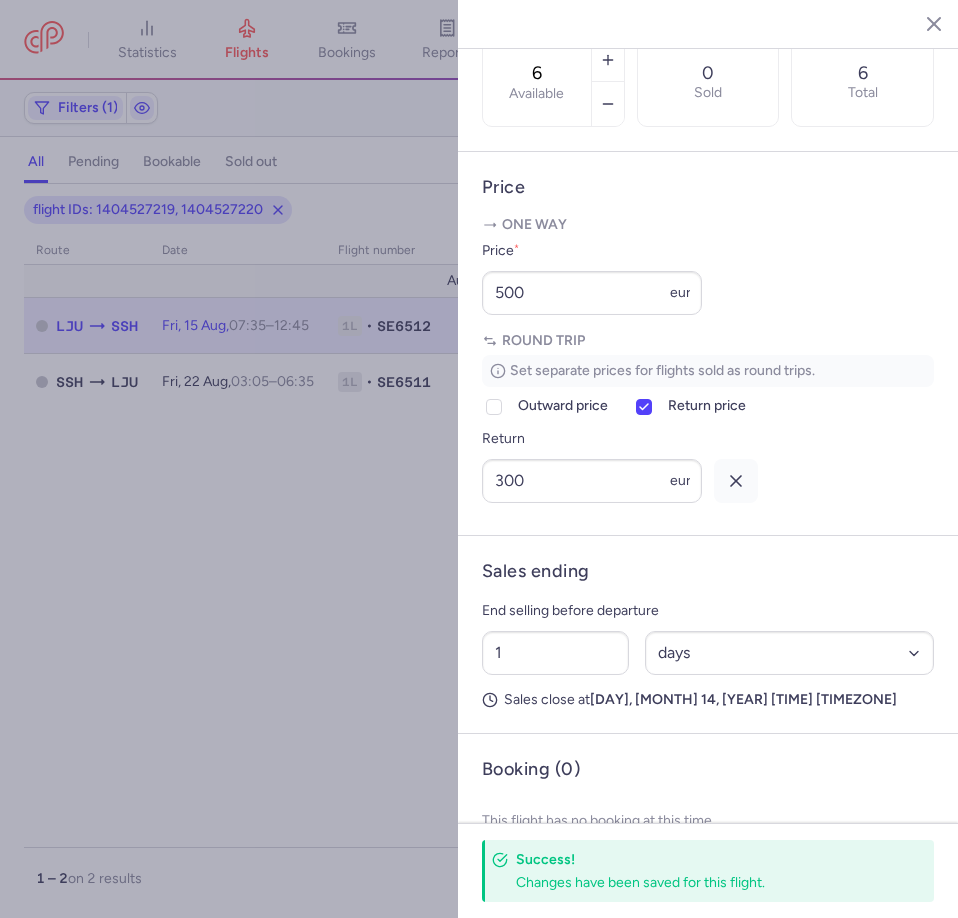 click at bounding box center (479, 459) 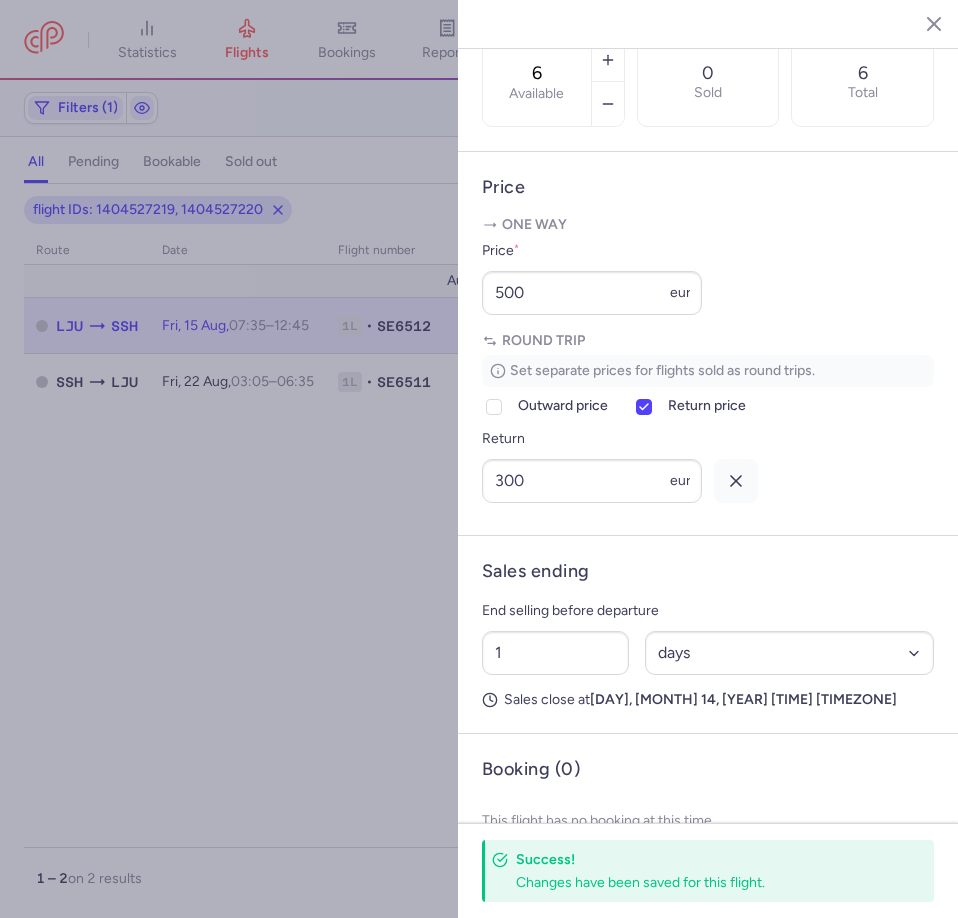 click at bounding box center (479, 459) 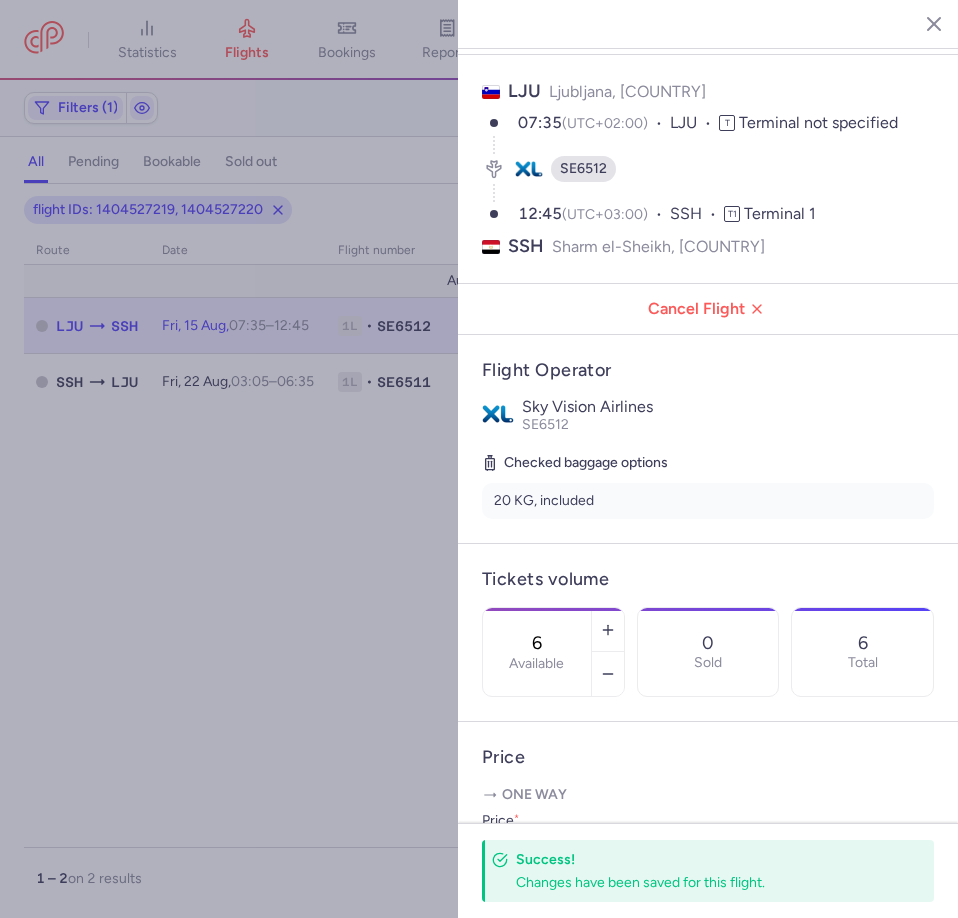 scroll, scrollTop: 0, scrollLeft: 0, axis: both 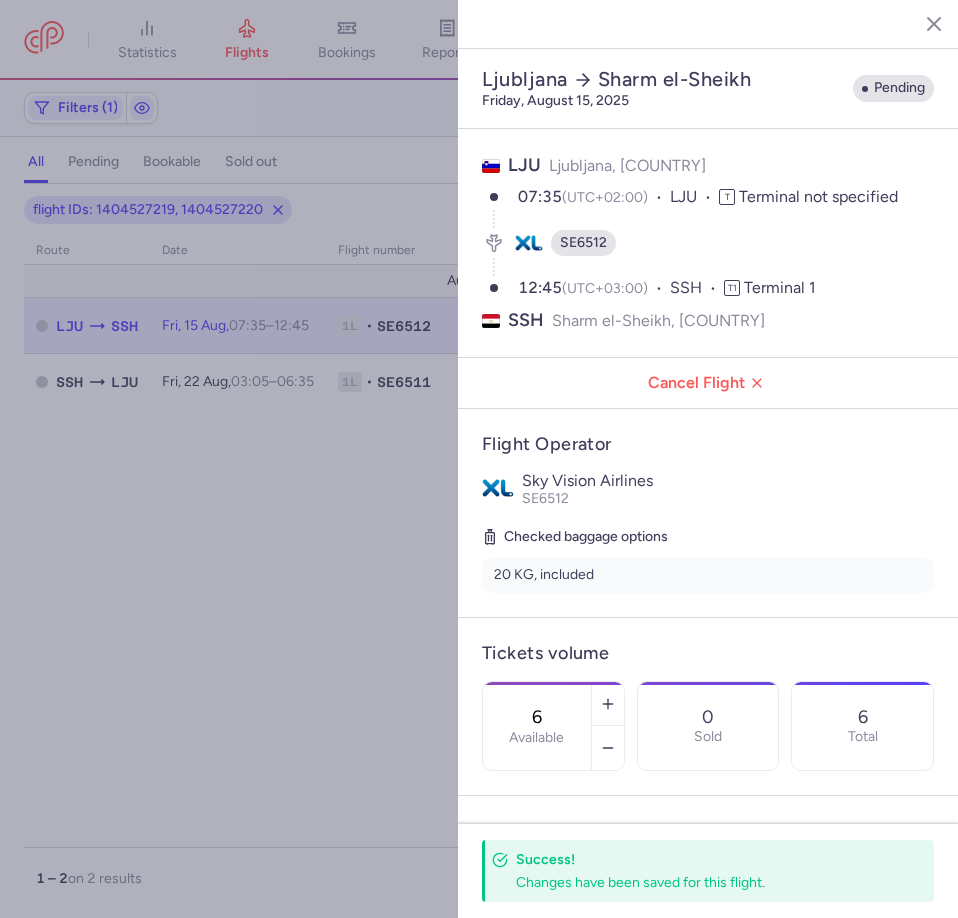 click 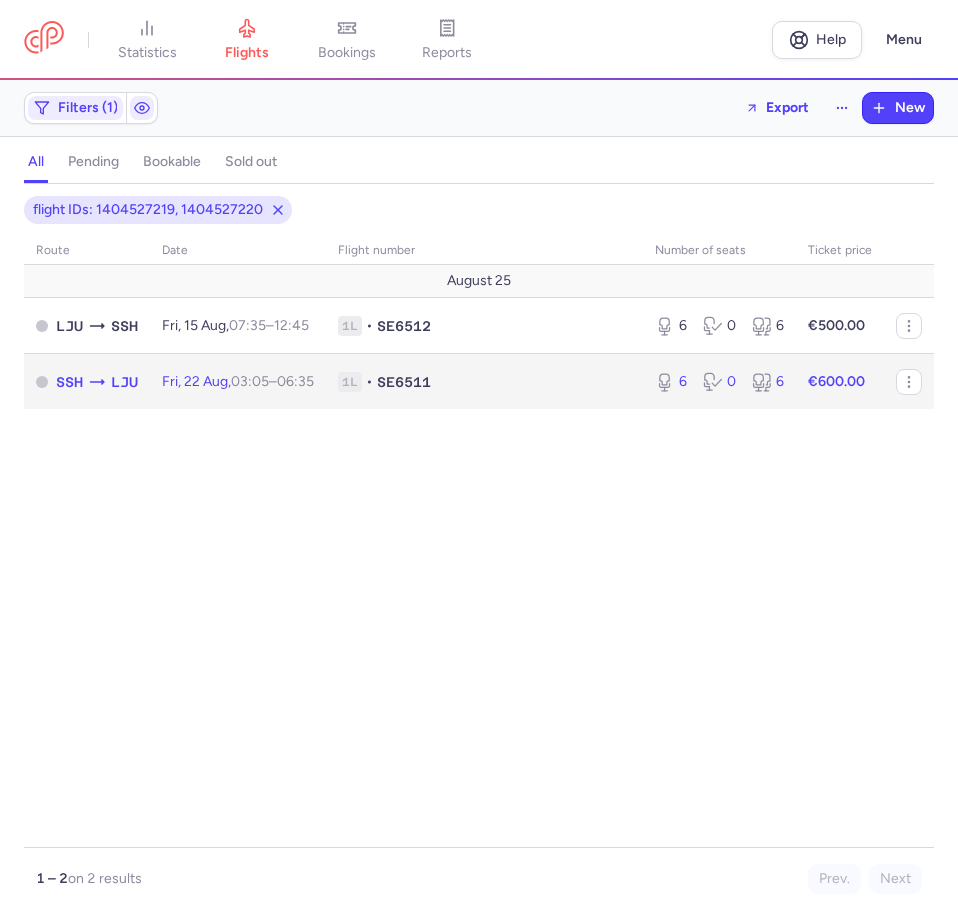 click on "1L • SE6511" 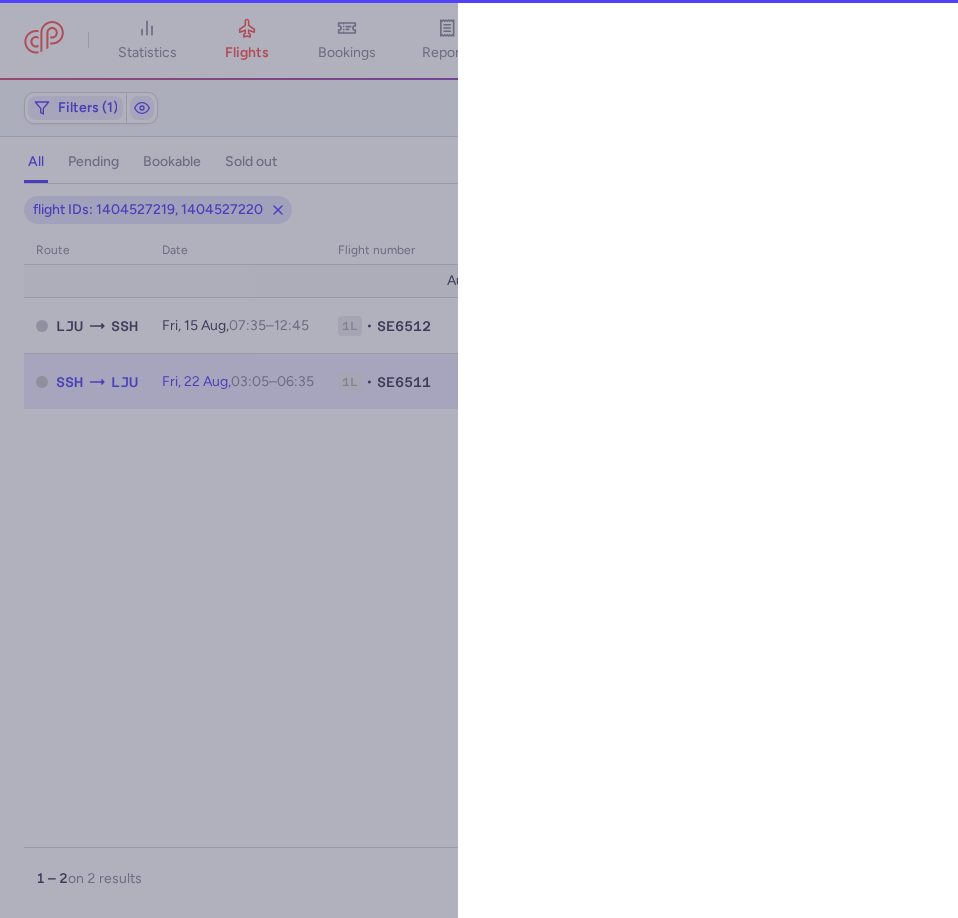 select on "days" 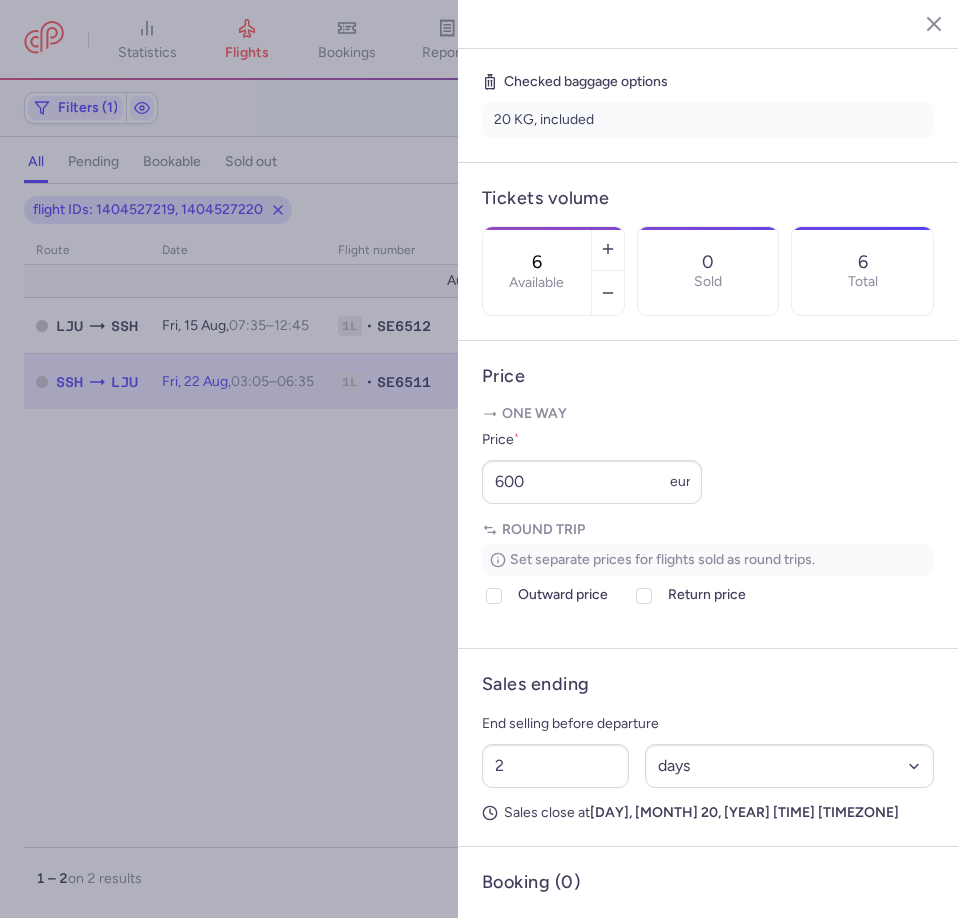 scroll, scrollTop: 456, scrollLeft: 0, axis: vertical 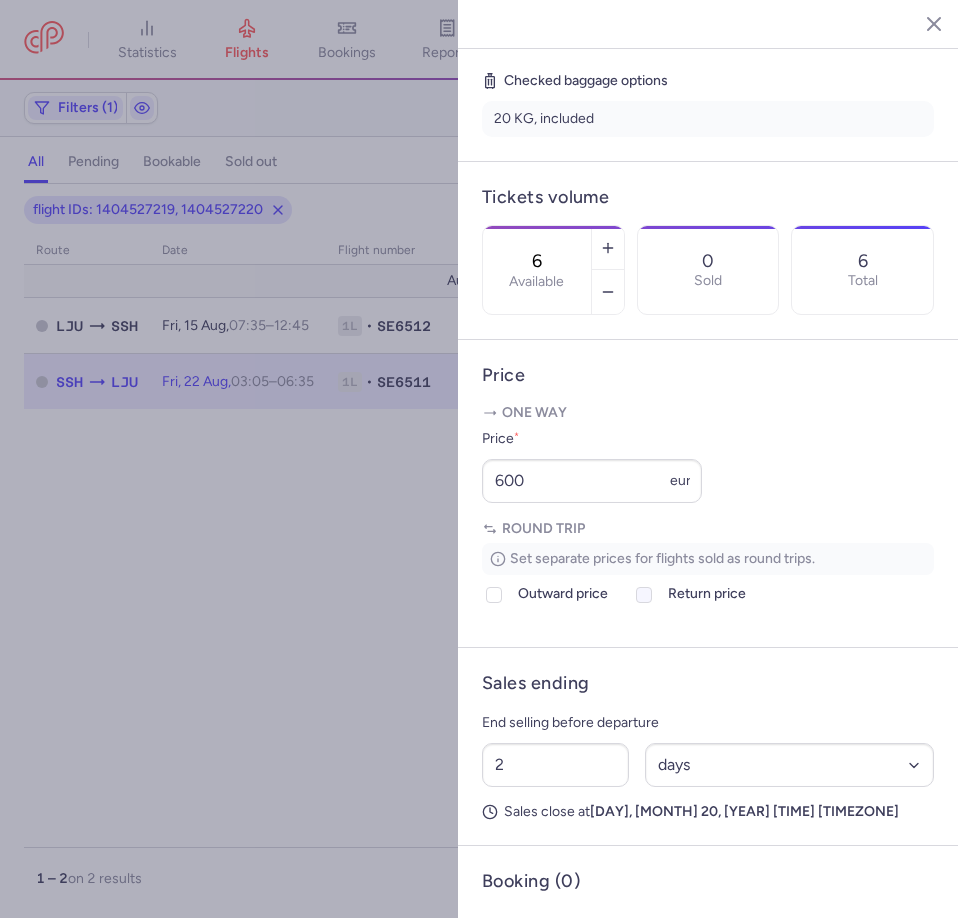 click 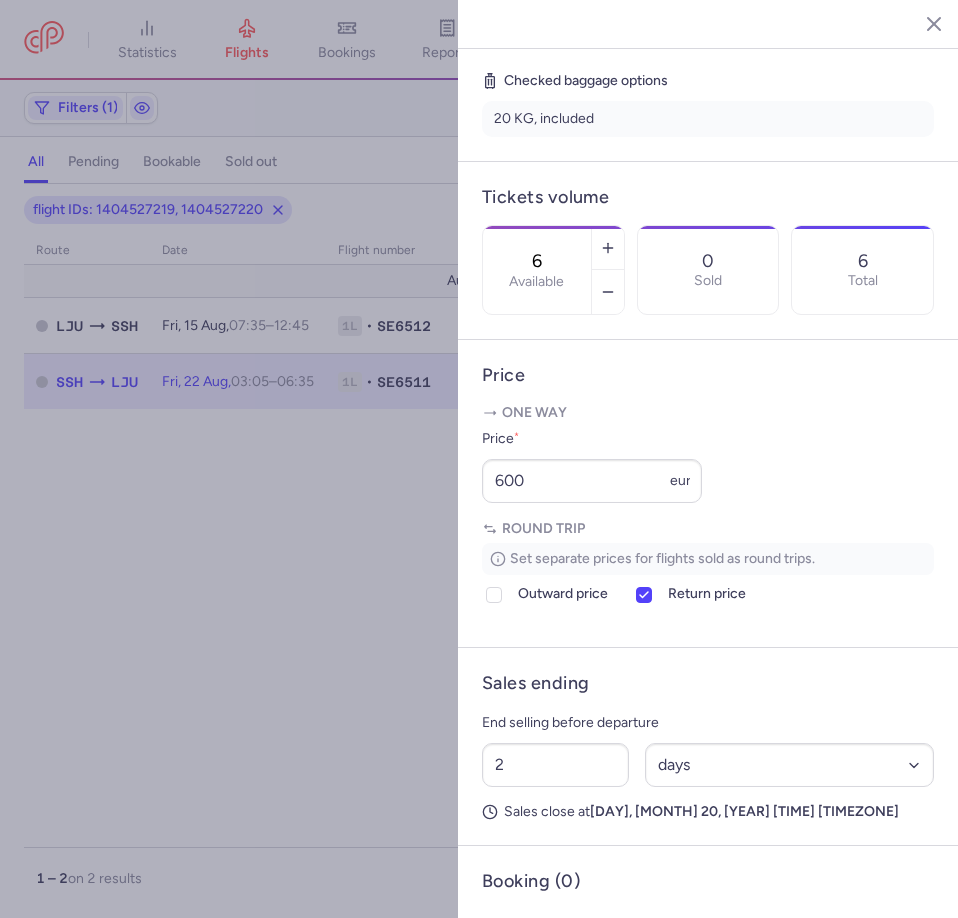 scroll, scrollTop: 0, scrollLeft: 0, axis: both 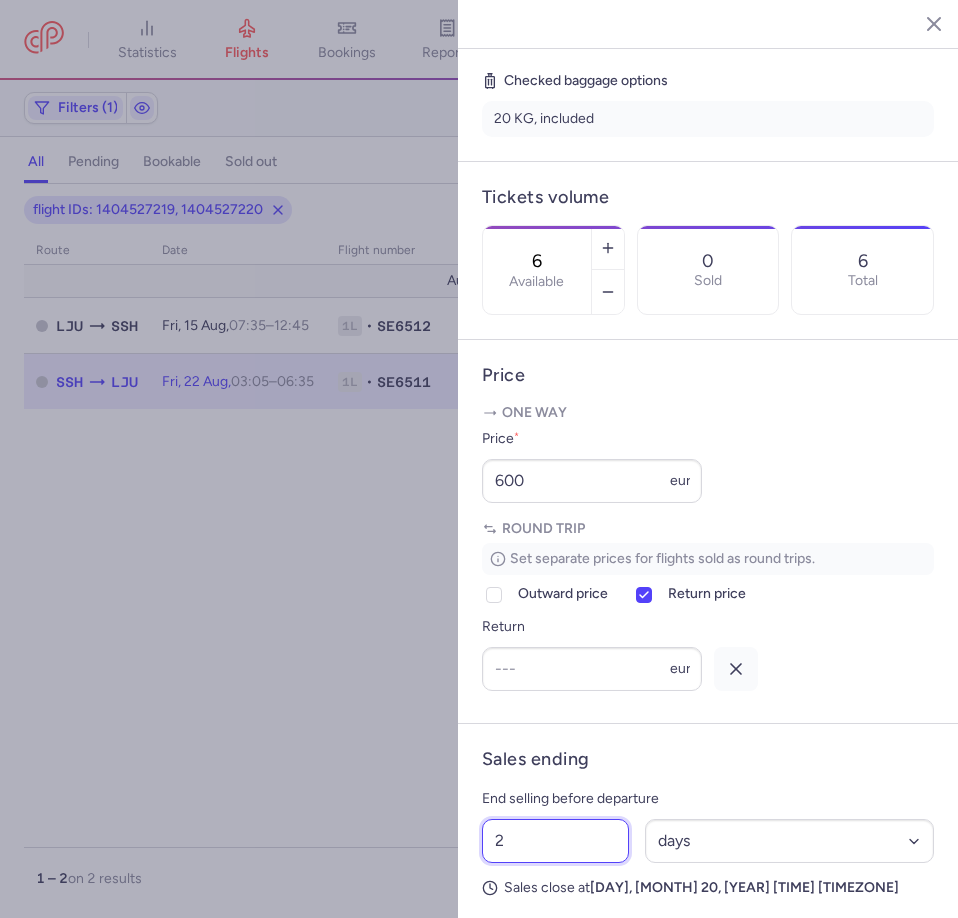 click on "2" at bounding box center [555, 841] 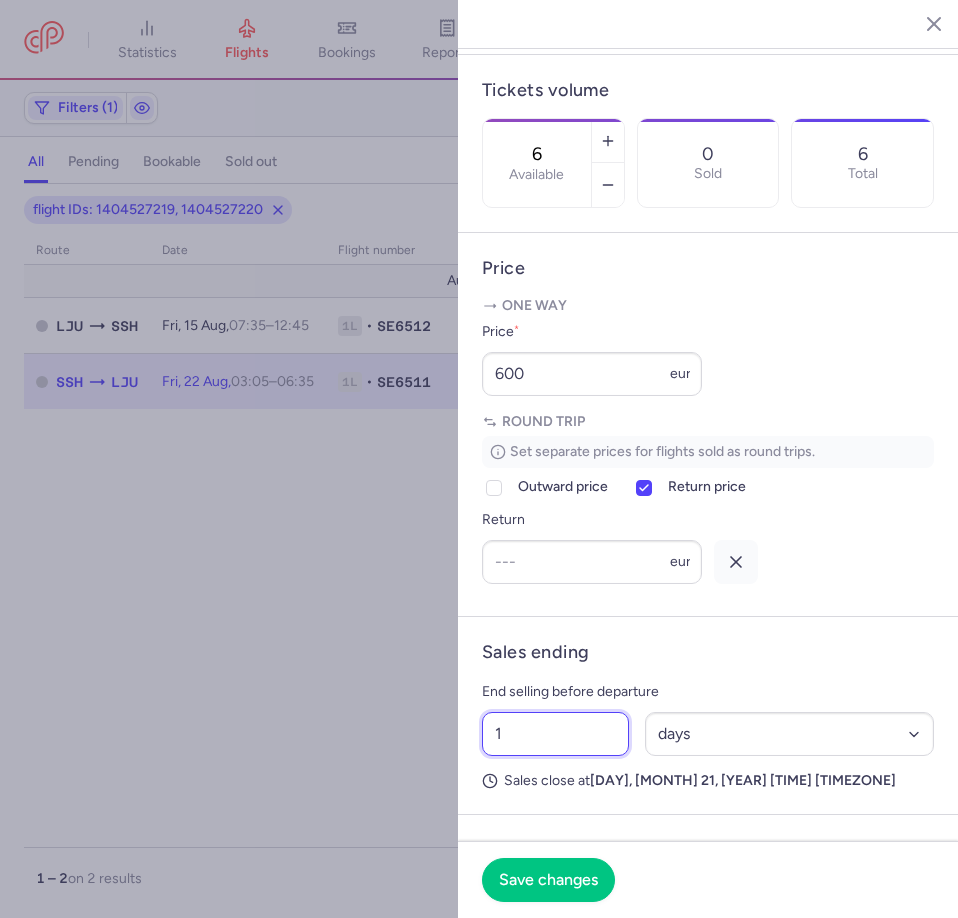 scroll, scrollTop: 626, scrollLeft: 0, axis: vertical 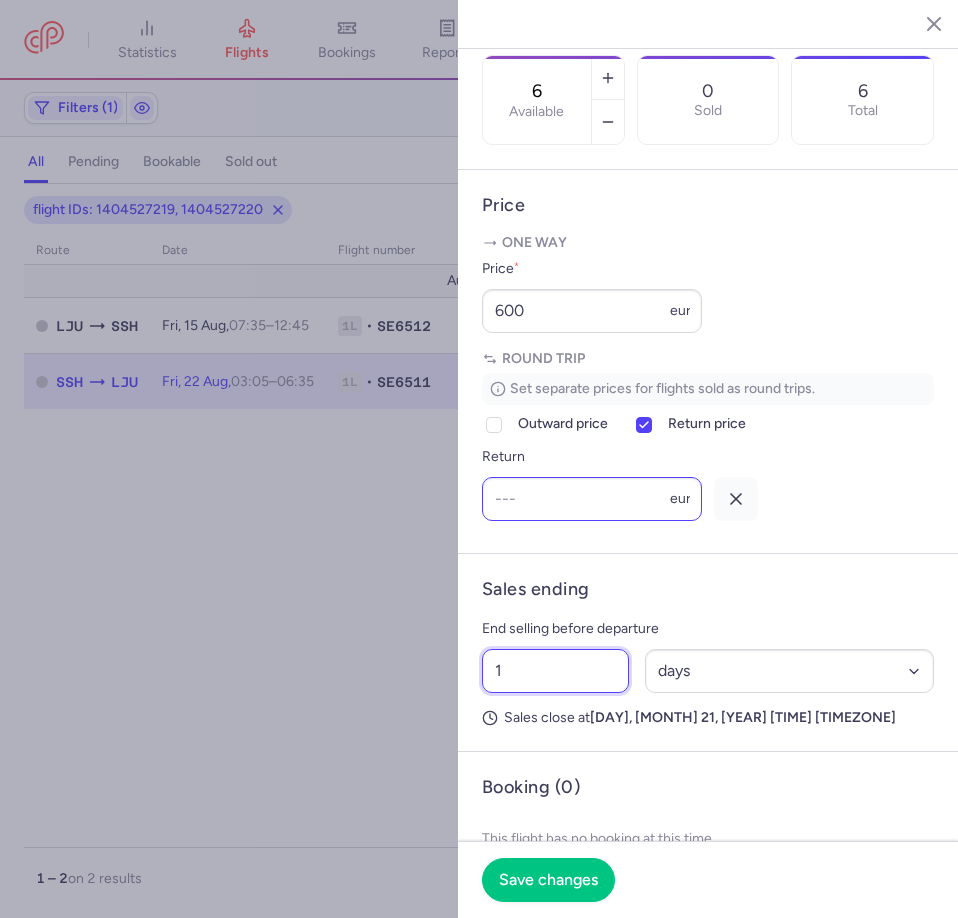 type on "1" 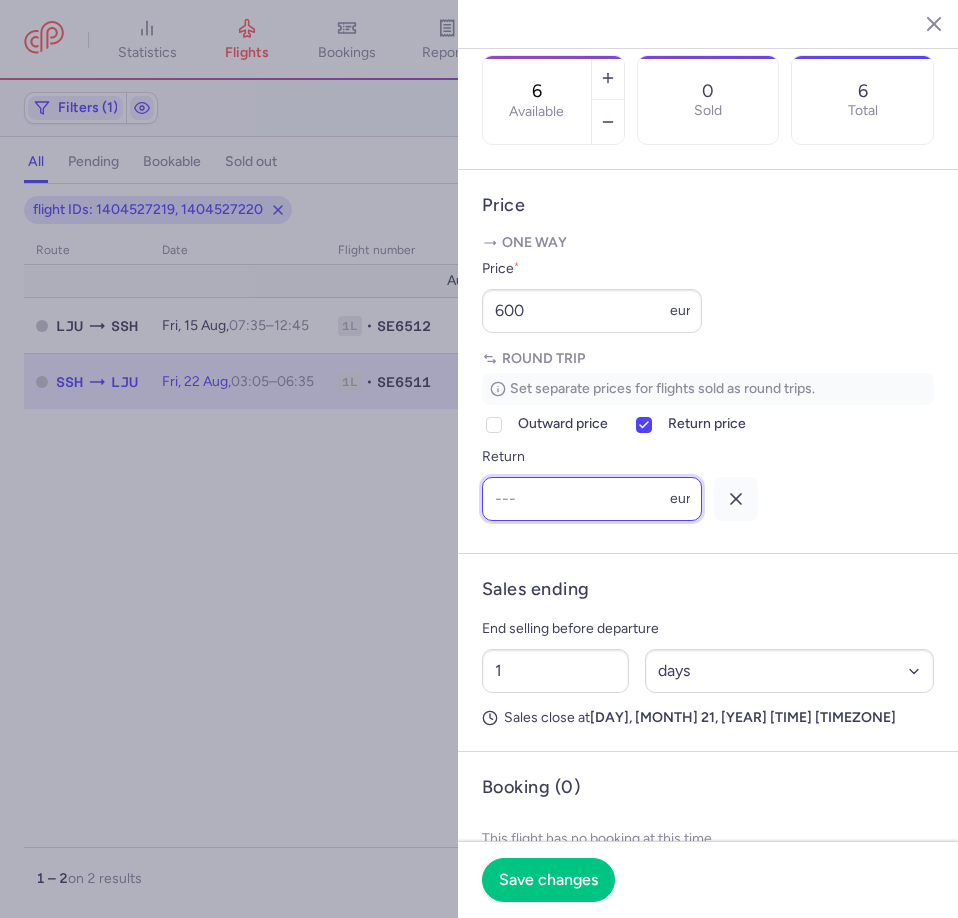 click on "Return" at bounding box center (592, 499) 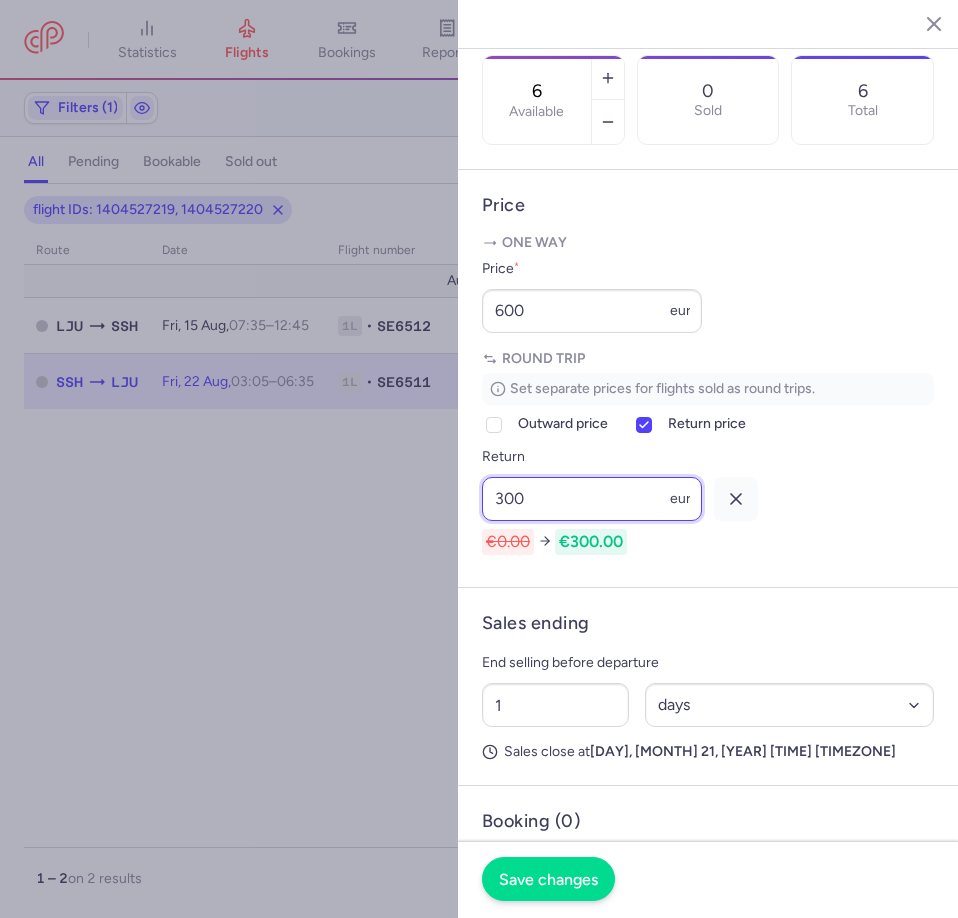 type on "300" 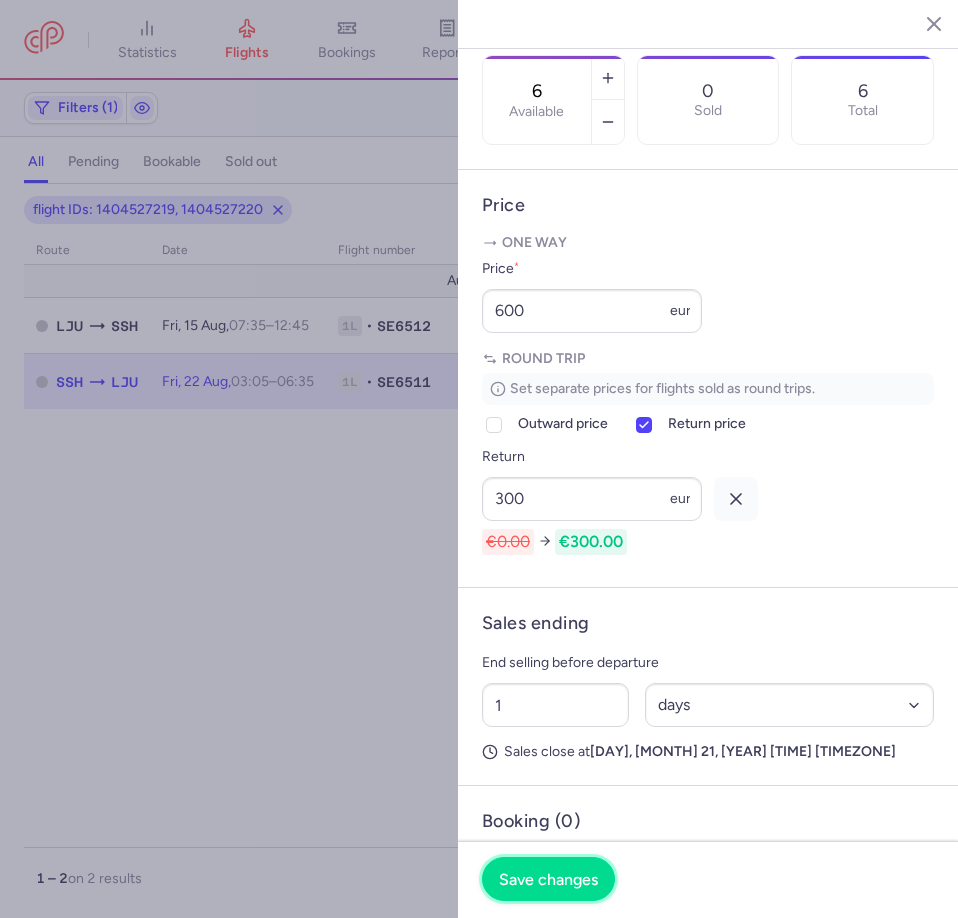 click on "Save changes" at bounding box center (548, 879) 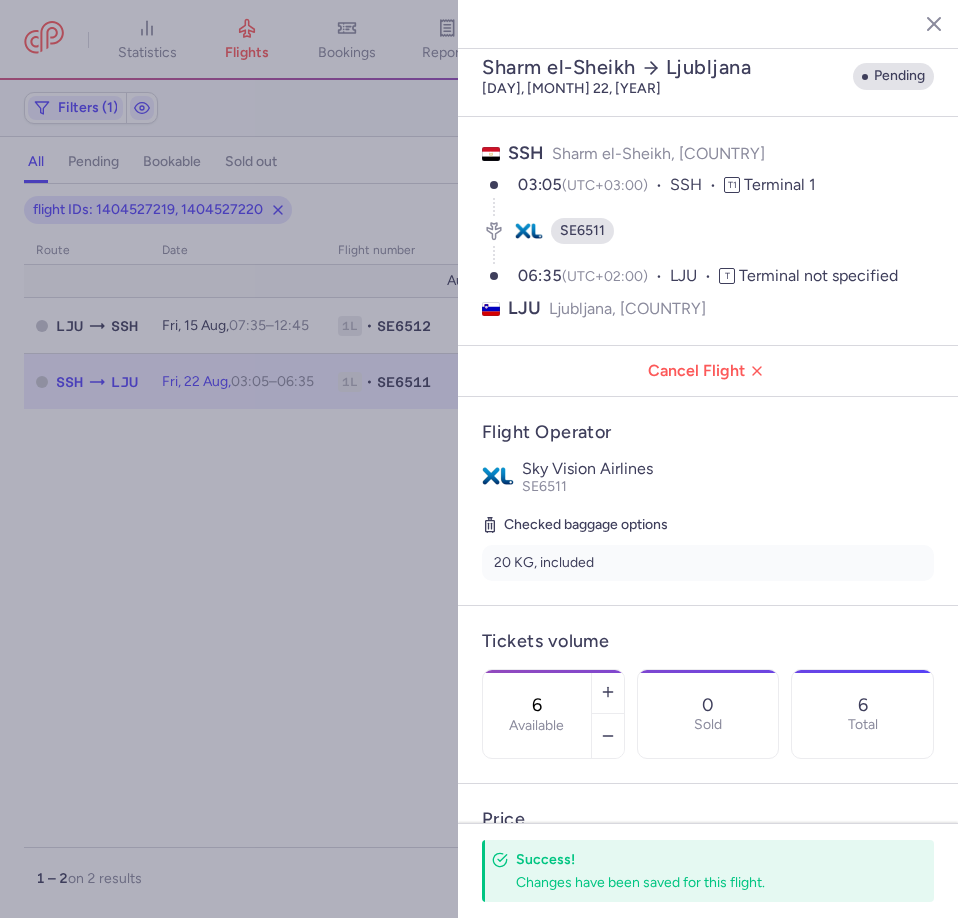 scroll, scrollTop: 0, scrollLeft: 0, axis: both 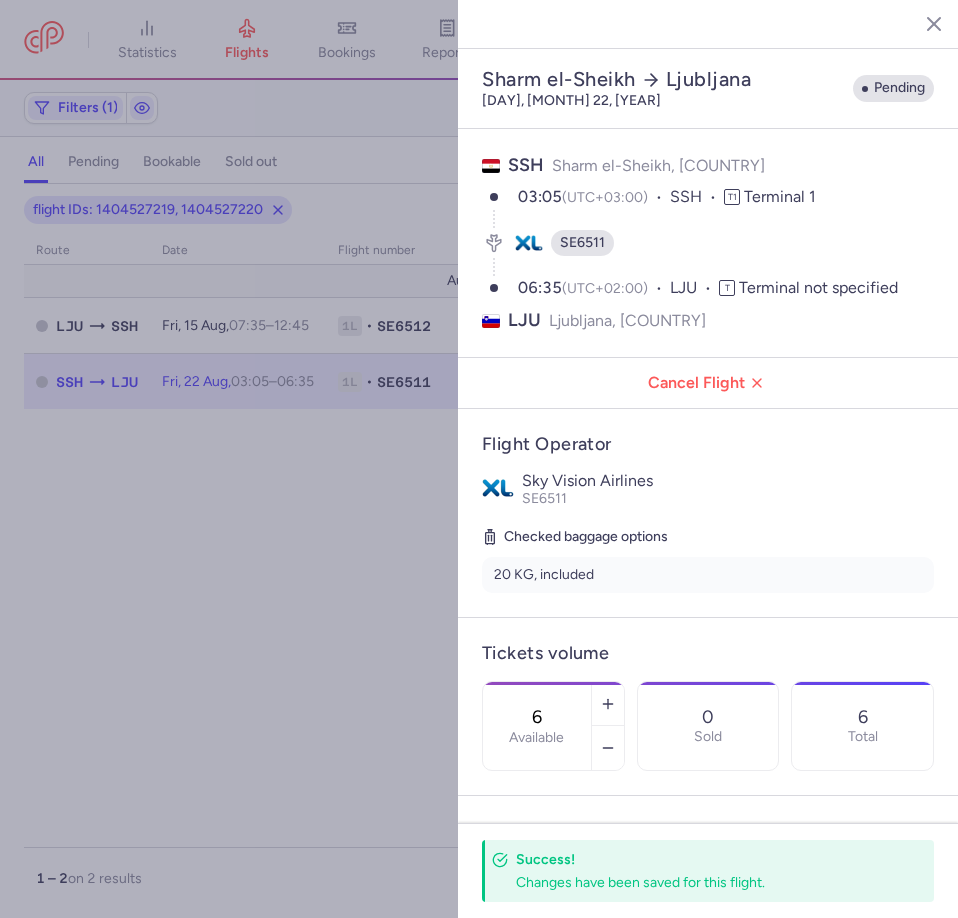 click 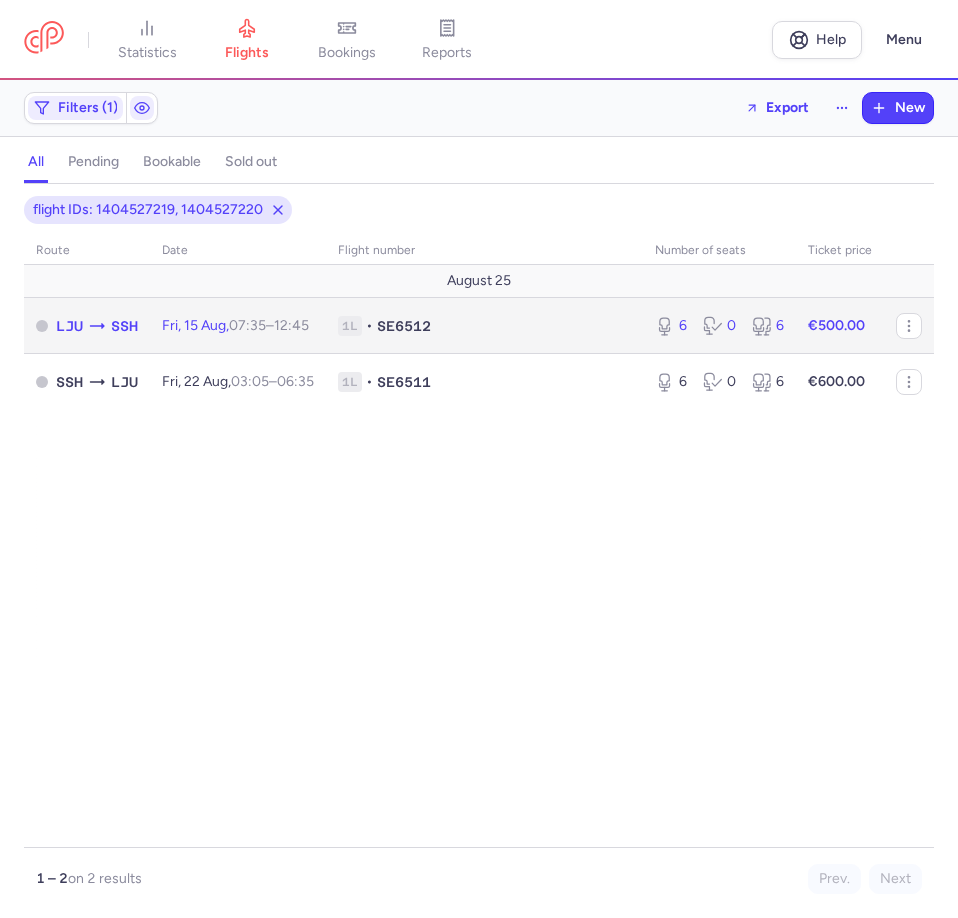 click on "1L • SE6512" 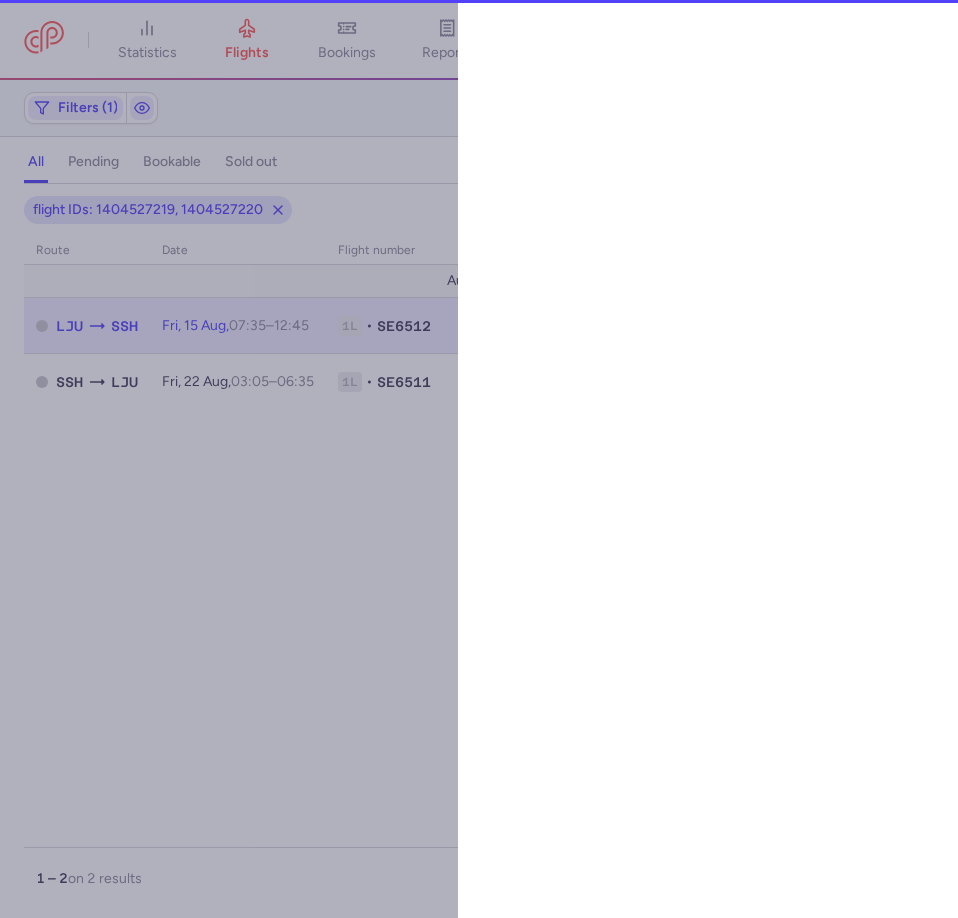select on "days" 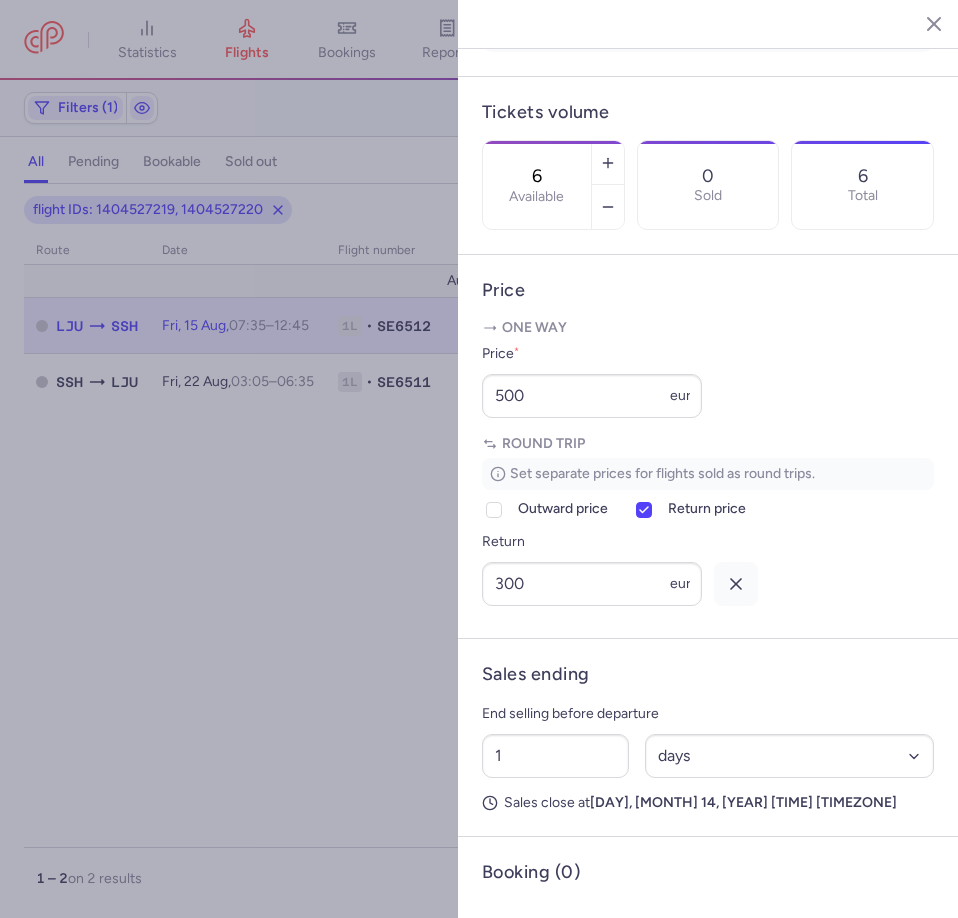 scroll, scrollTop: 549, scrollLeft: 0, axis: vertical 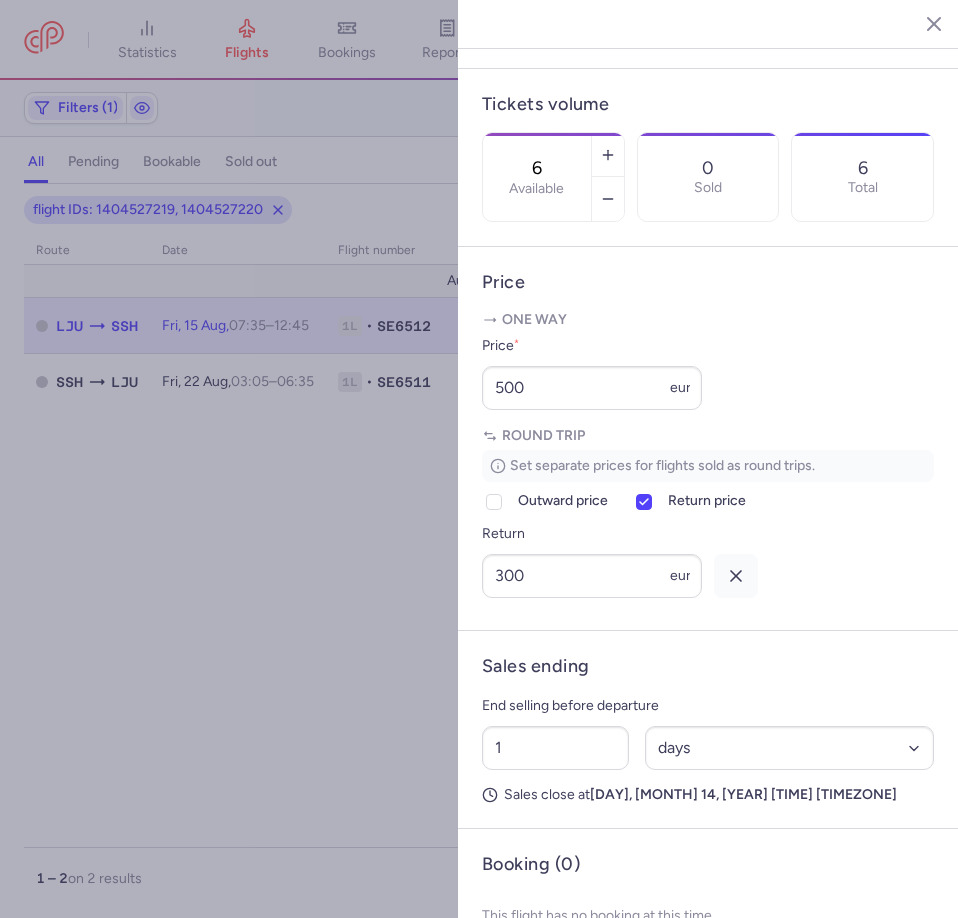 click at bounding box center (479, 459) 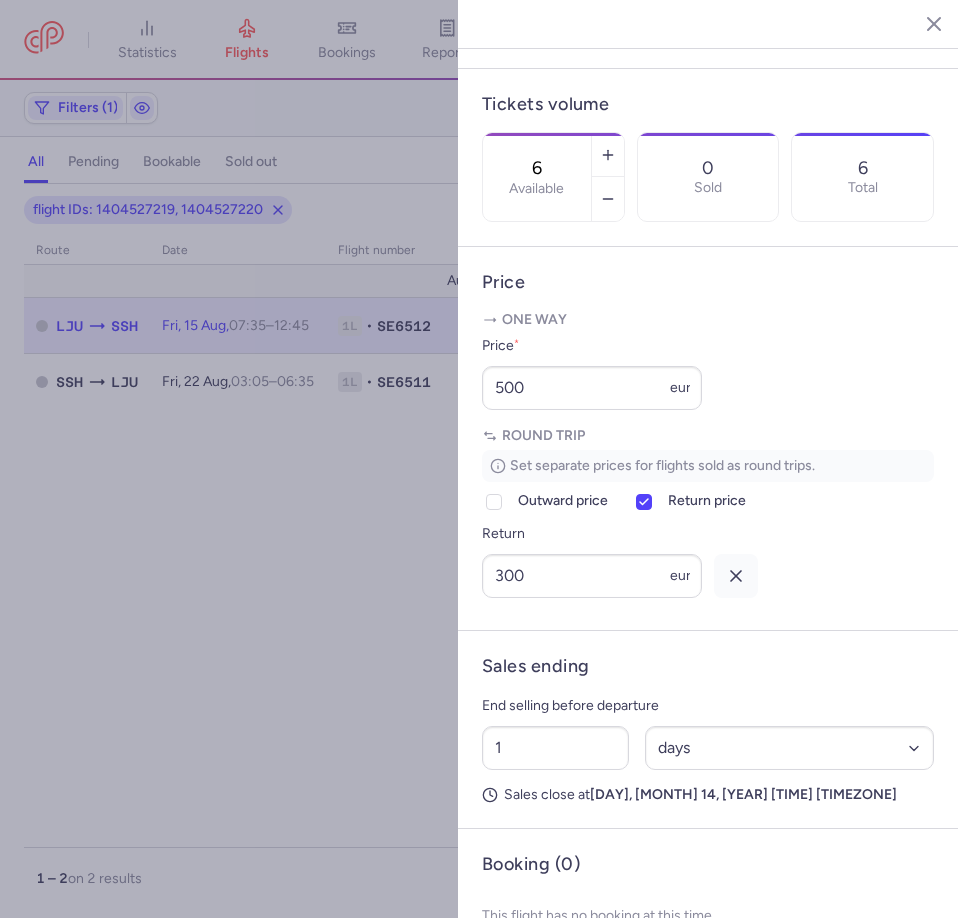 click at bounding box center [479, 459] 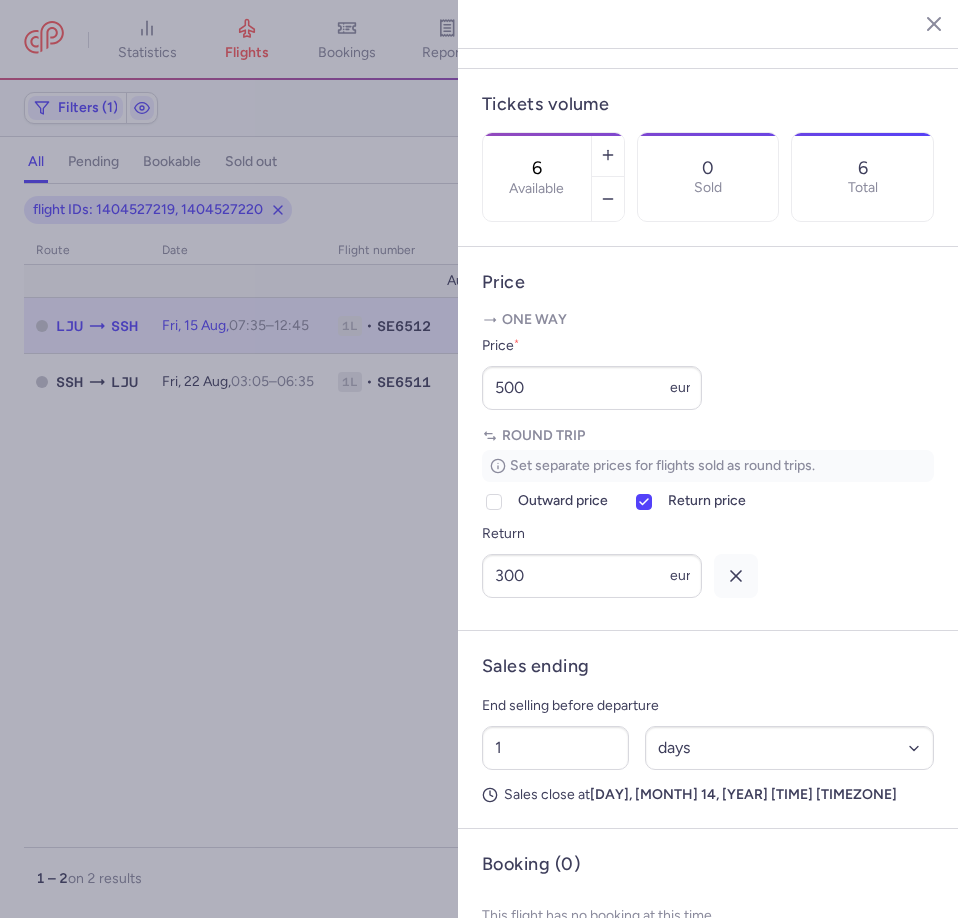 drag, startPoint x: 171, startPoint y: 558, endPoint x: 857, endPoint y: 151, distance: 797.64966 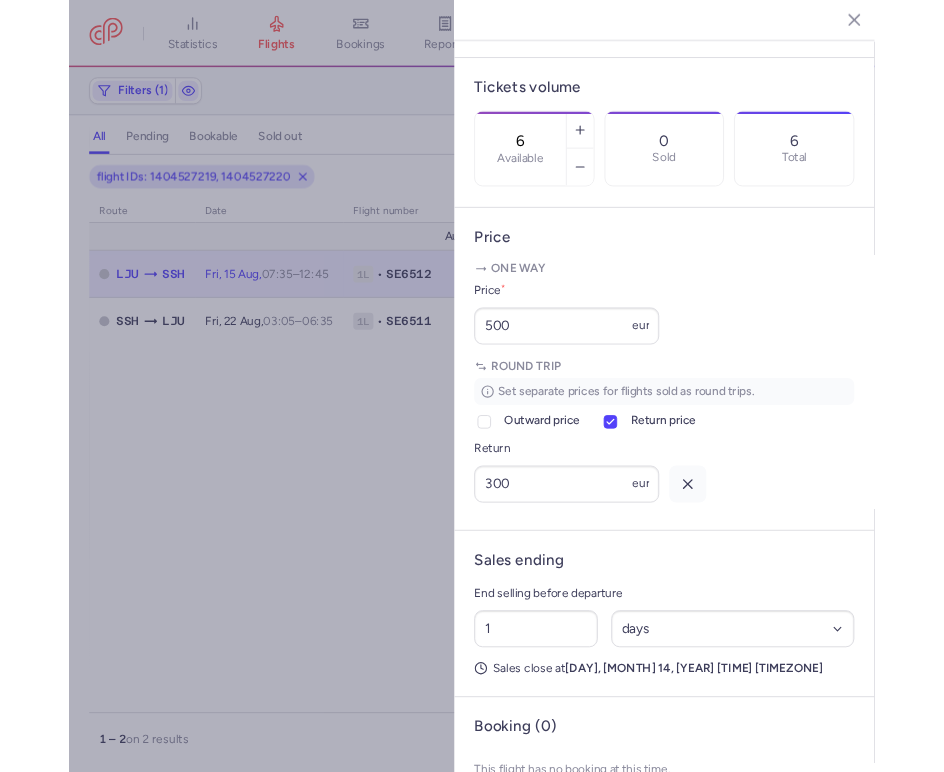 scroll, scrollTop: 0, scrollLeft: 0, axis: both 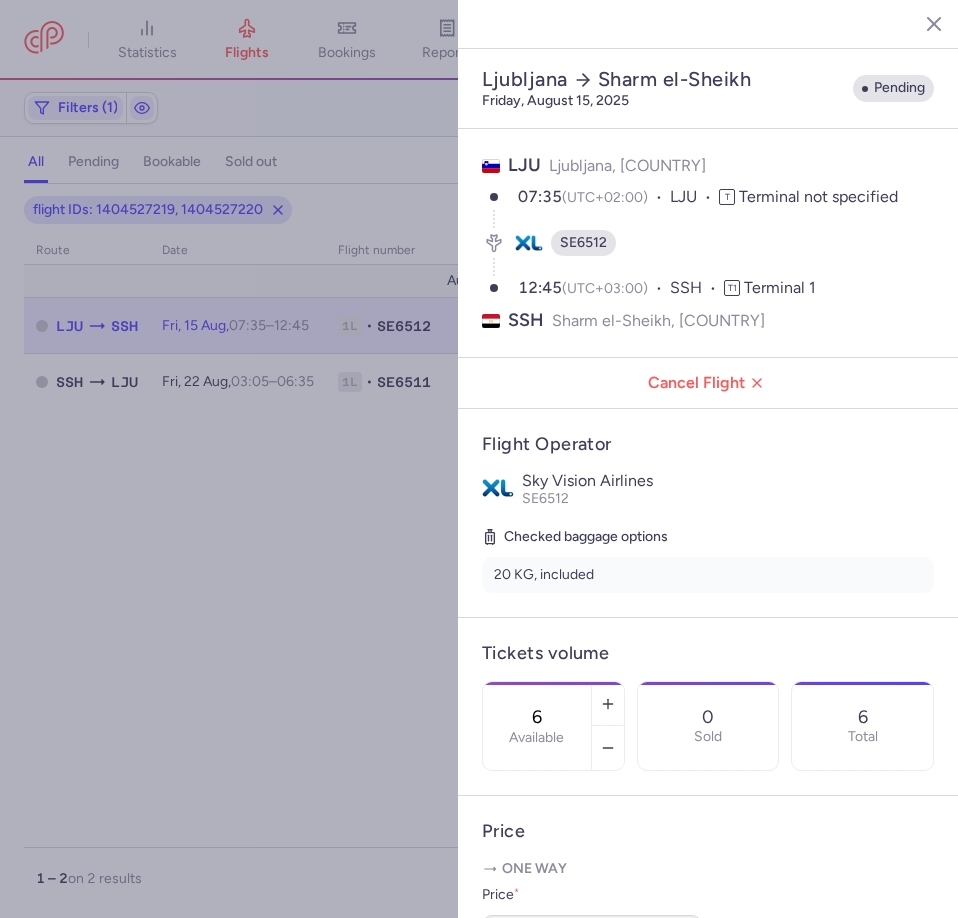 click 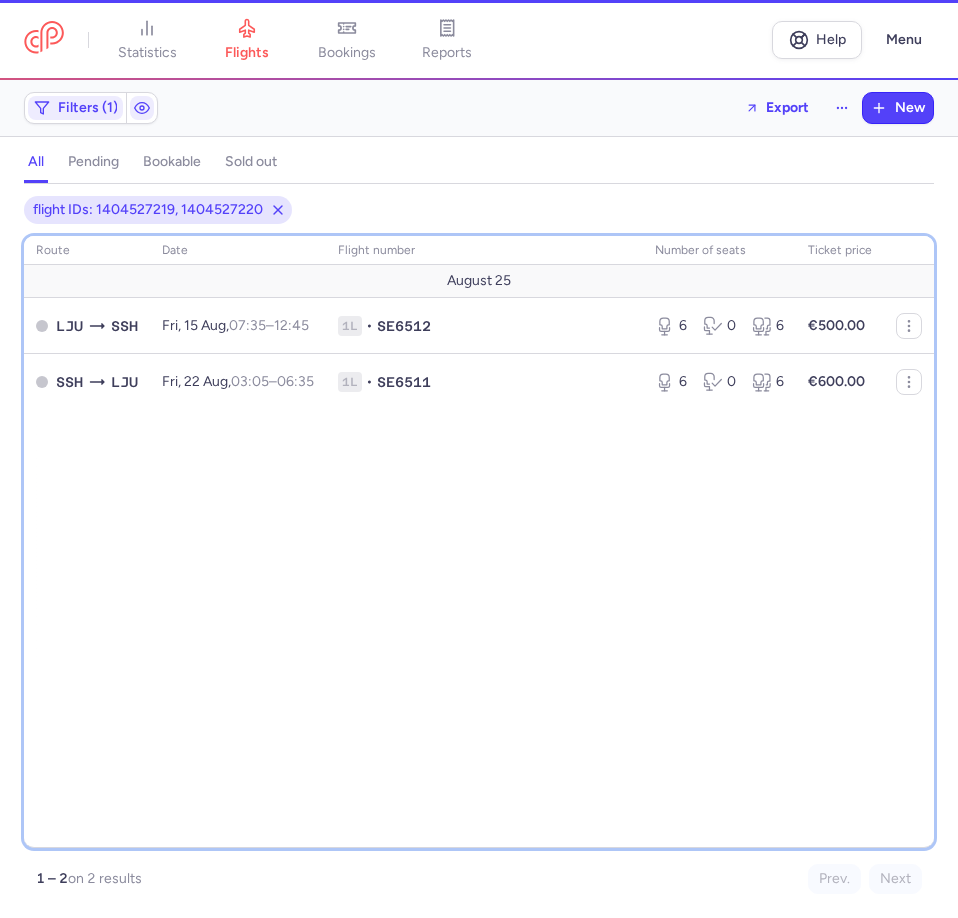 click on "route date Flight number number of seats Ticket price August 25  [IATA]  [IATA] Fri, 15 Aug,  07:35  –  12:45  +0 [NUMBER] • [NUMBER] 6 0 6 €500.00  [IATA]  [IATA] Fri, 22 Aug,  03:05  –  06:35  +0 [NUMBER] • [NUMBER] 6 0 6 €600.00" at bounding box center [479, 542] 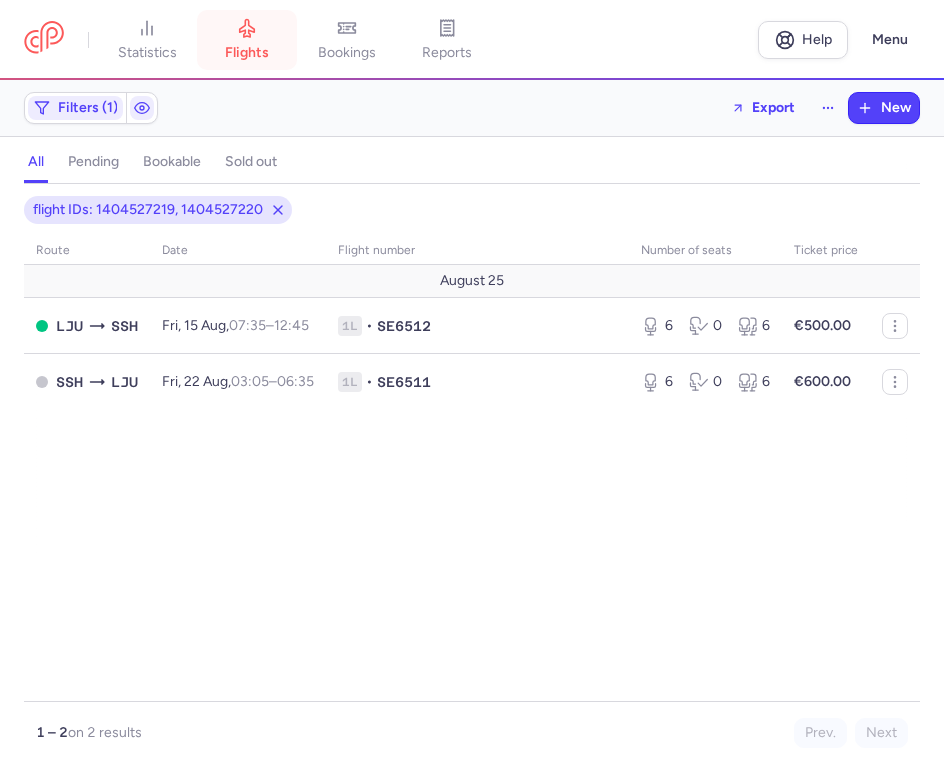 click on "flights" at bounding box center [247, 53] 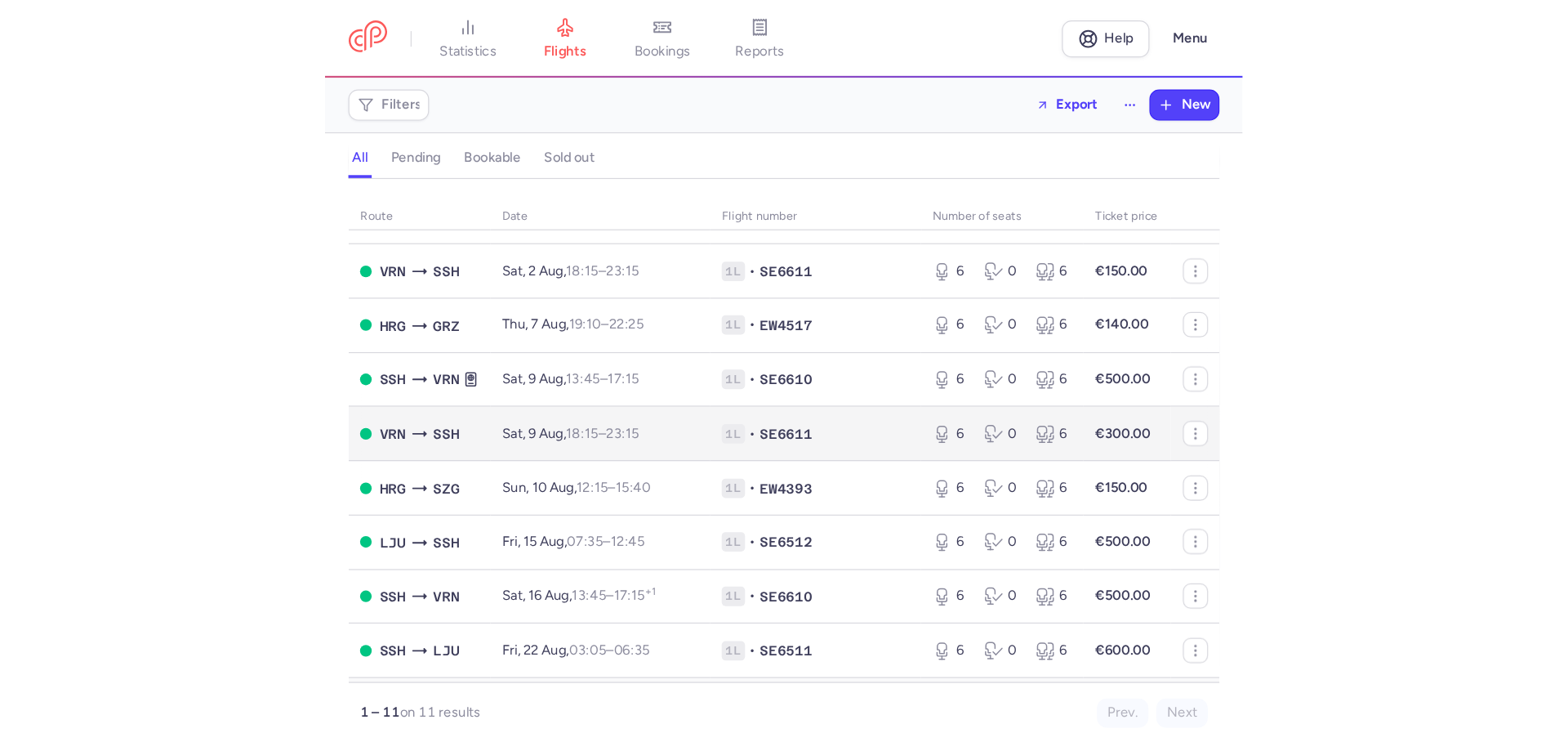scroll, scrollTop: 93, scrollLeft: 0, axis: vertical 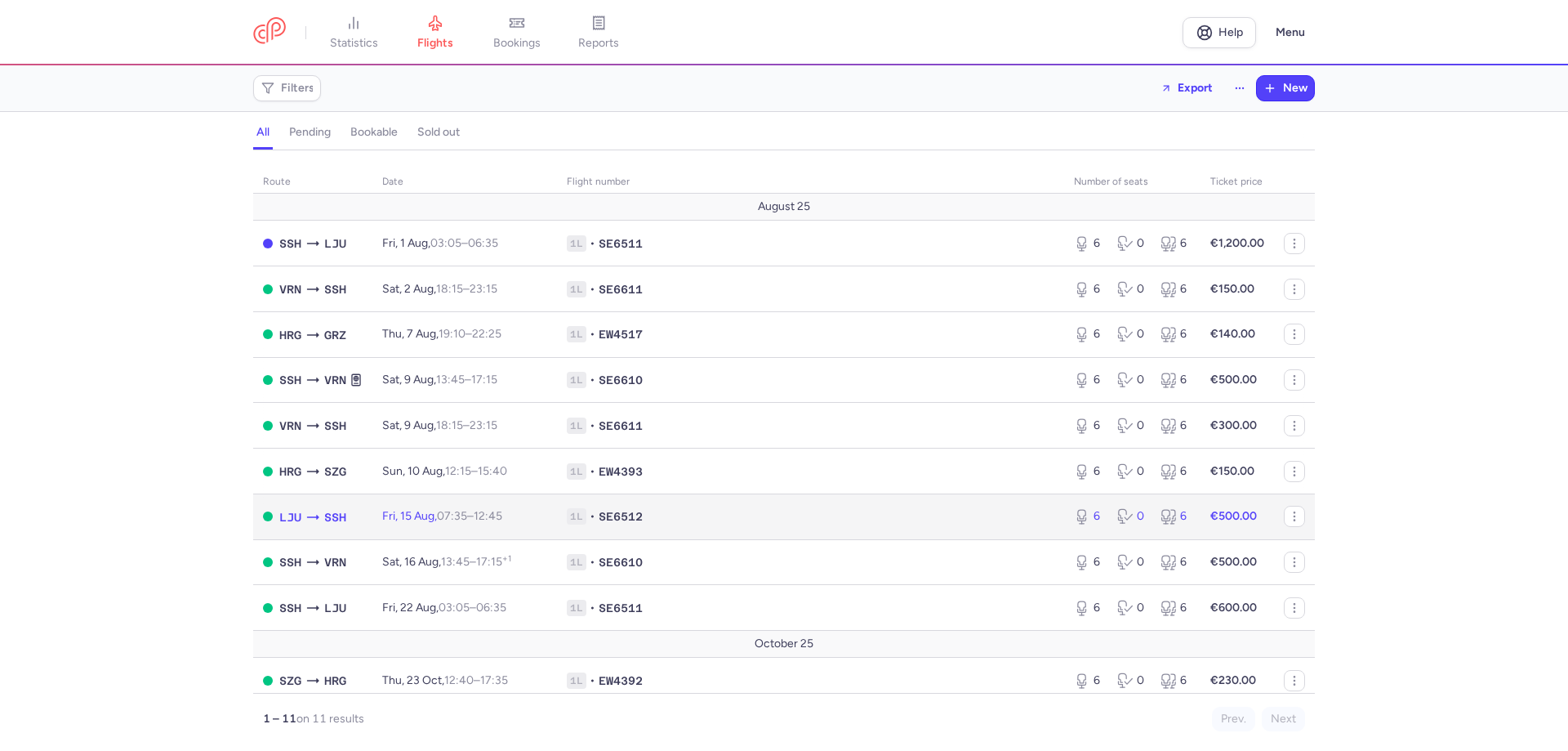 click on "1L • SE6512" 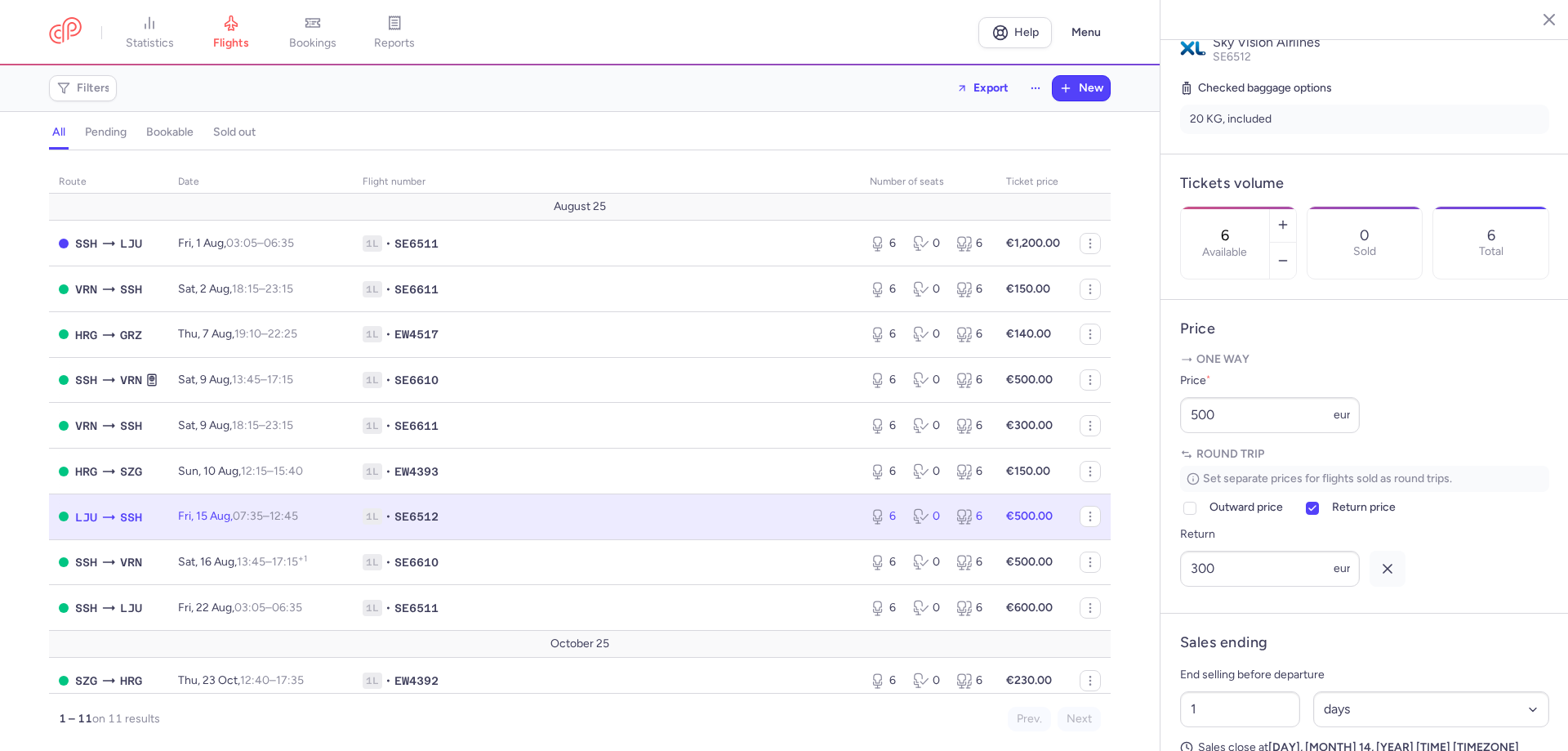 scroll, scrollTop: 373, scrollLeft: 0, axis: vertical 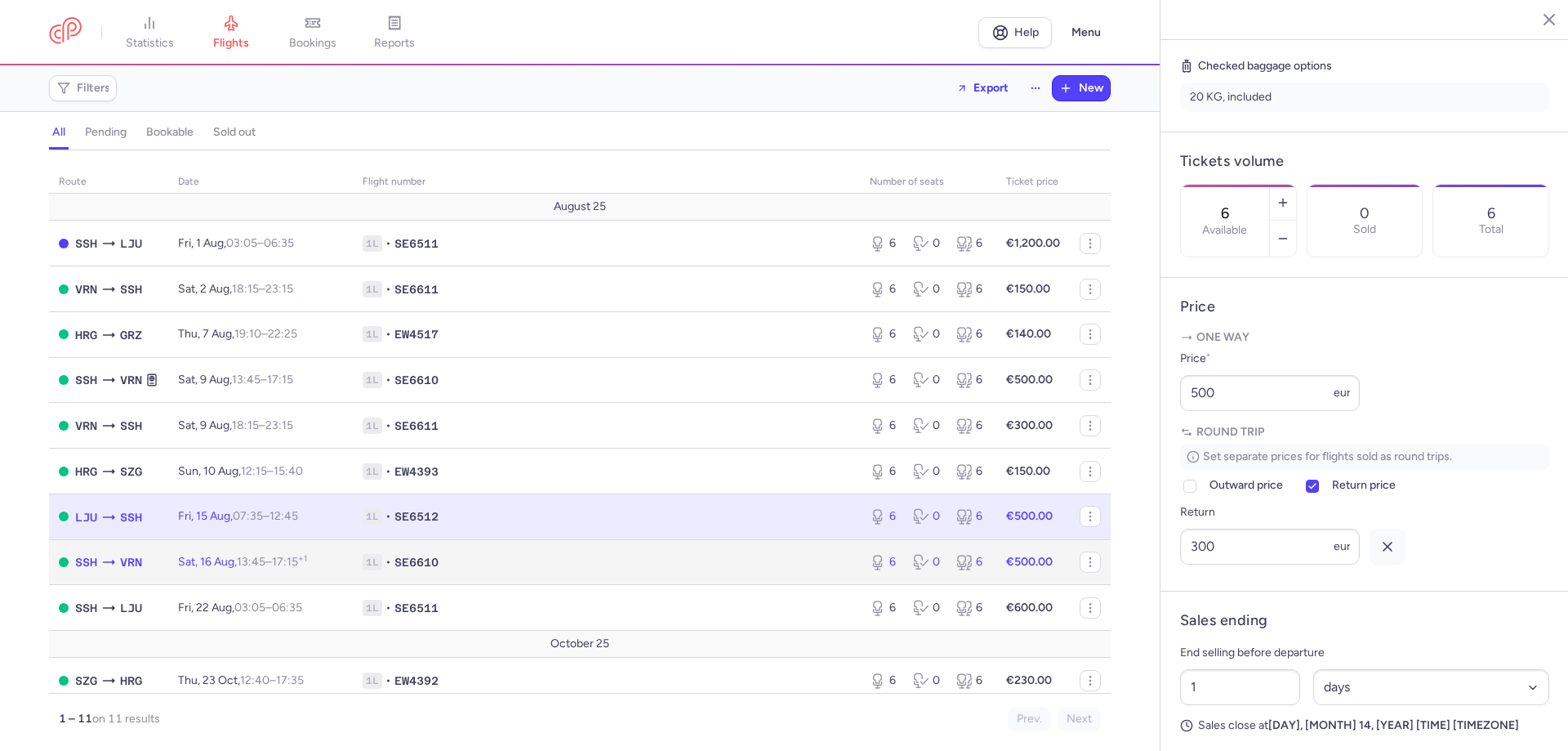 click on "[NUMBER] • [NUMBER]" 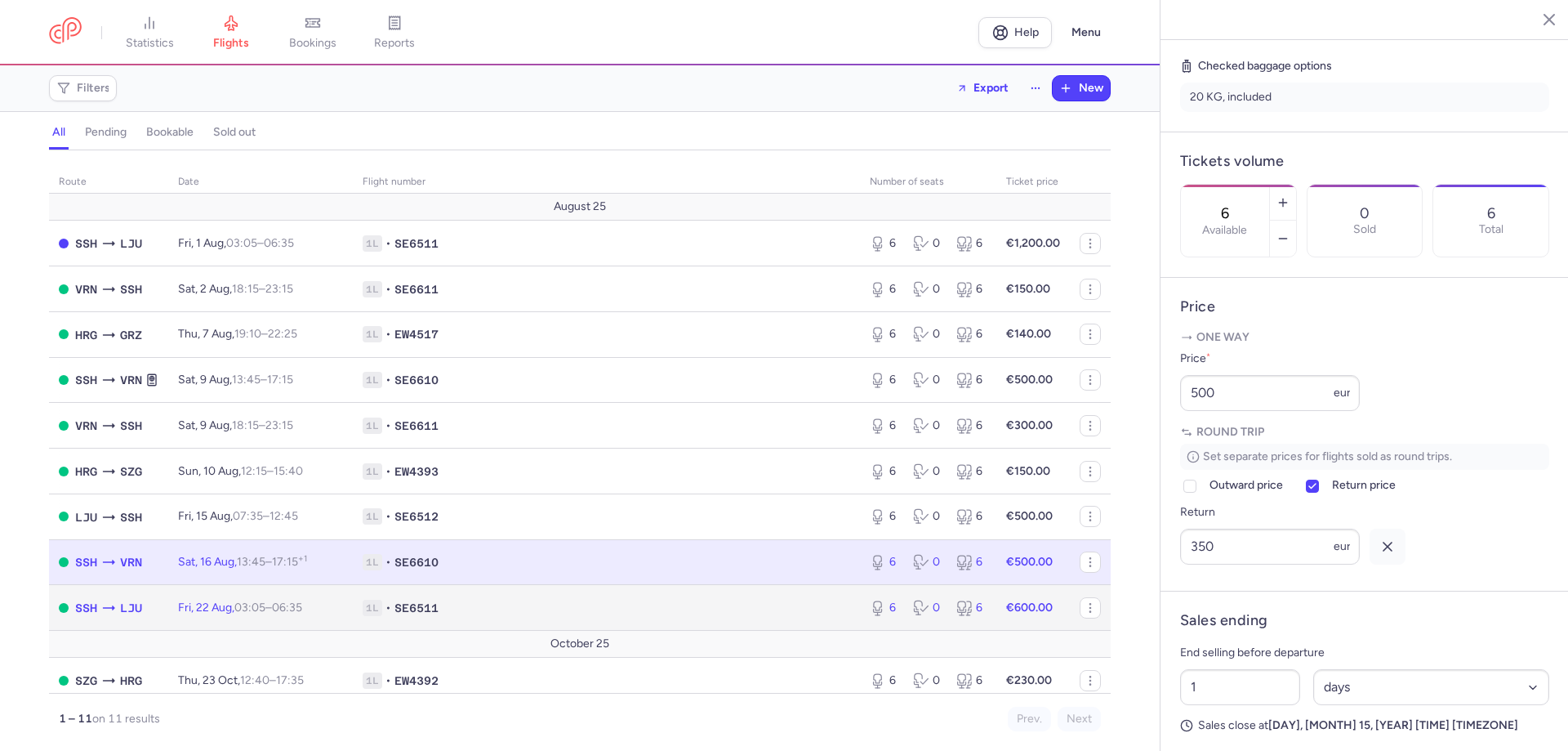 click on "1L • SE6511" 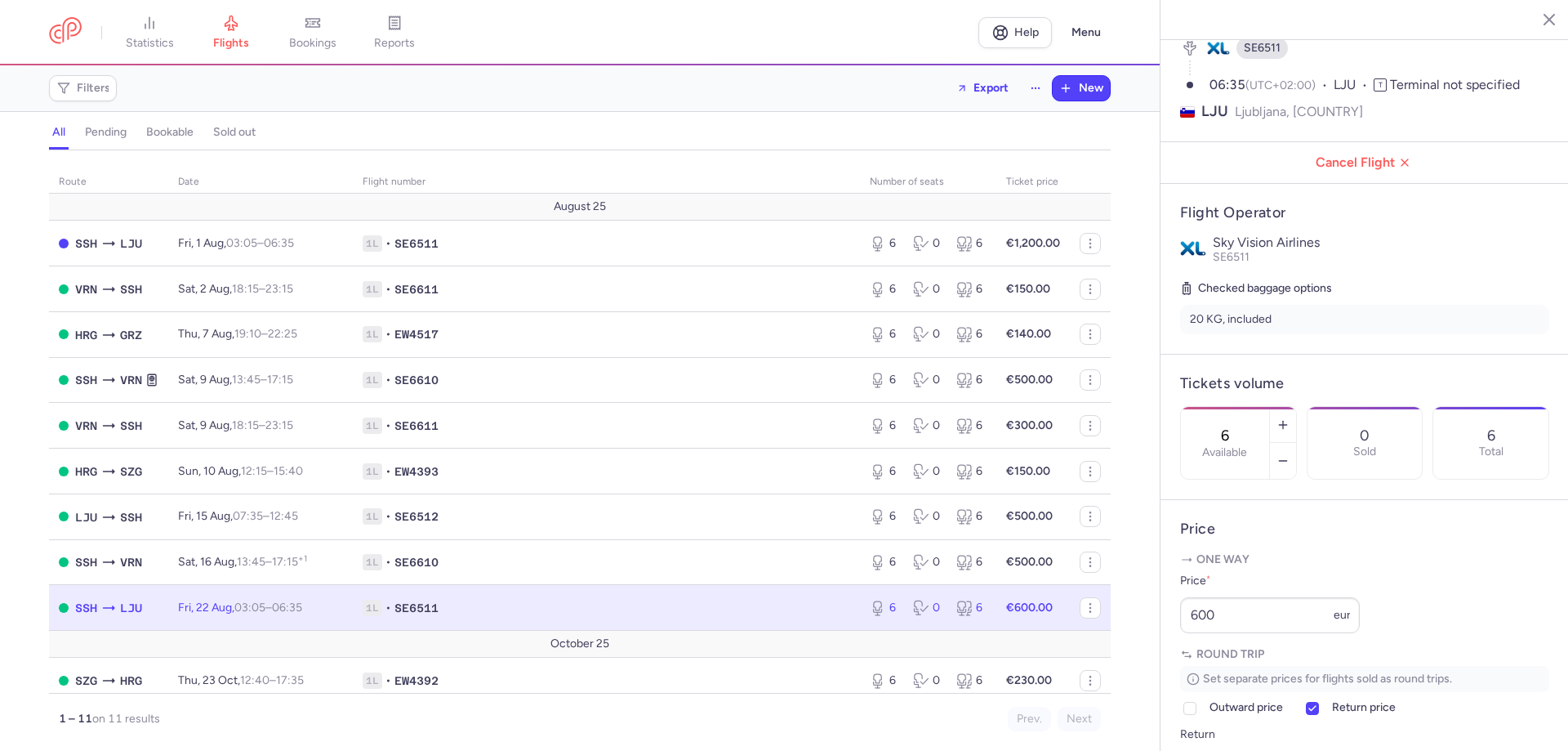 scroll, scrollTop: 0, scrollLeft: 0, axis: both 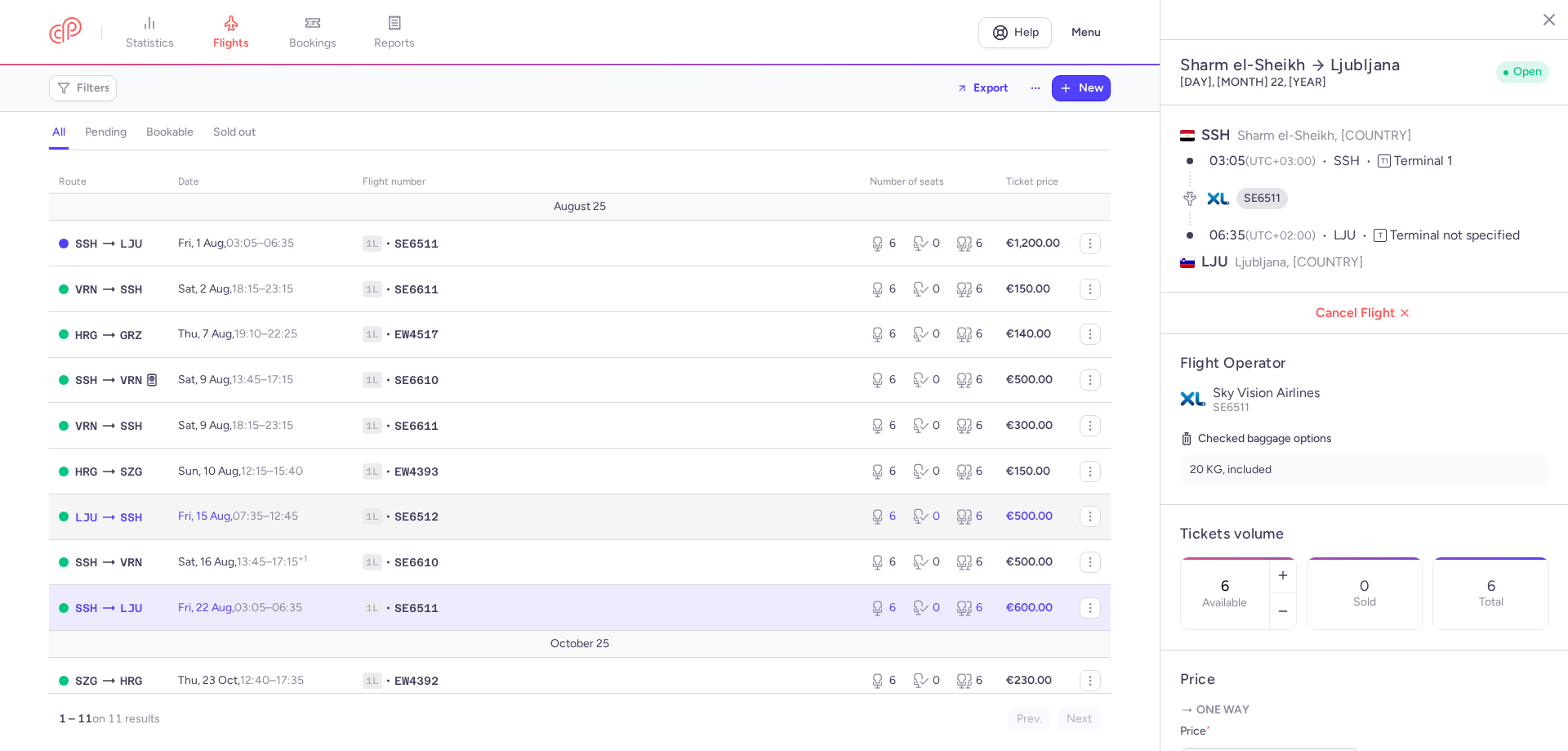 click on "1L • SE6512" 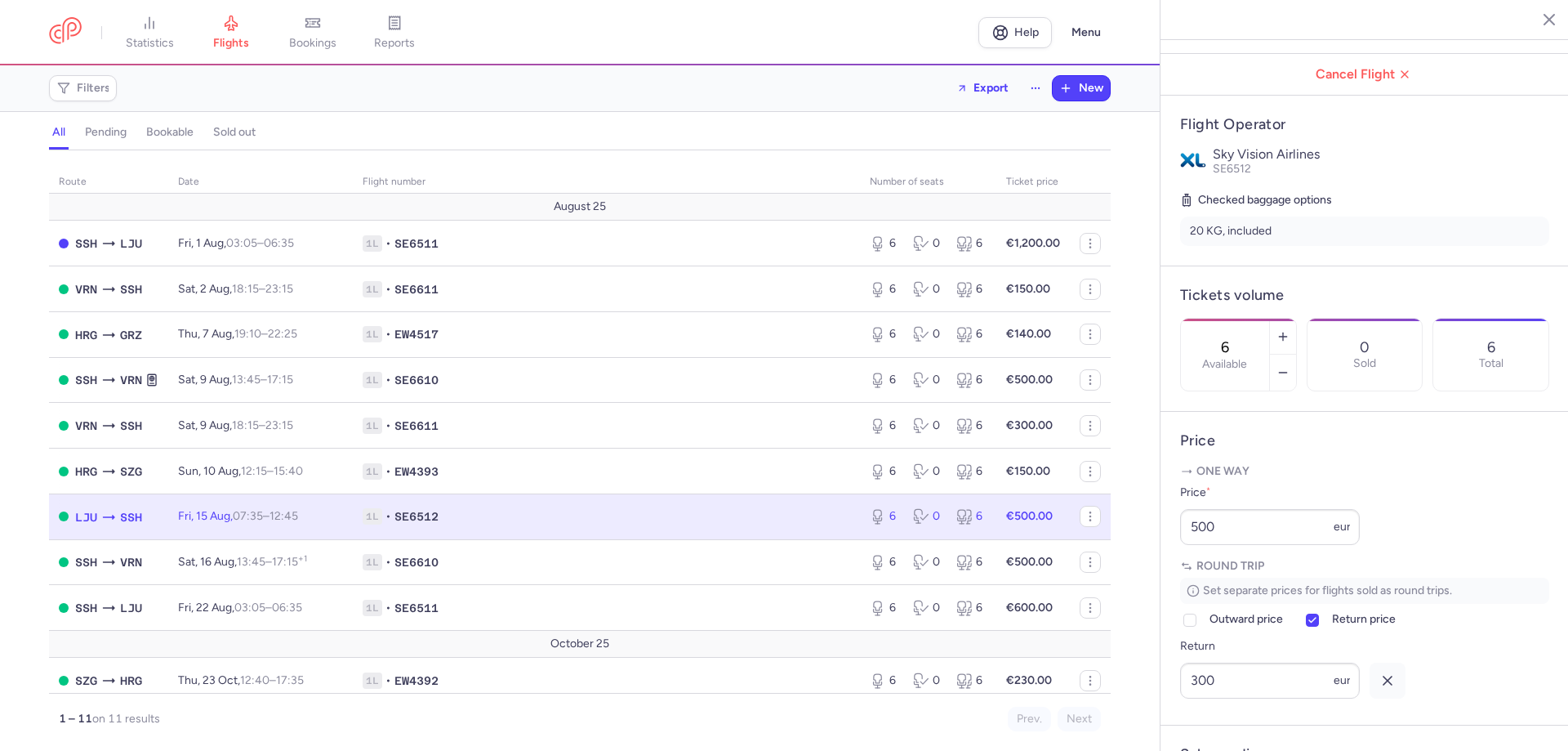 scroll, scrollTop: 279, scrollLeft: 0, axis: vertical 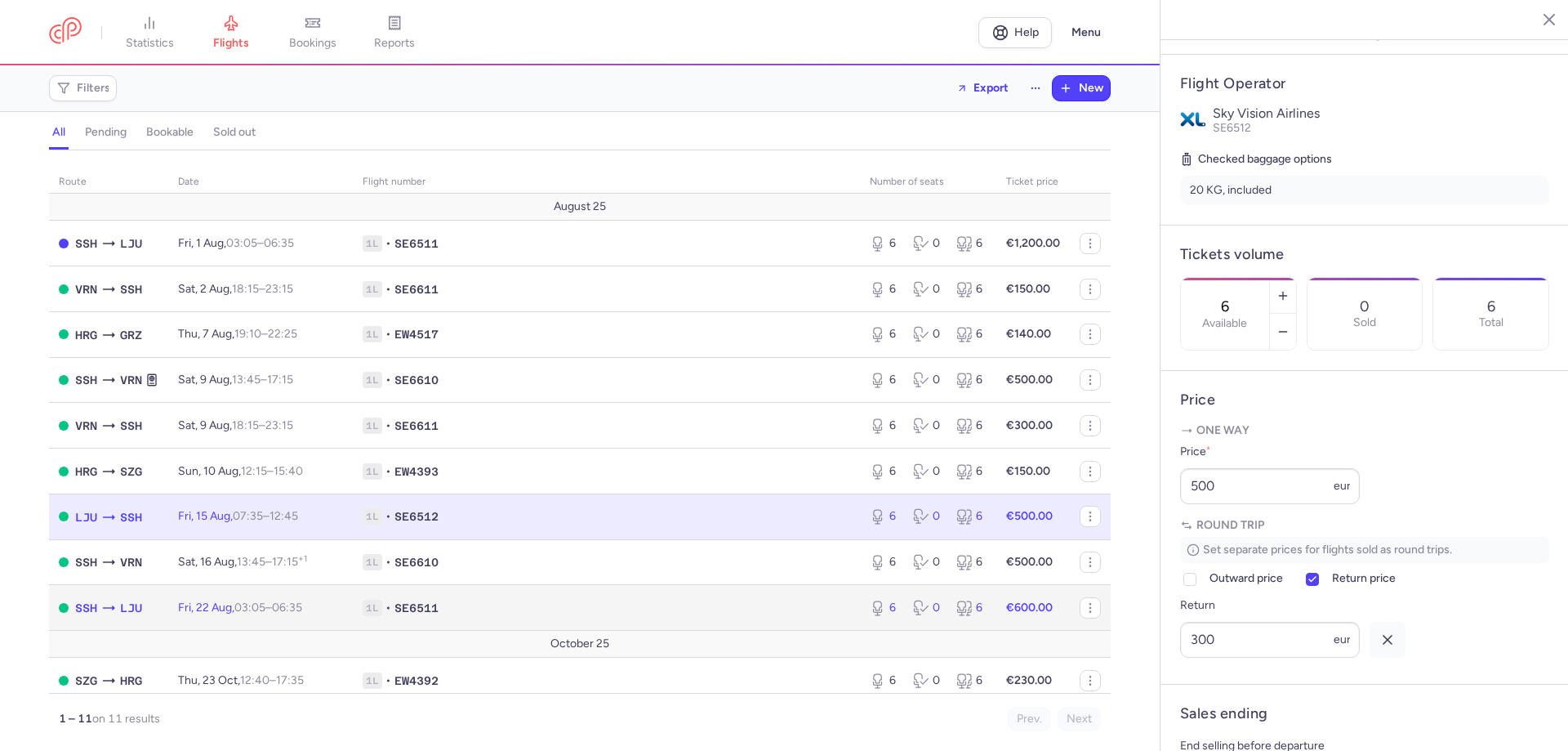 click on "1L • SE6511" 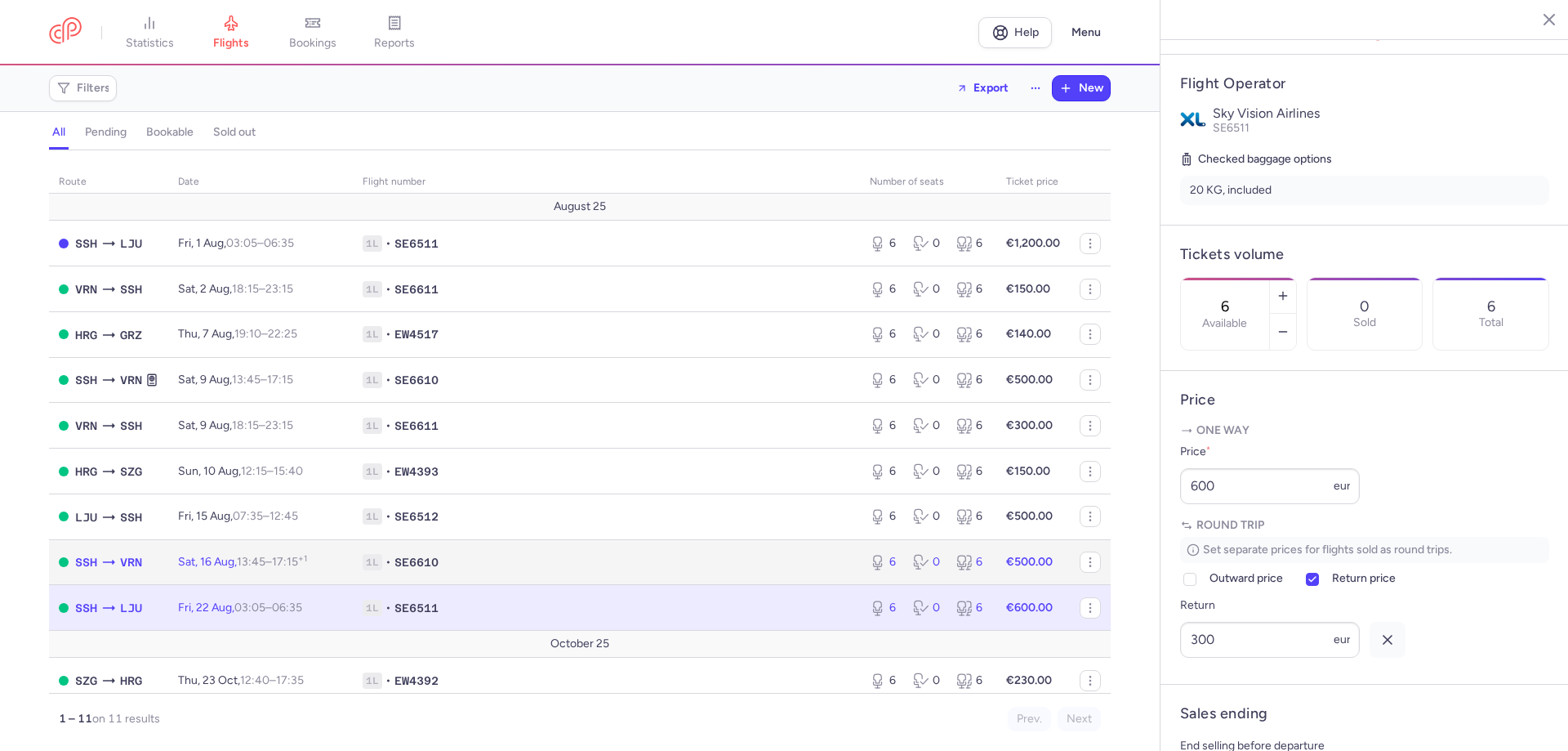 click on "[NUMBER] • [NUMBER]" 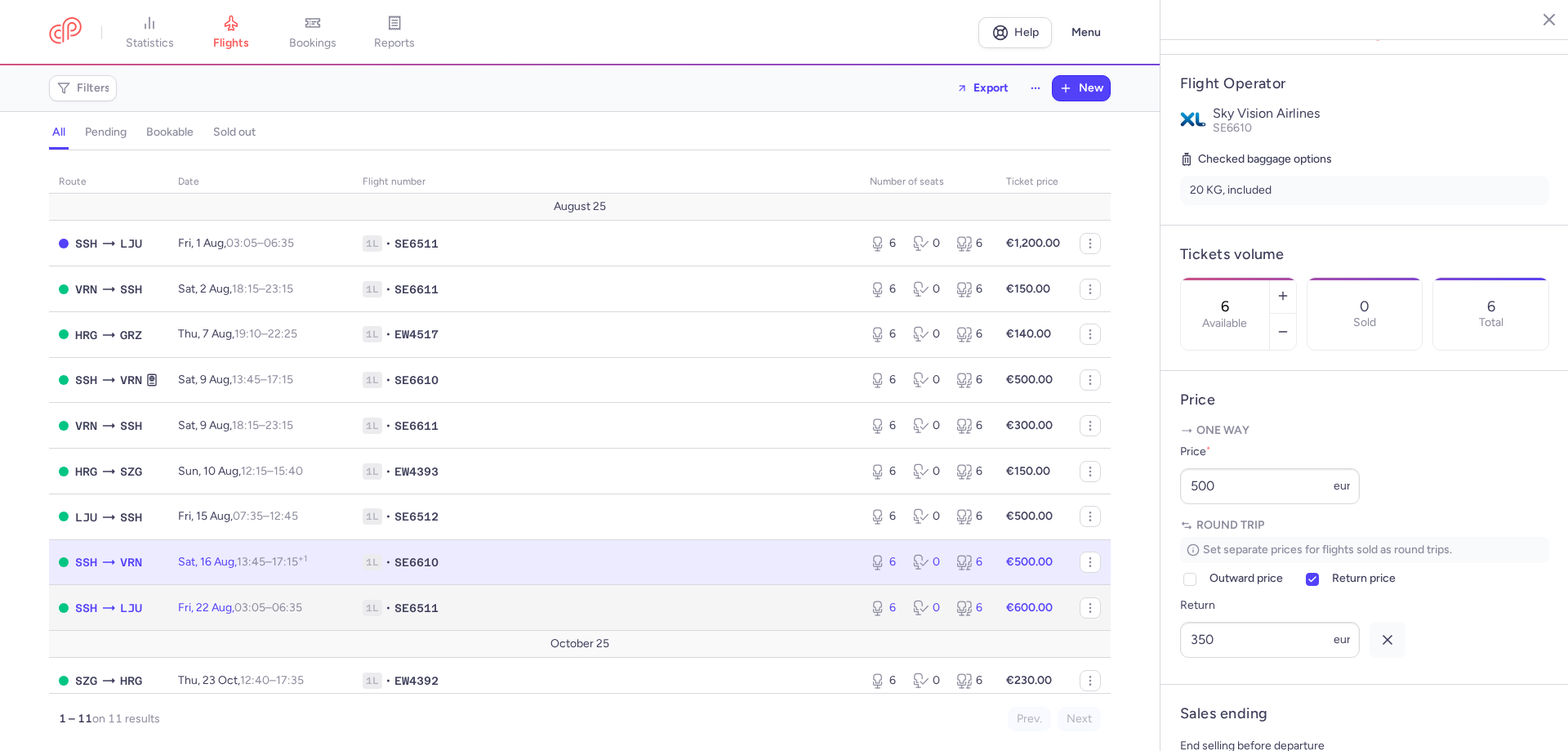 click on "1L • SE6511" 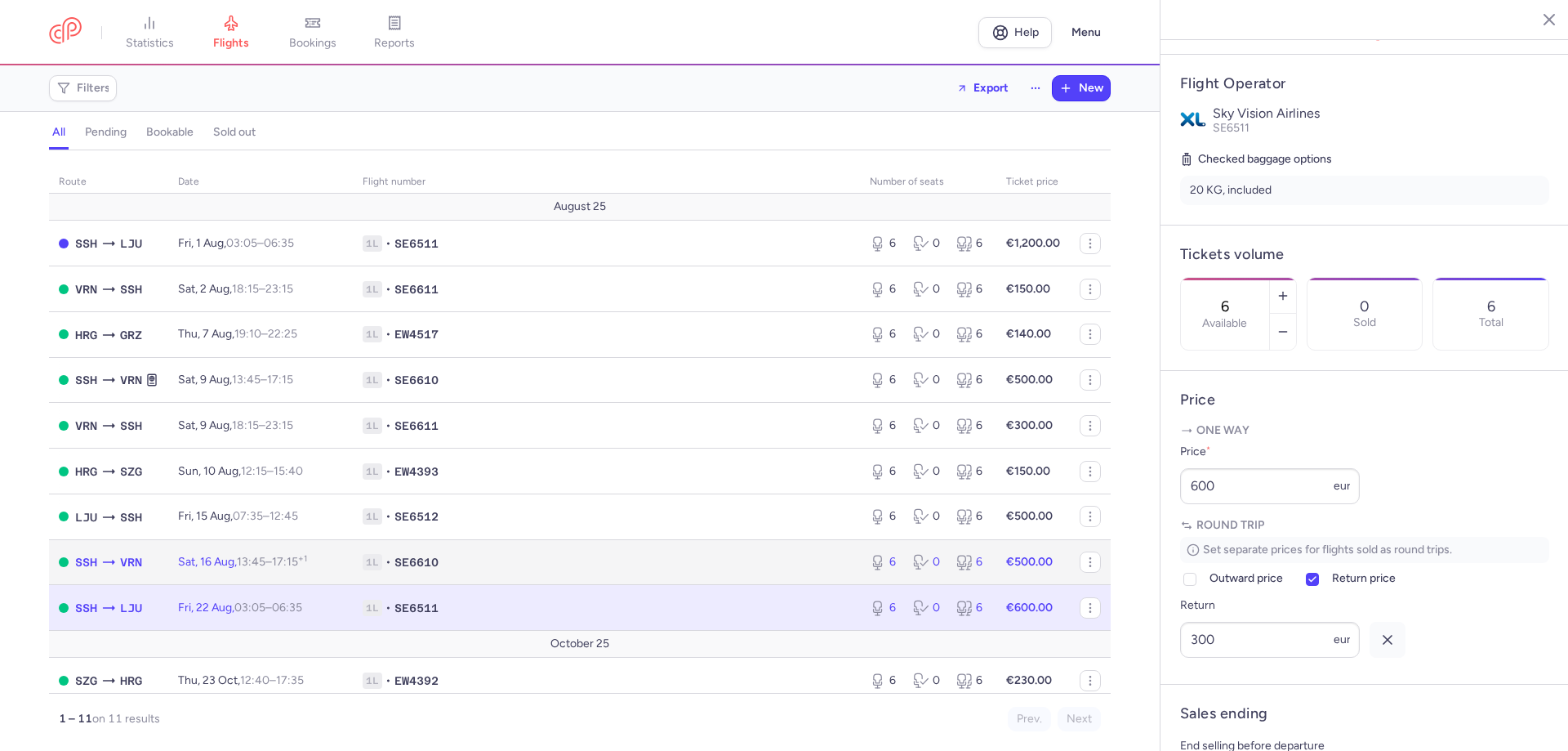 click on "[NUMBER] • [NUMBER]" 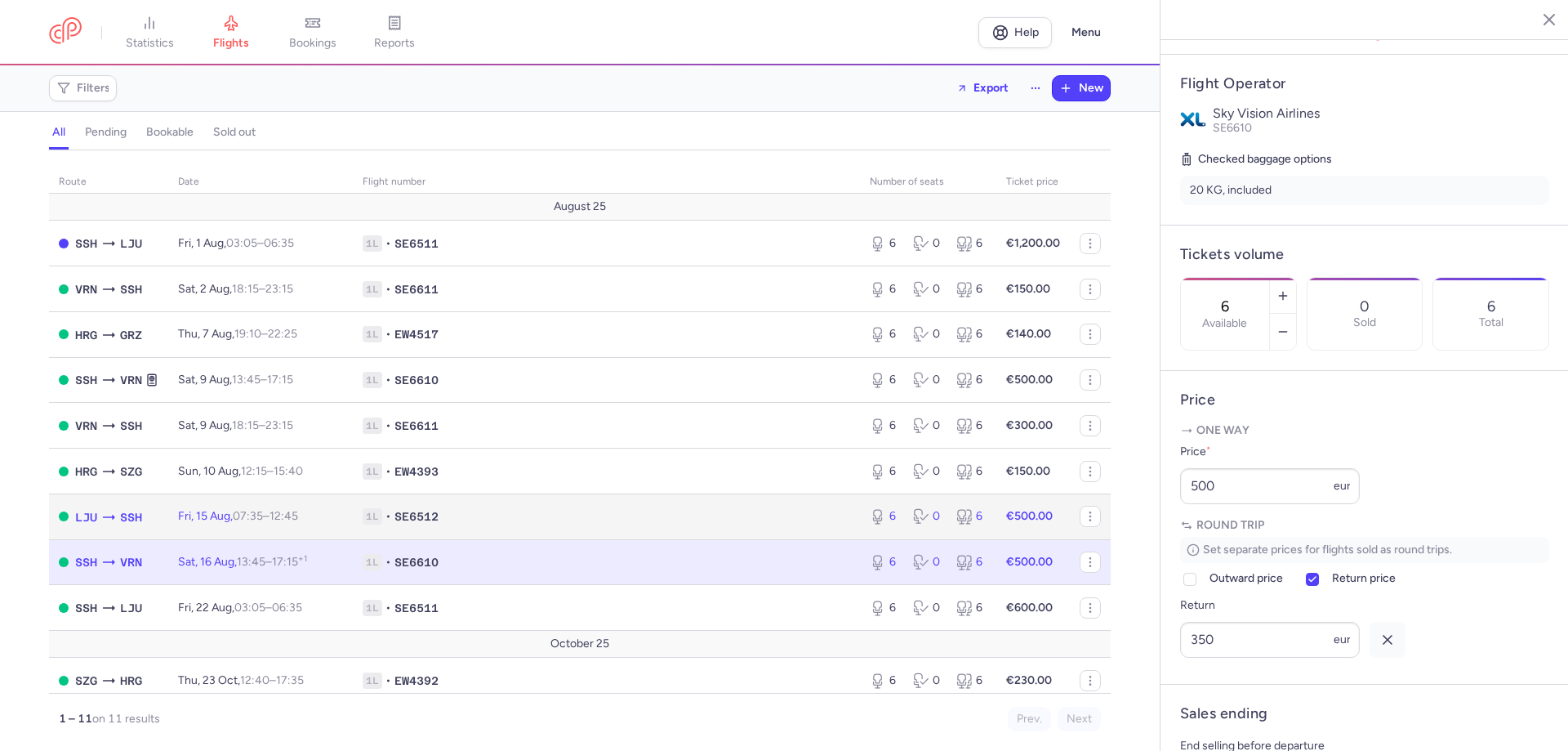 click on "1L • SE6512" 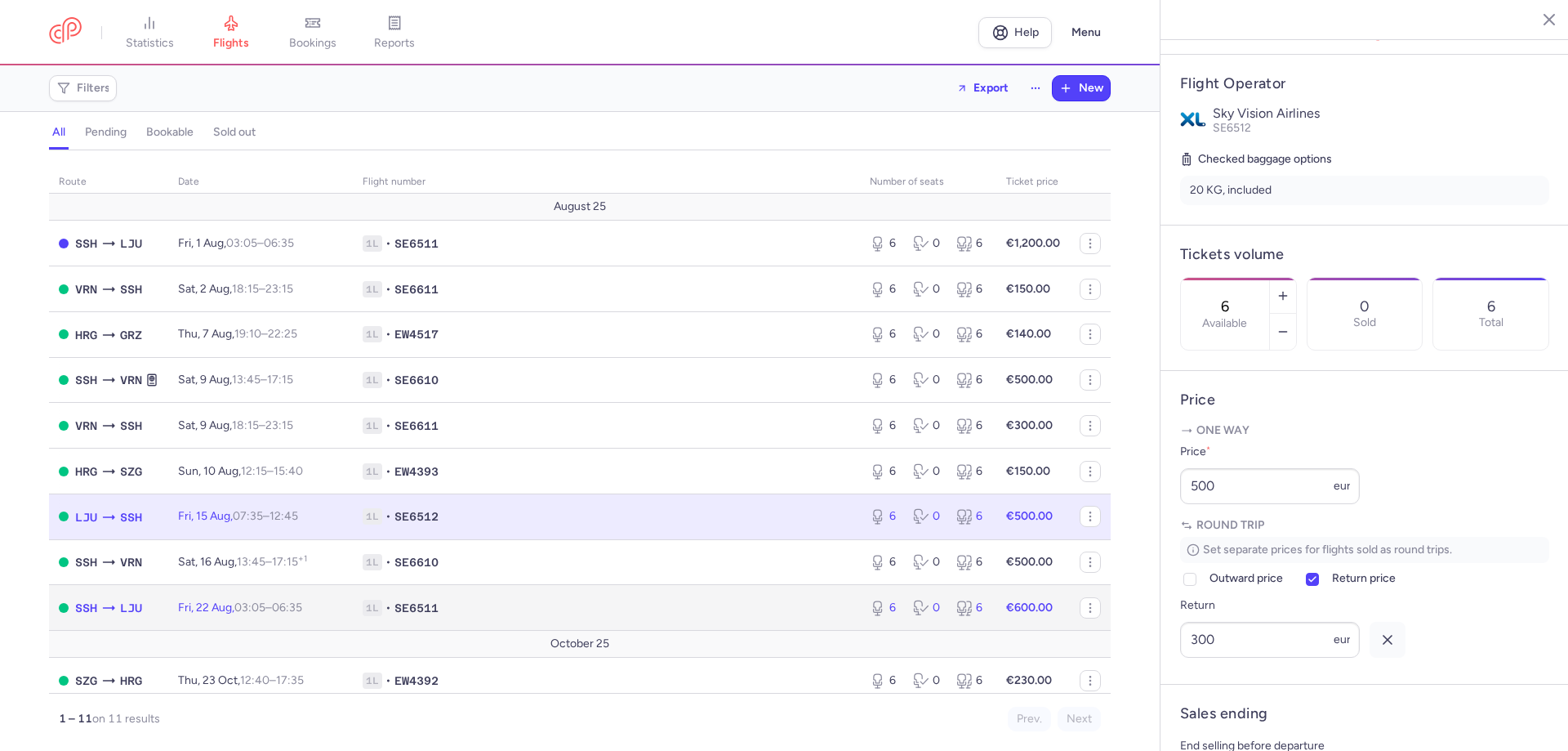 click on "1L • SE6511" 